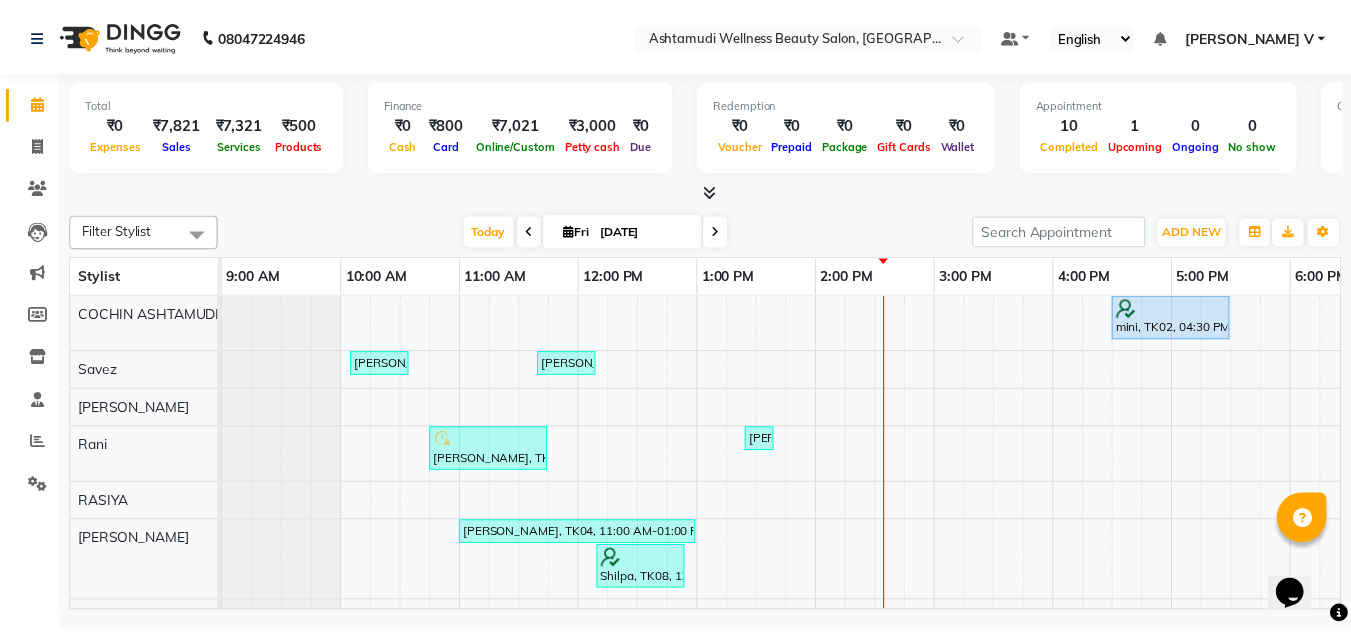 scroll, scrollTop: 0, scrollLeft: 0, axis: both 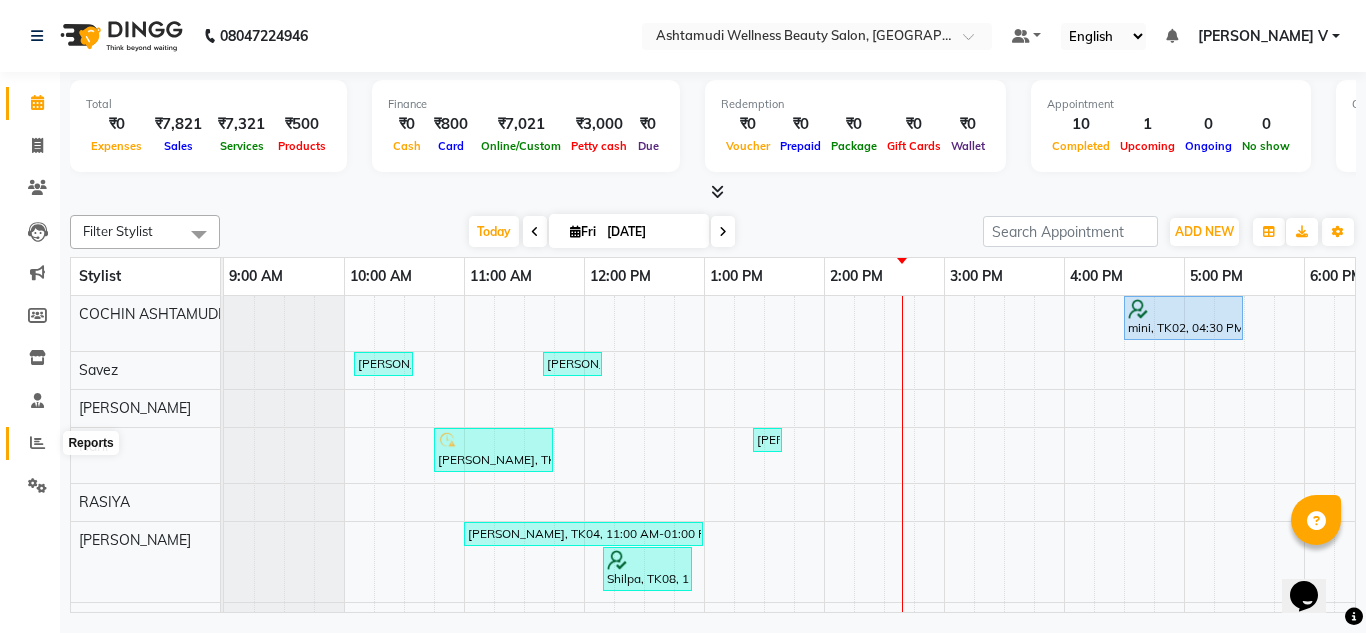click 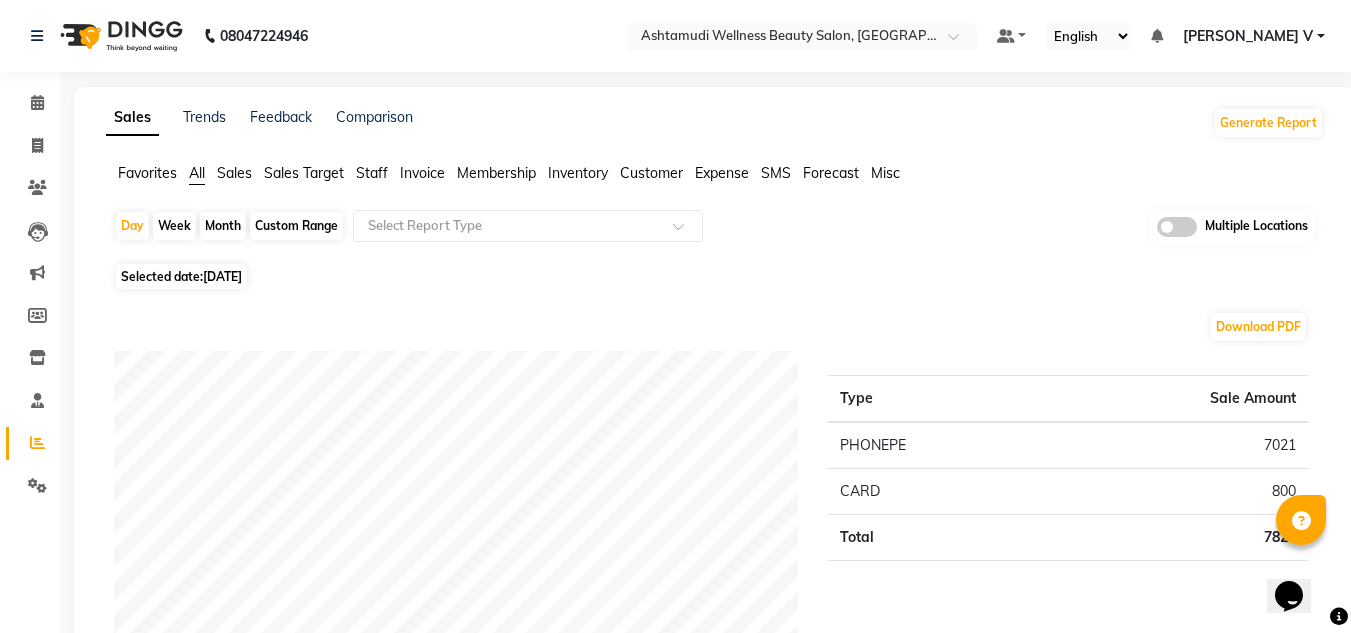 click 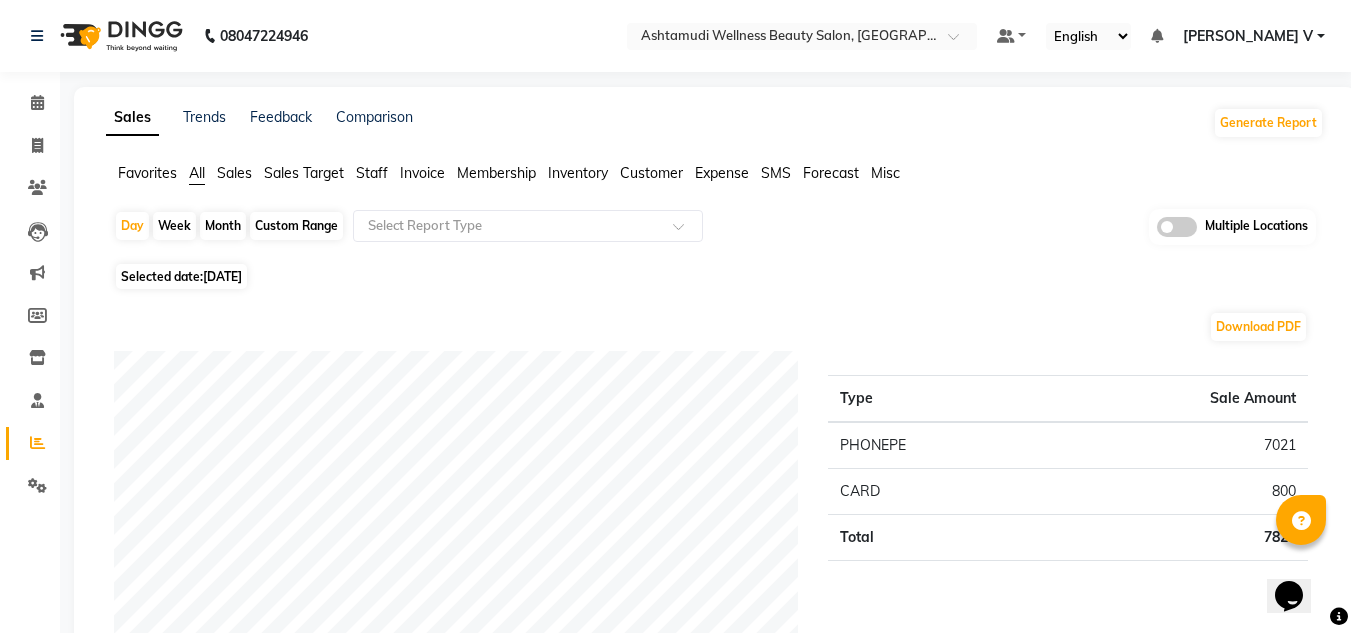 click 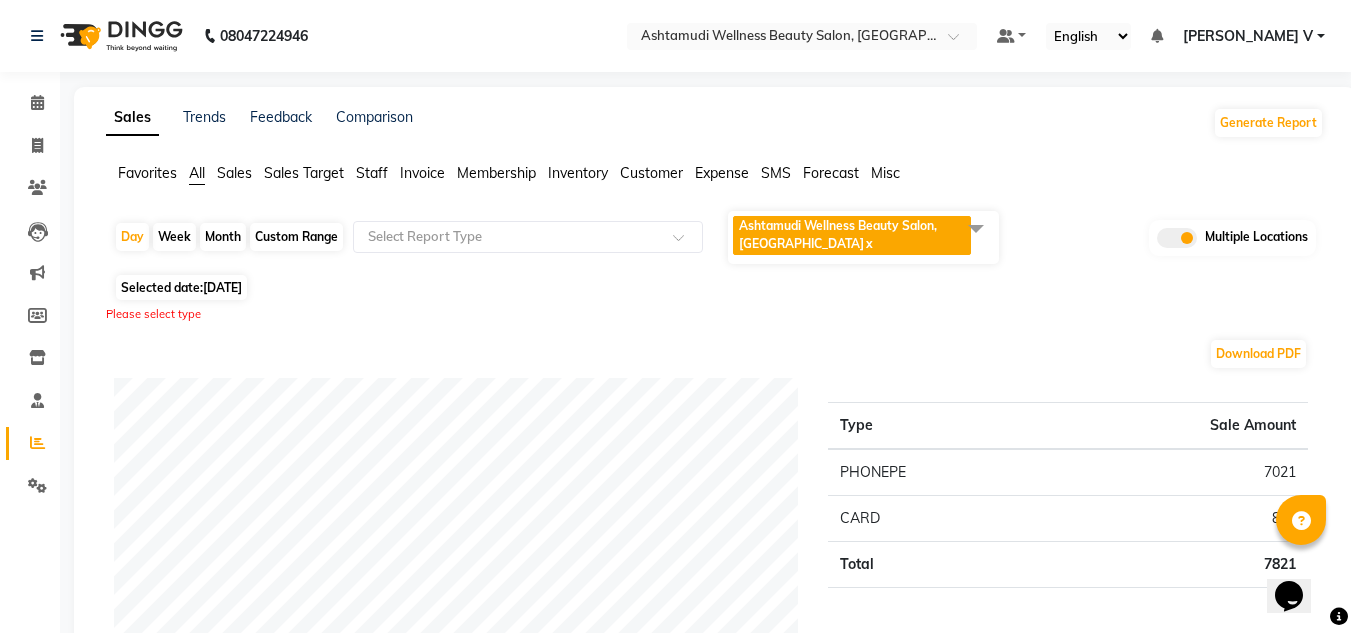 click on "Ashtamudi Wellness Beauty Salon, COCHIN  x" 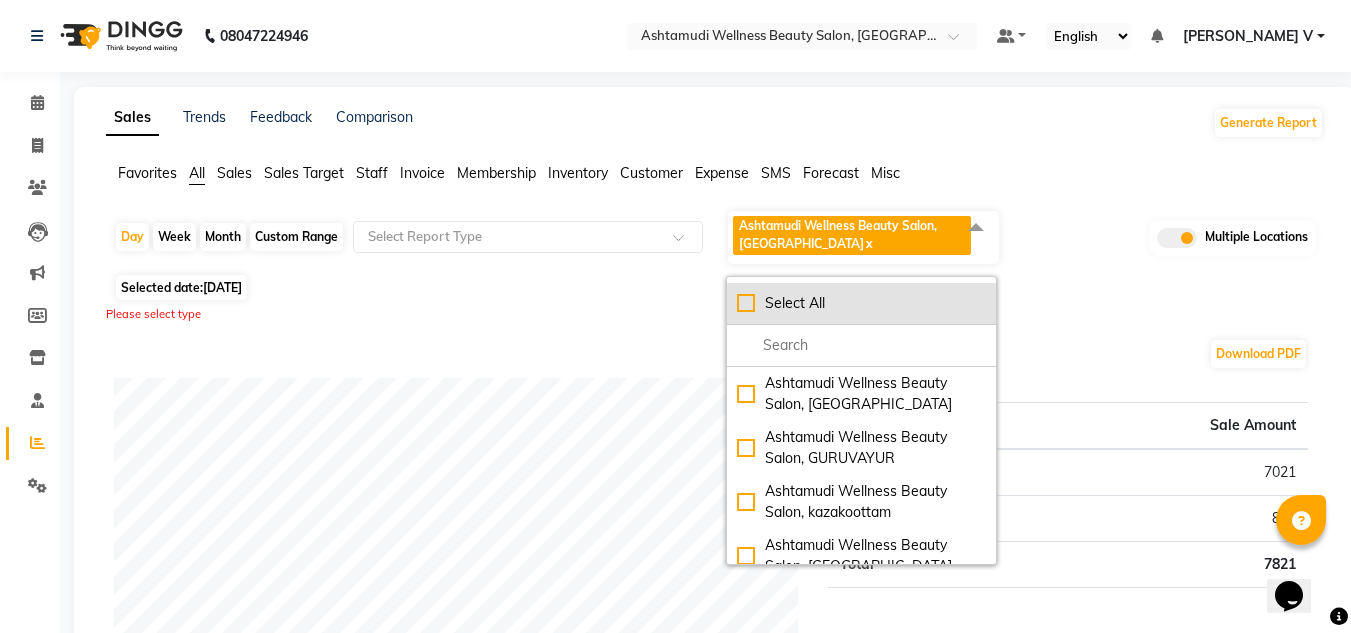click on "Select All" 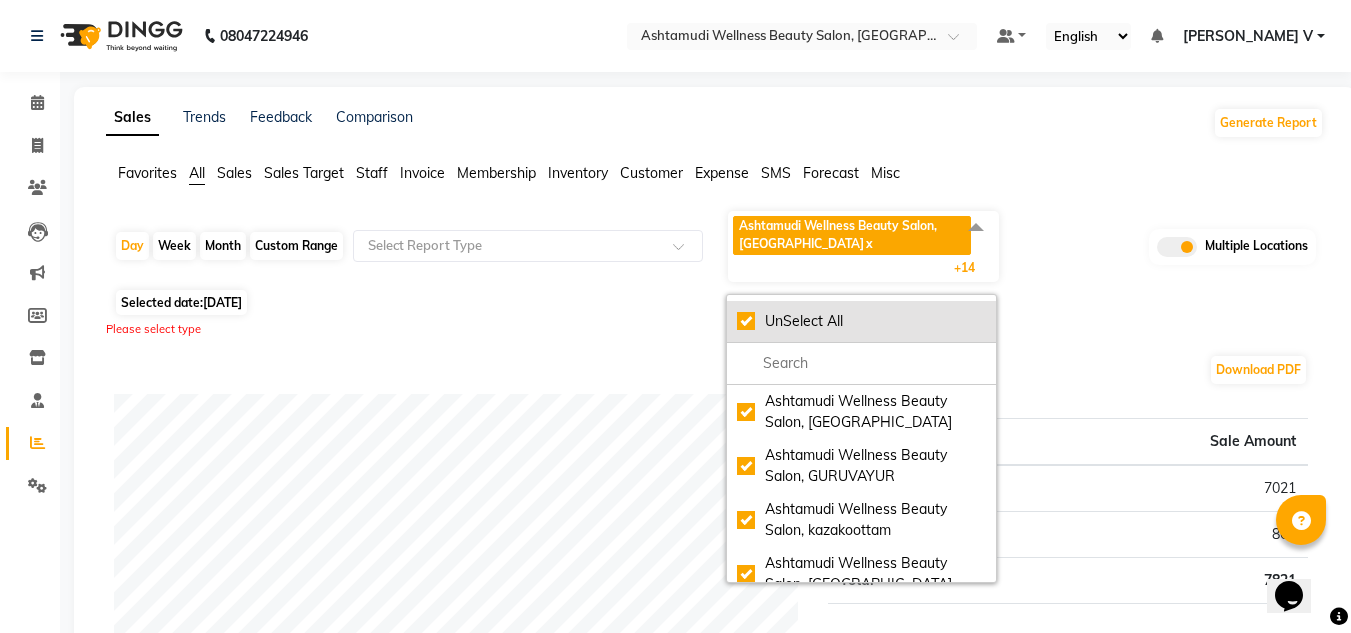 checkbox on "true" 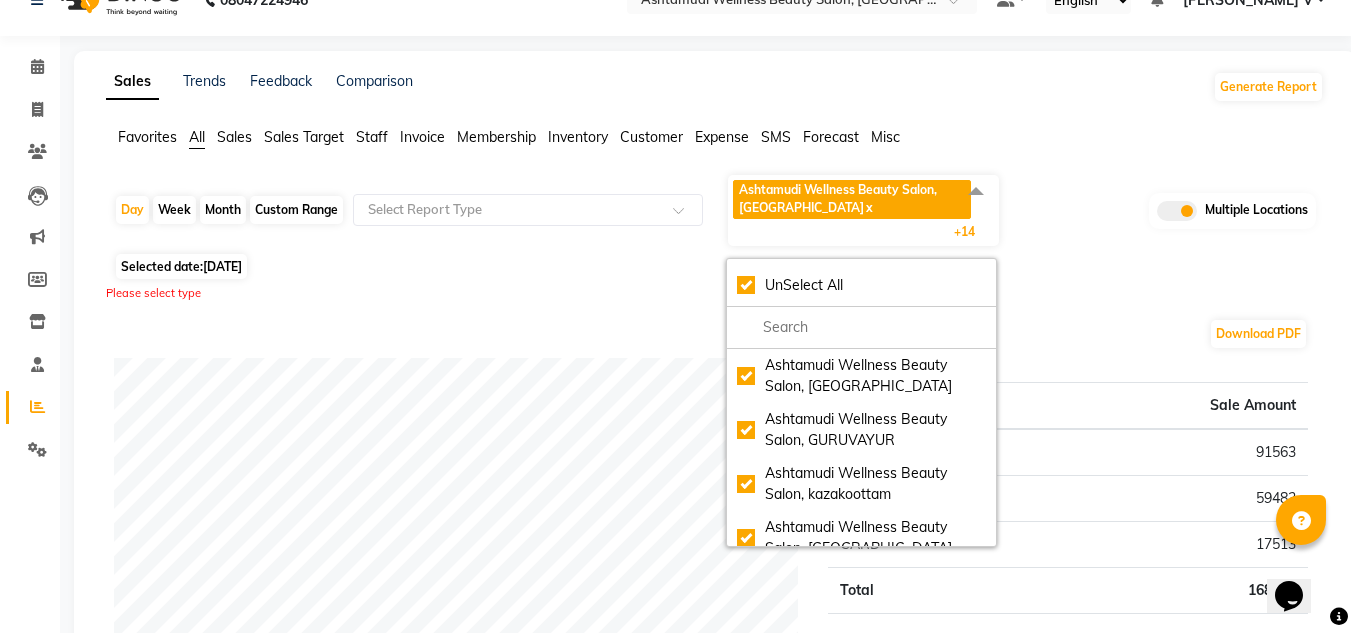scroll, scrollTop: 0, scrollLeft: 0, axis: both 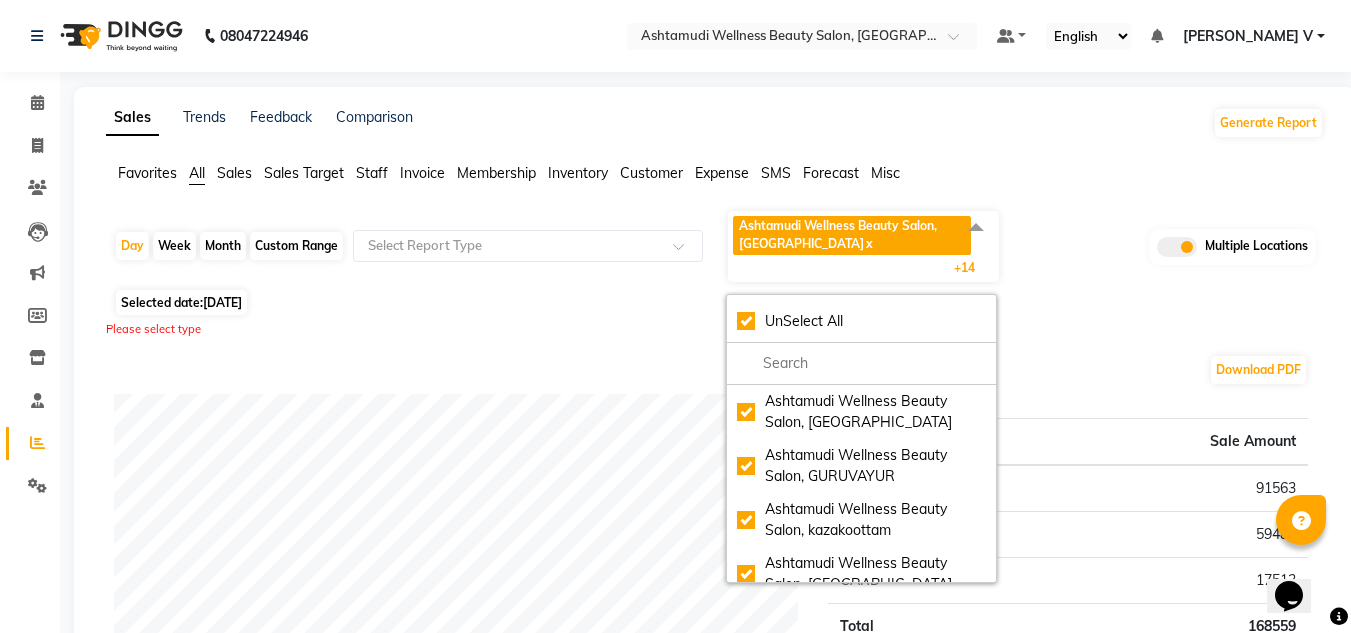click on "Download PDF" 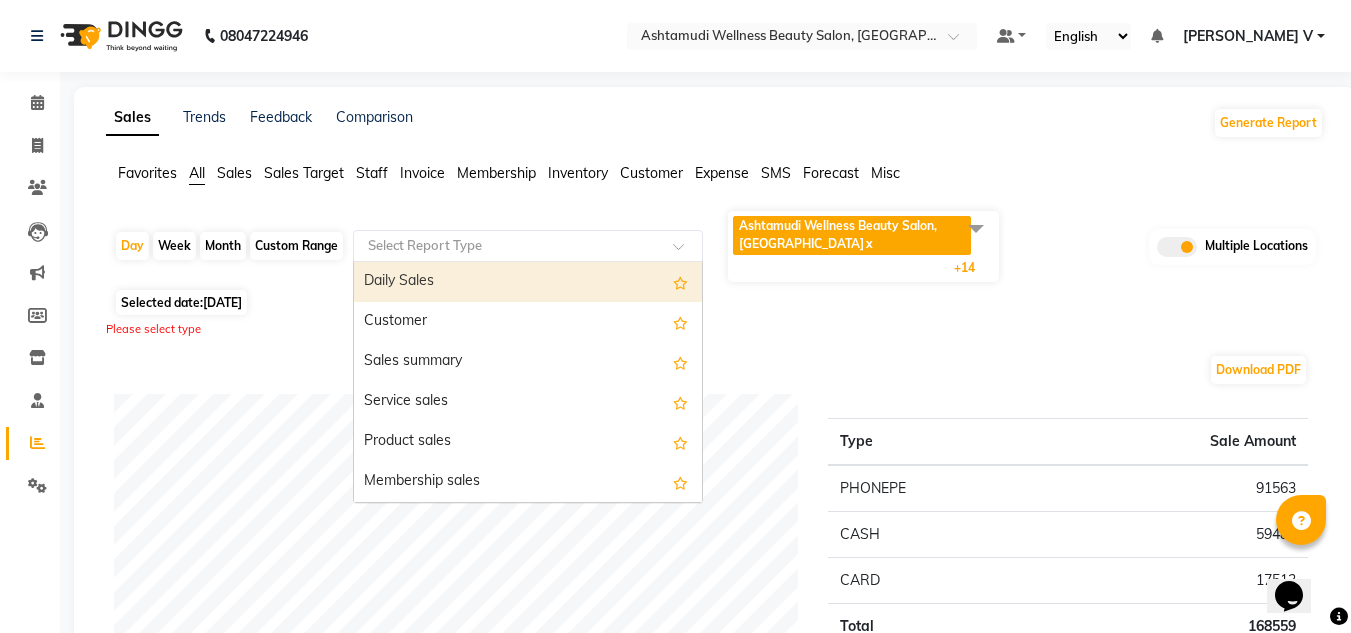 click 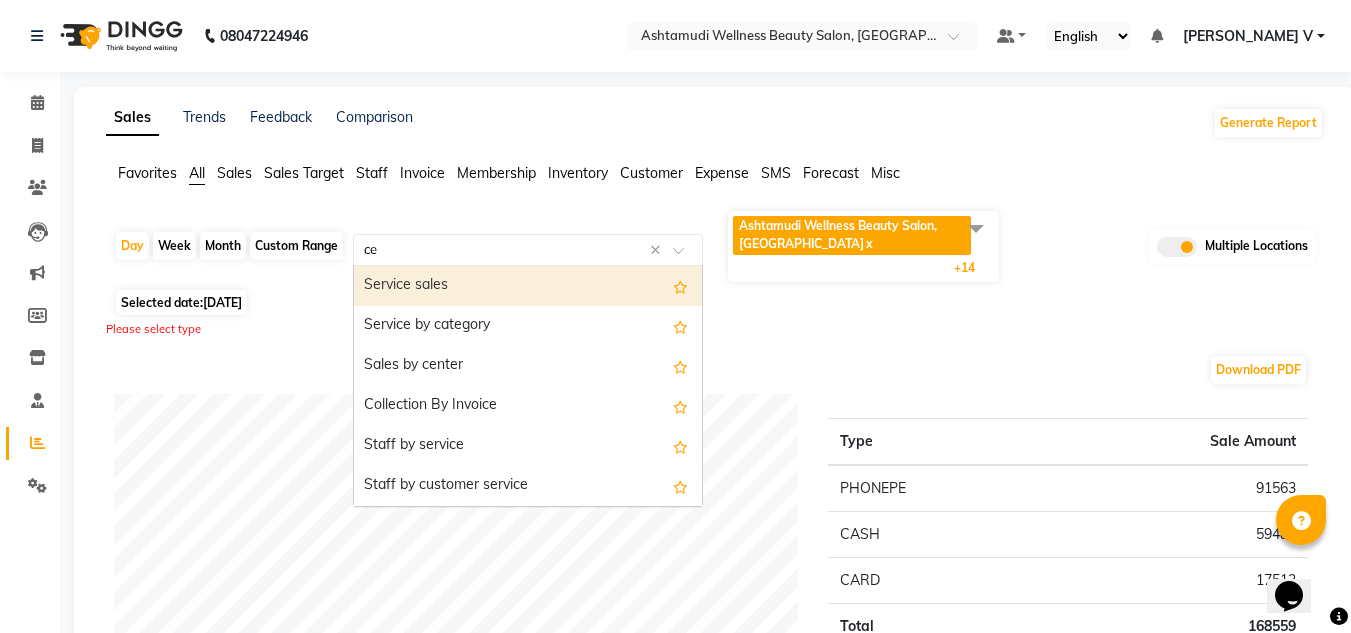 type on "cen" 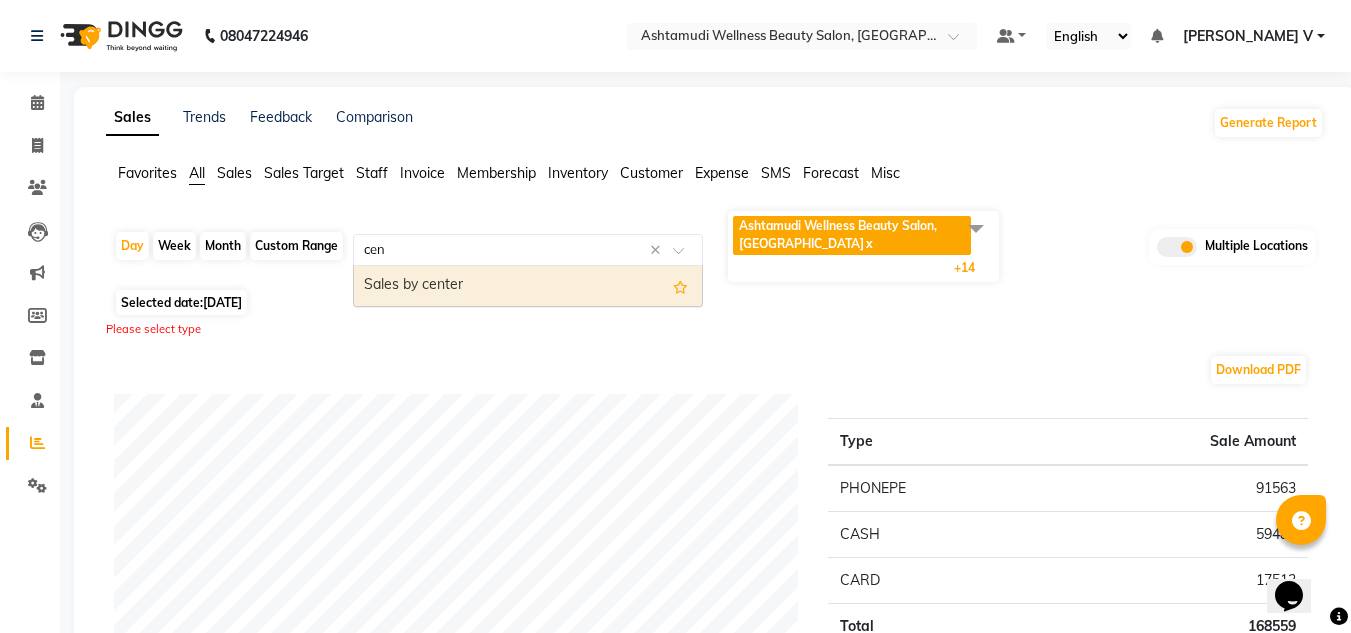 click on "Sales by center" at bounding box center (528, 286) 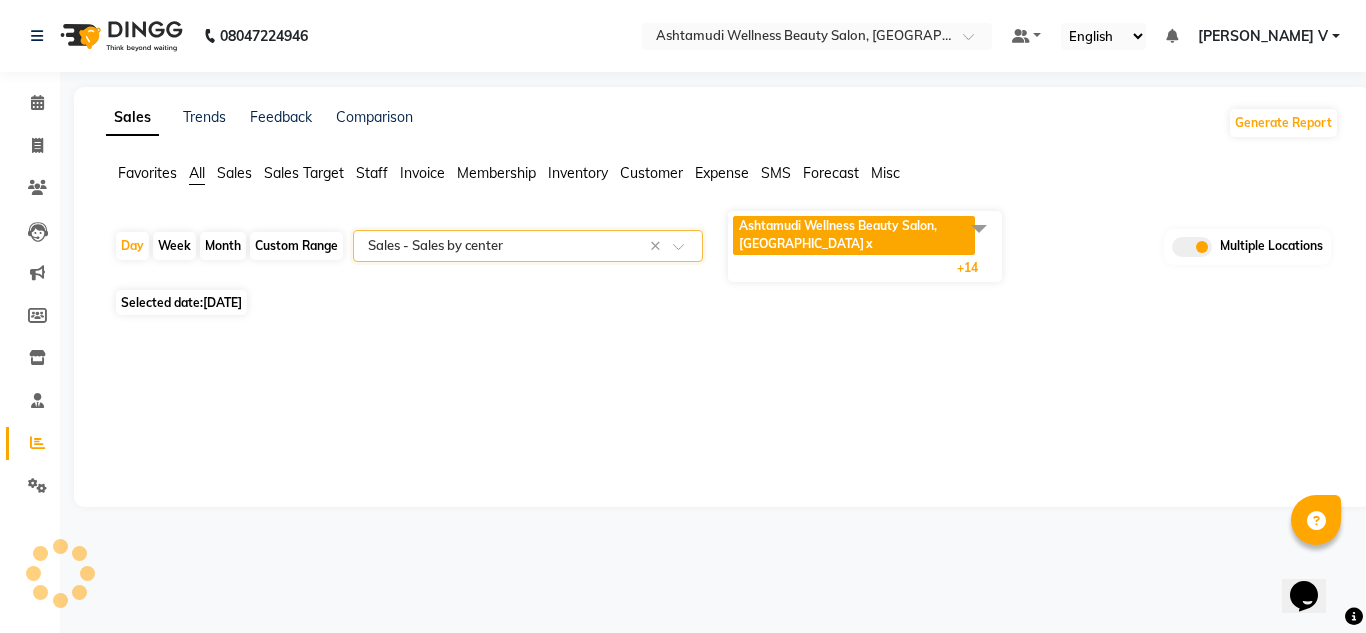 select on "full_report" 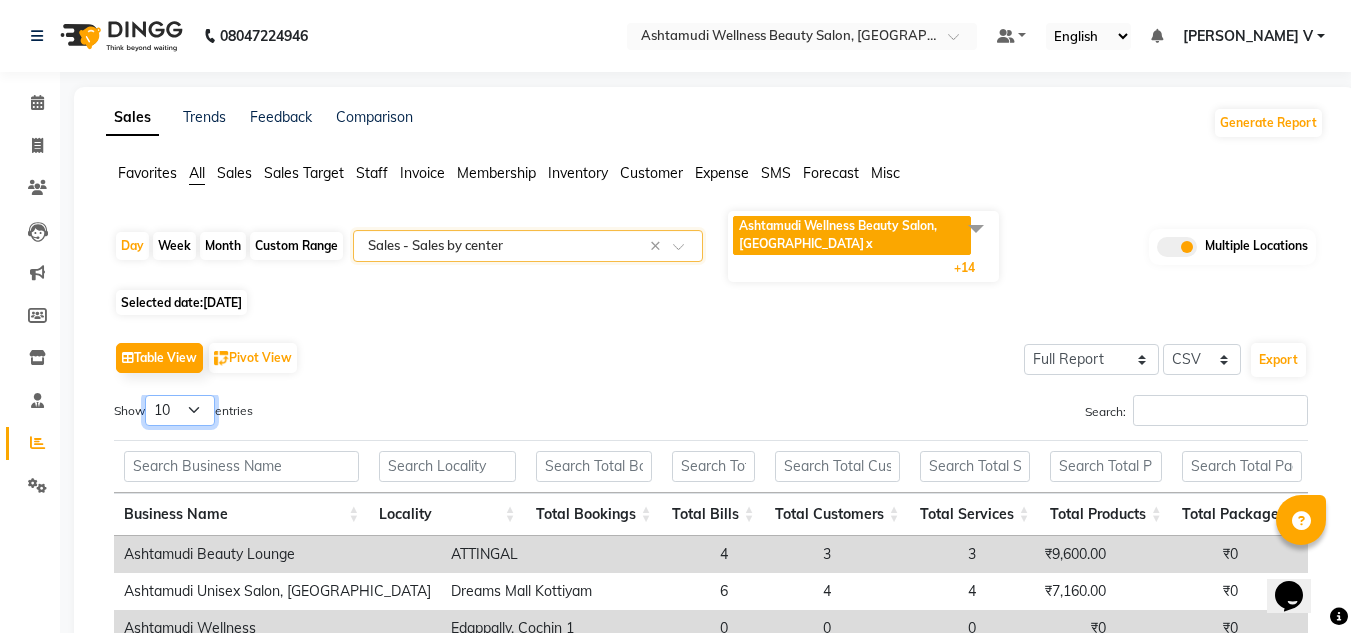 click on "10 25 50 100" at bounding box center (180, 410) 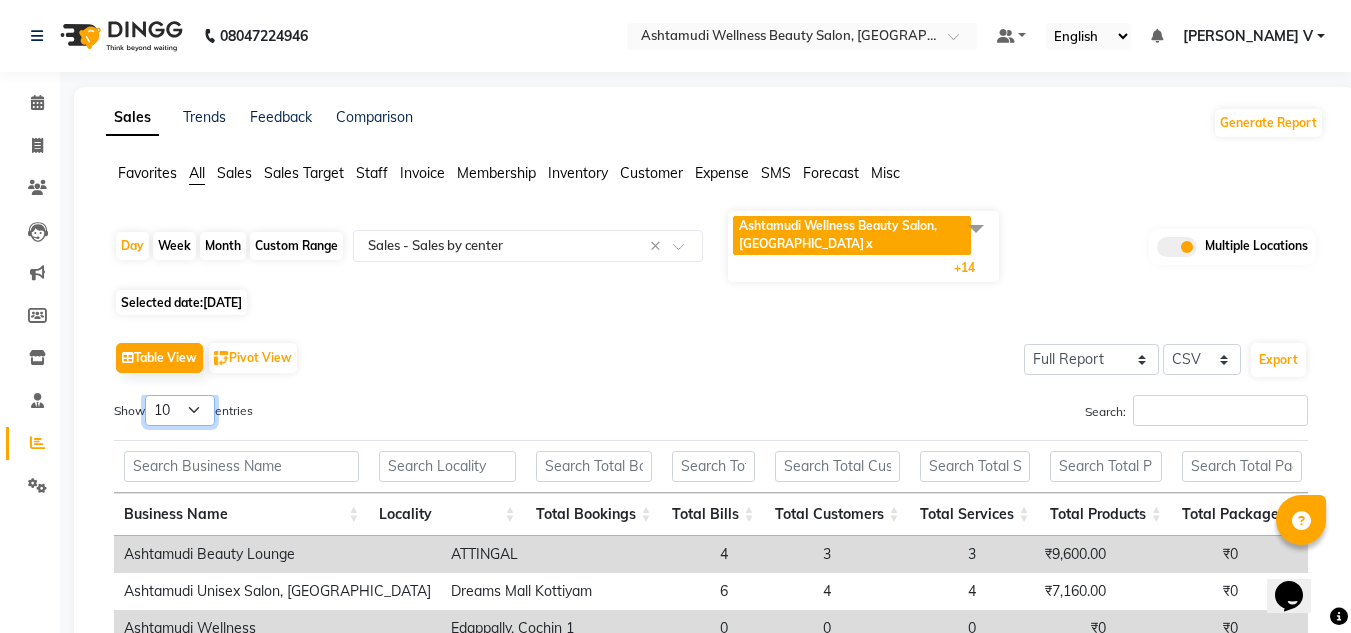 select on "25" 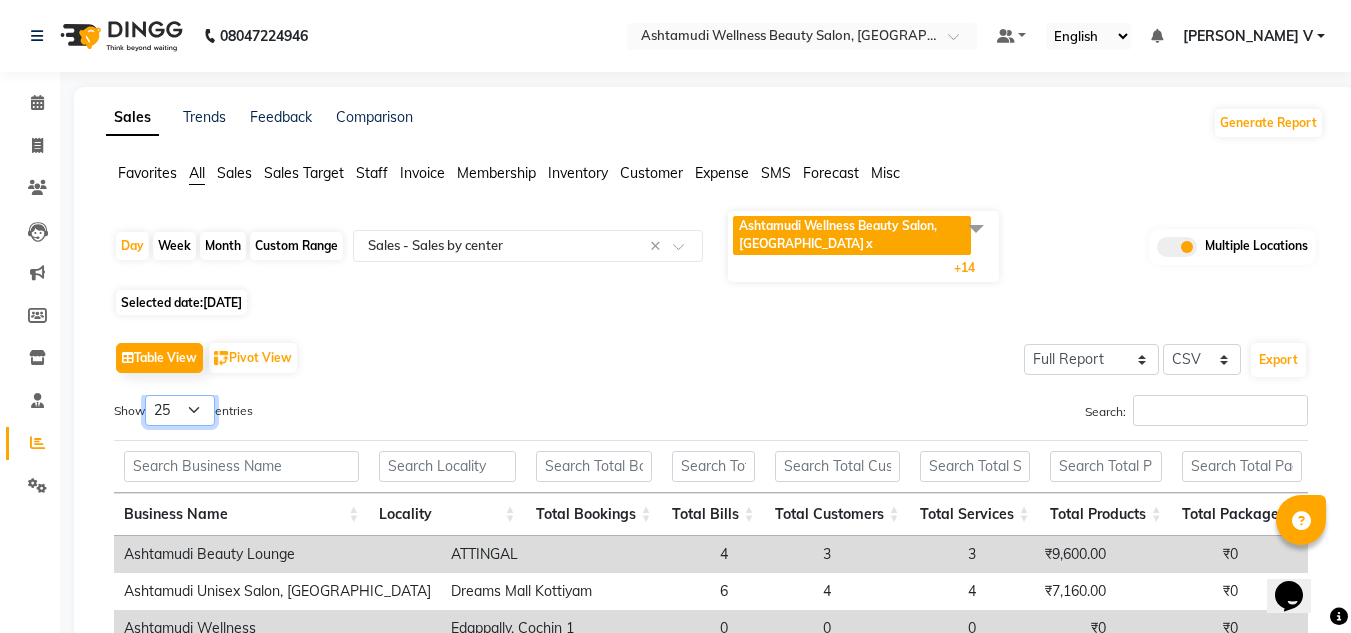click on "10 25 50 100" at bounding box center [180, 410] 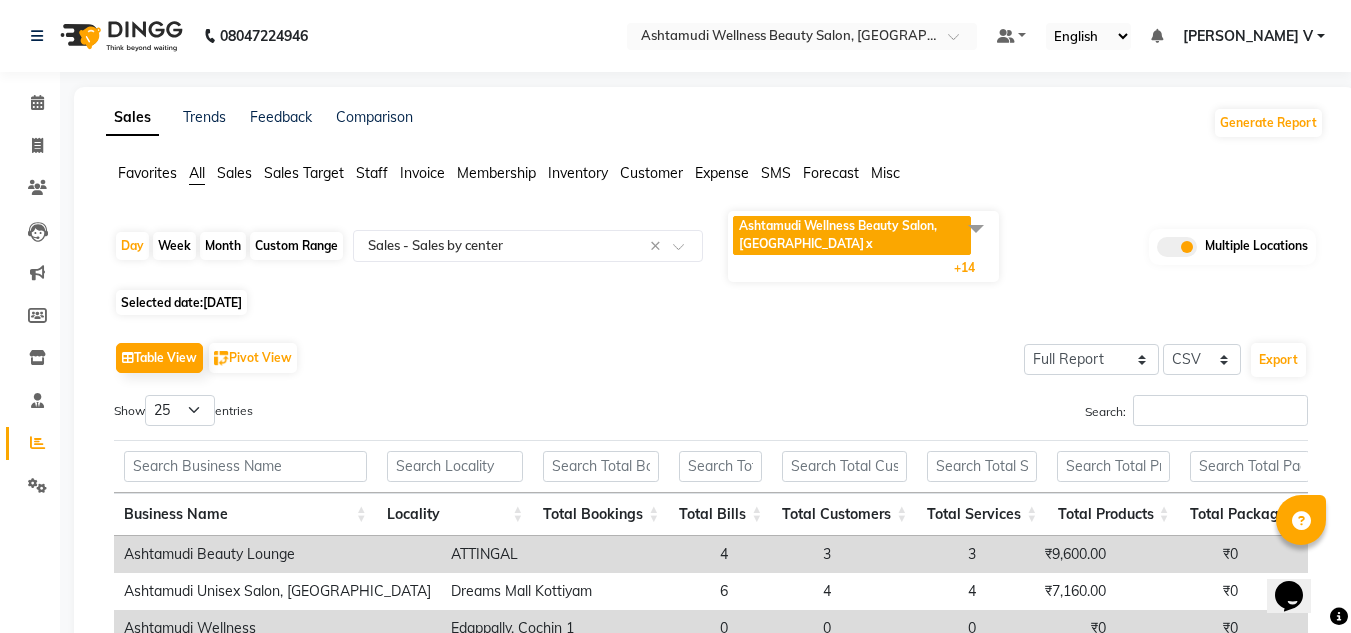 click on "Table View   Pivot View  Select Full Report Filtered Report Select CSV PDF  Export" 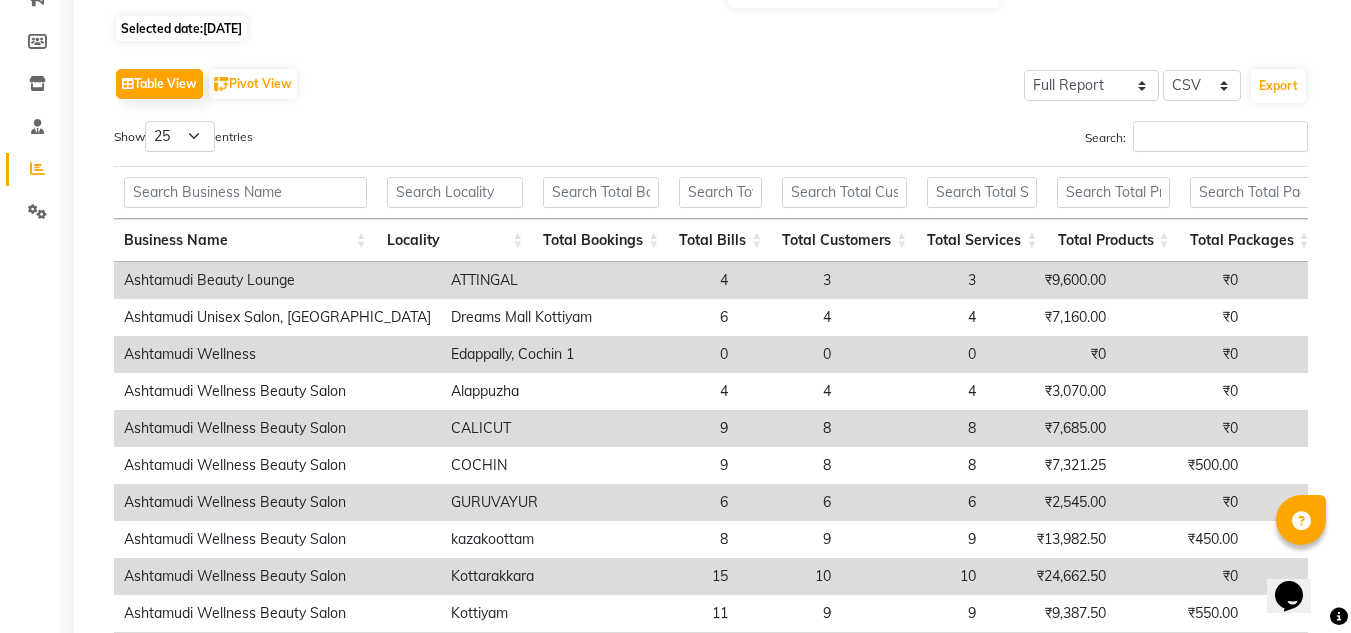 scroll, scrollTop: 300, scrollLeft: 0, axis: vertical 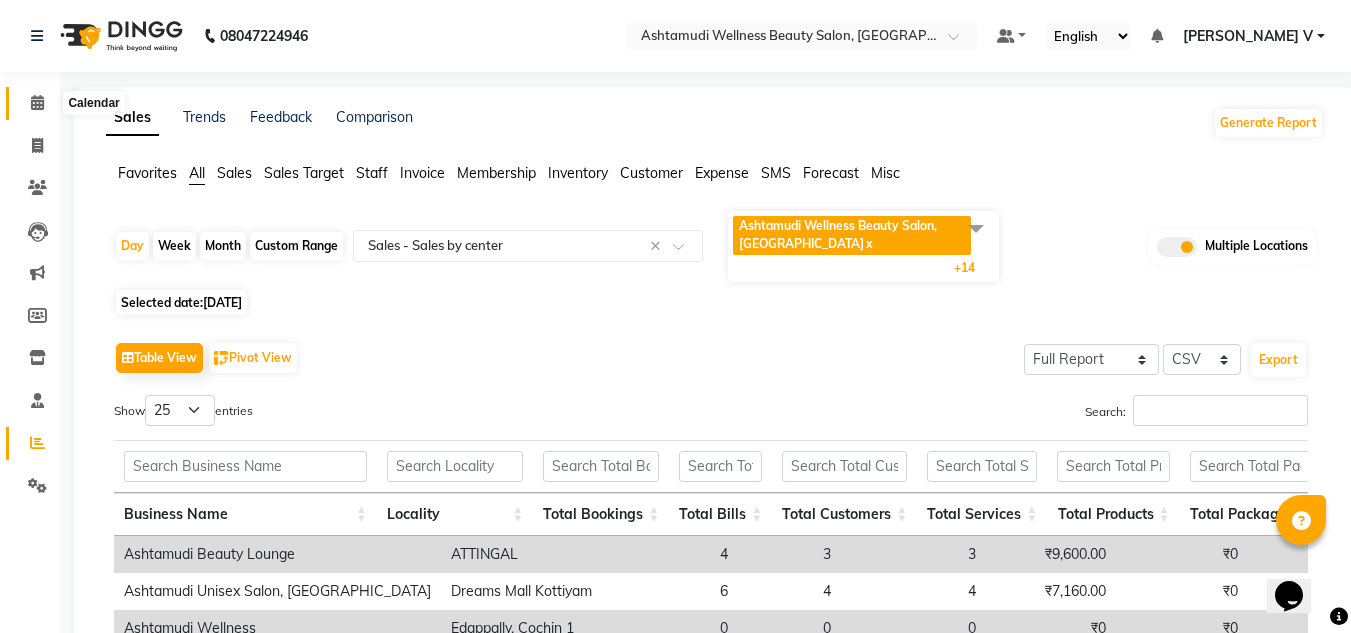 click 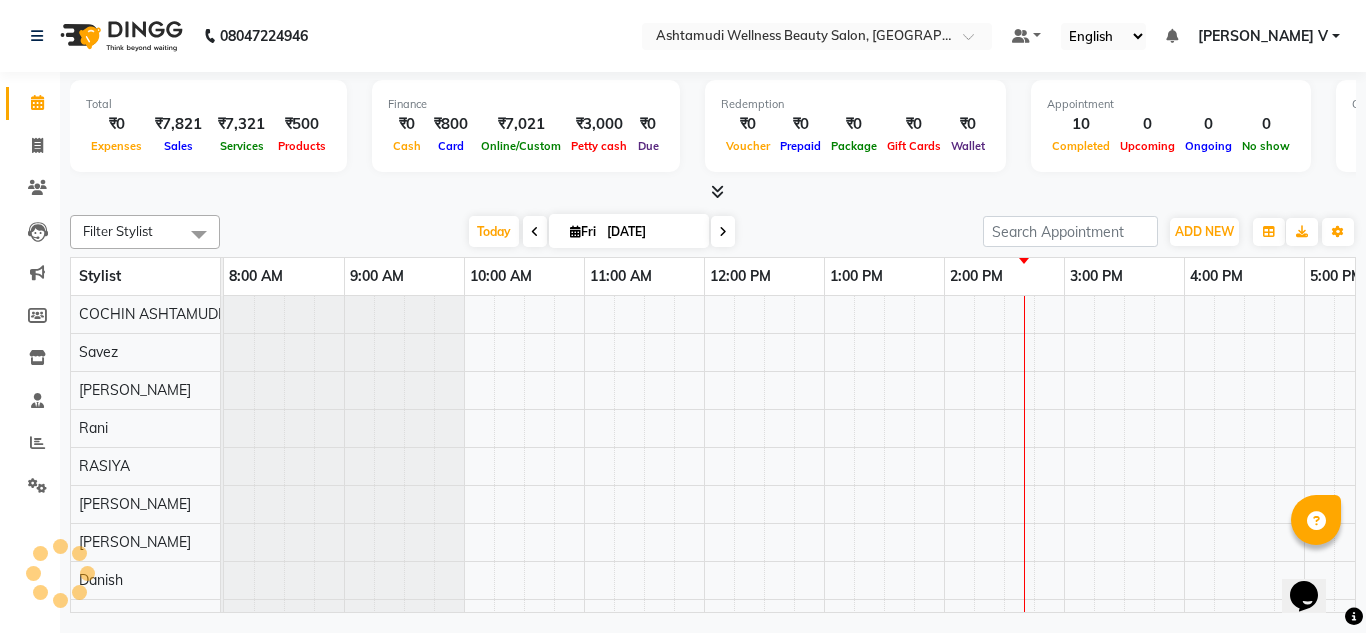 scroll, scrollTop: 0, scrollLeft: 0, axis: both 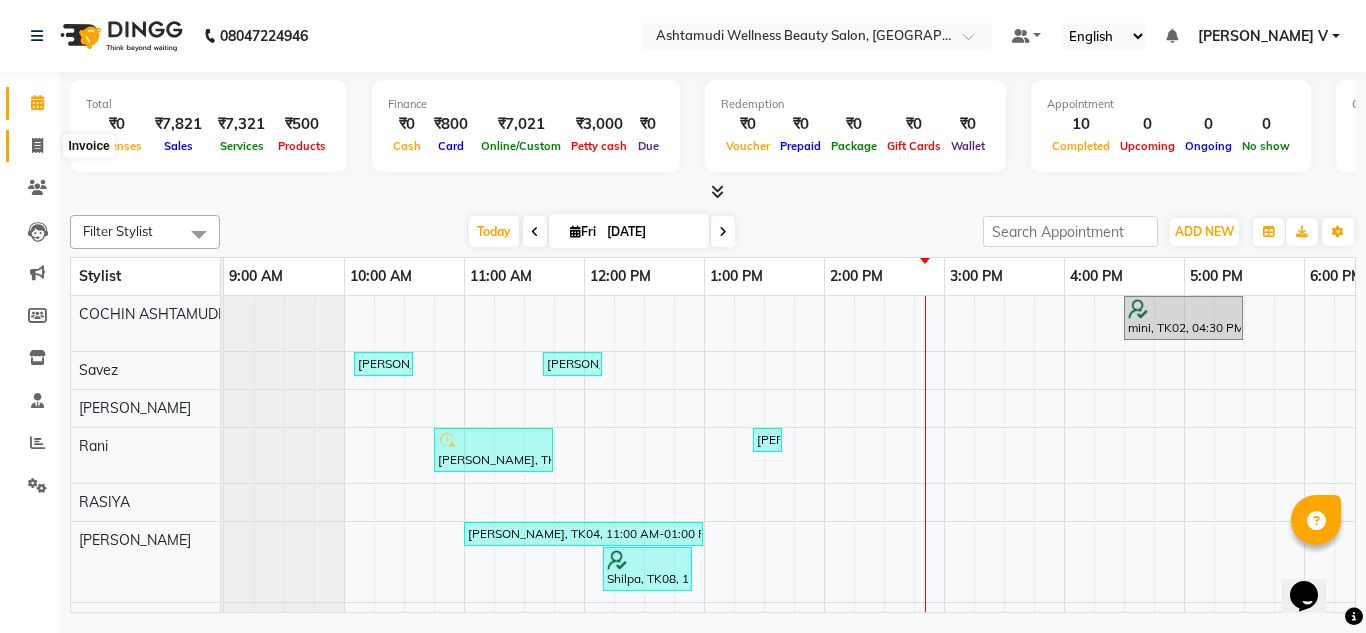 click 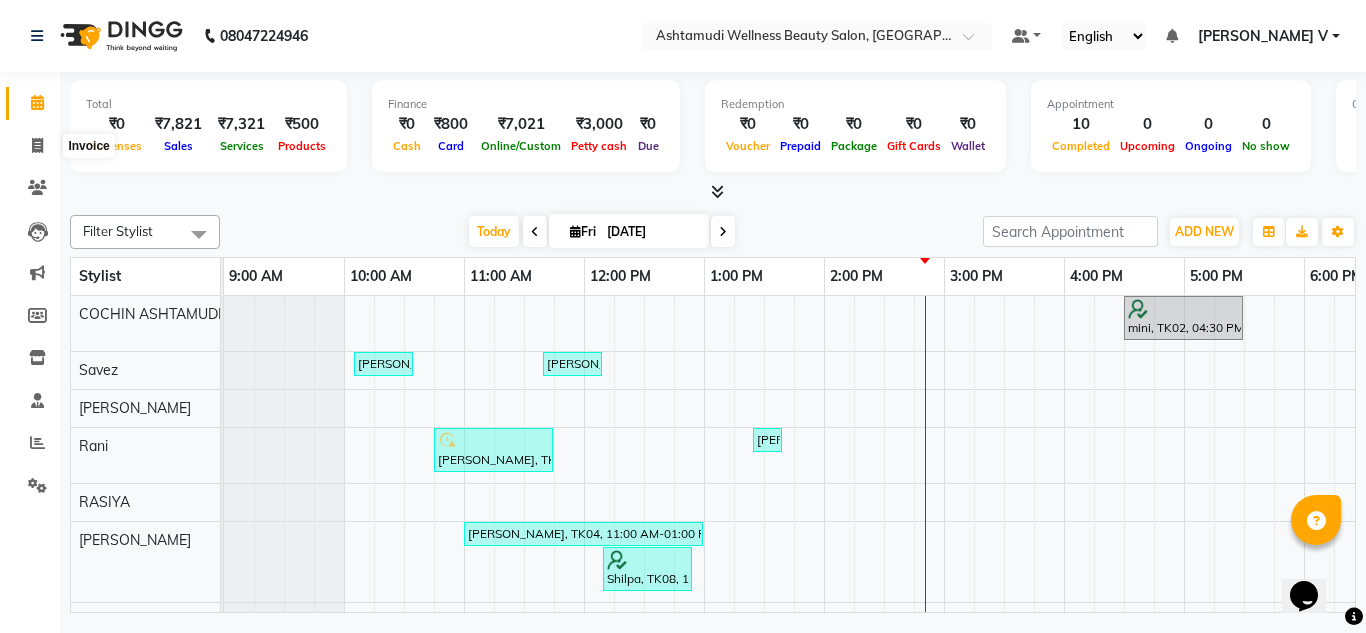 select on "service" 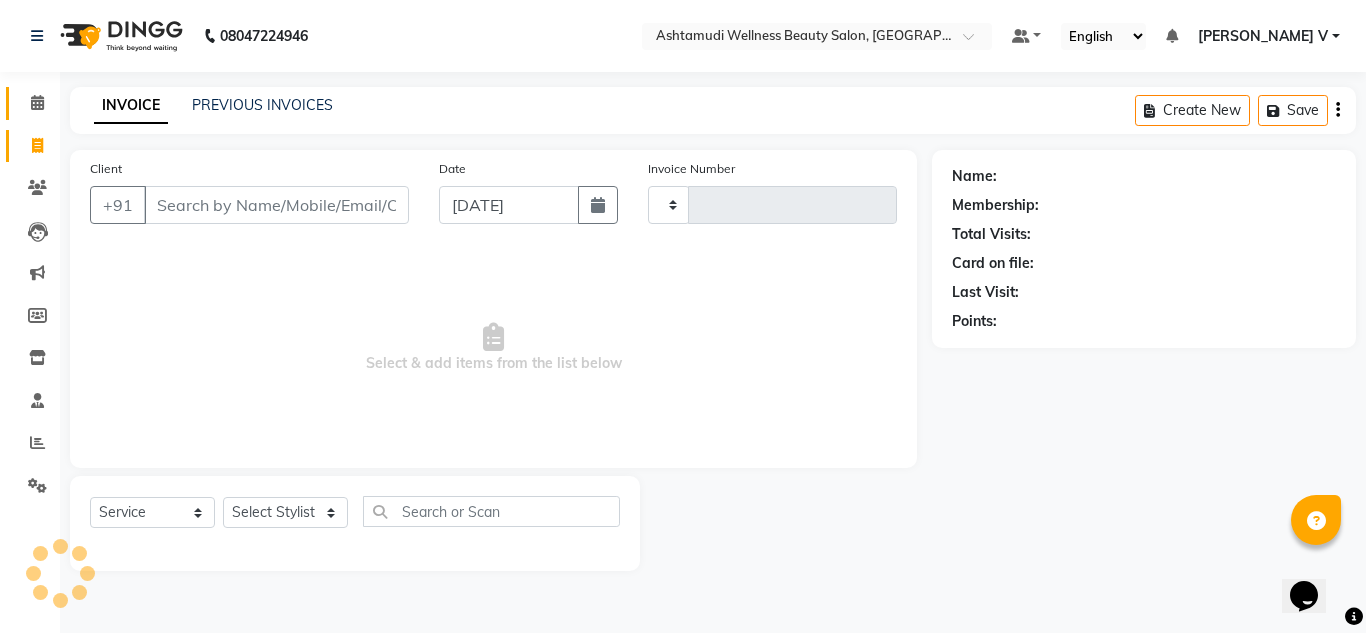 type on "2997" 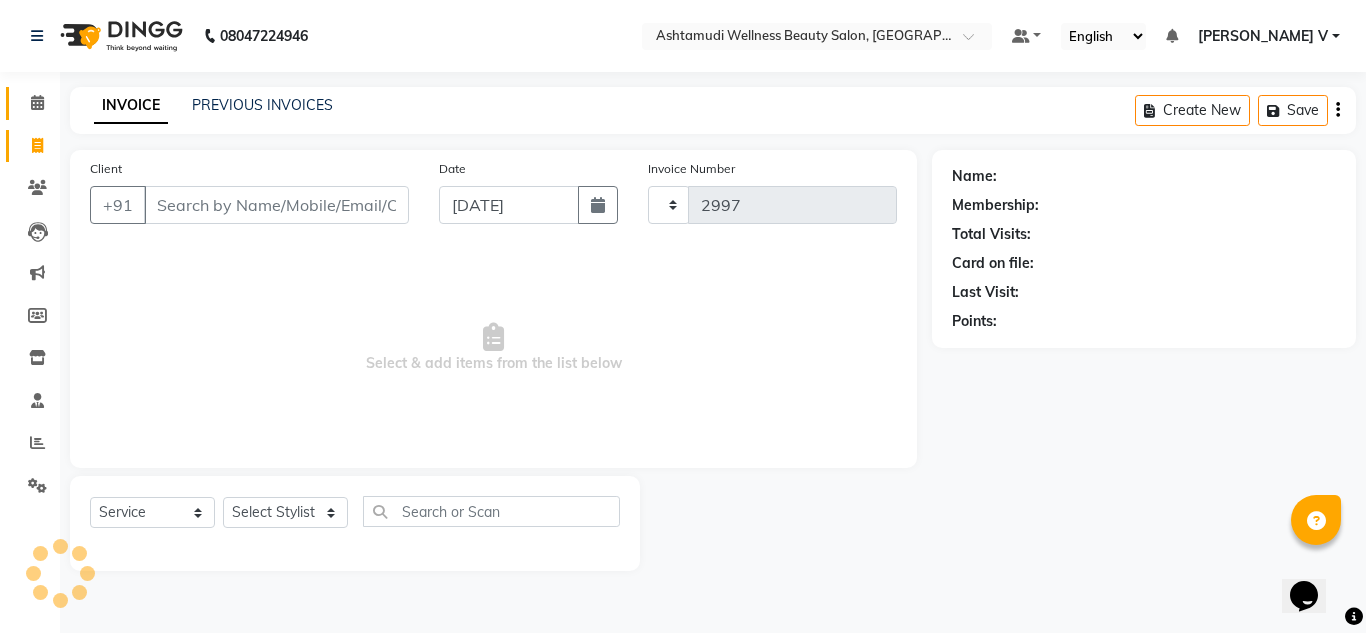 select on "4632" 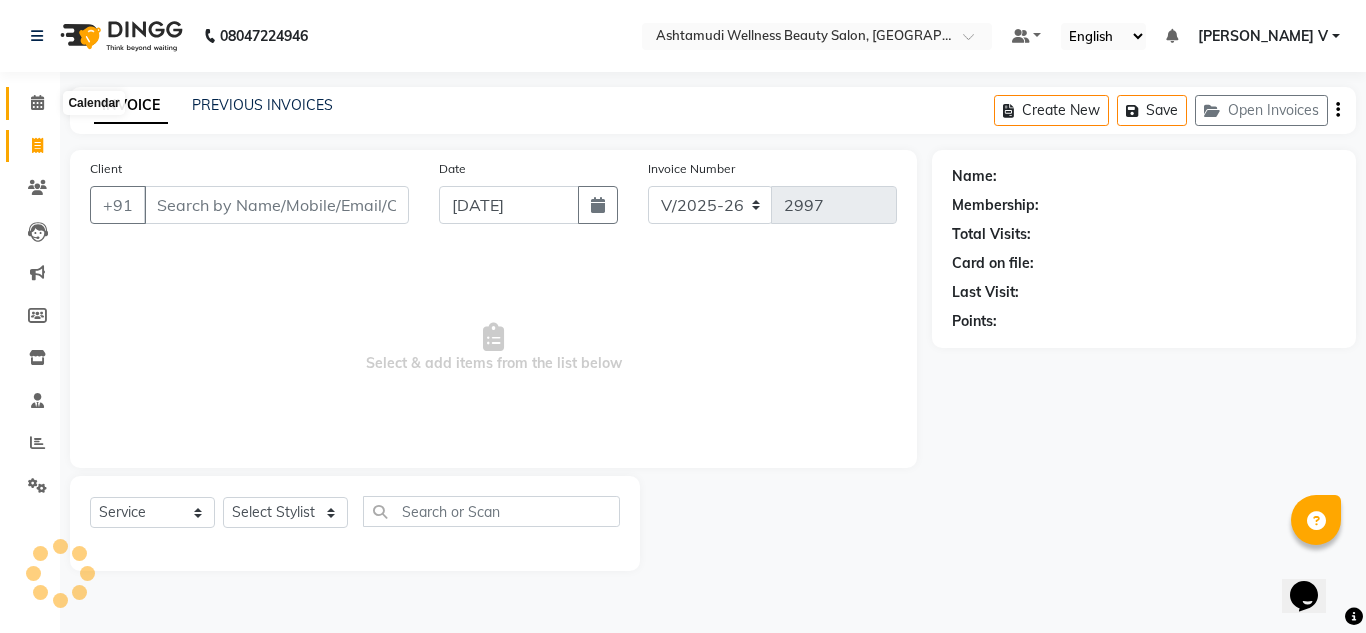 click 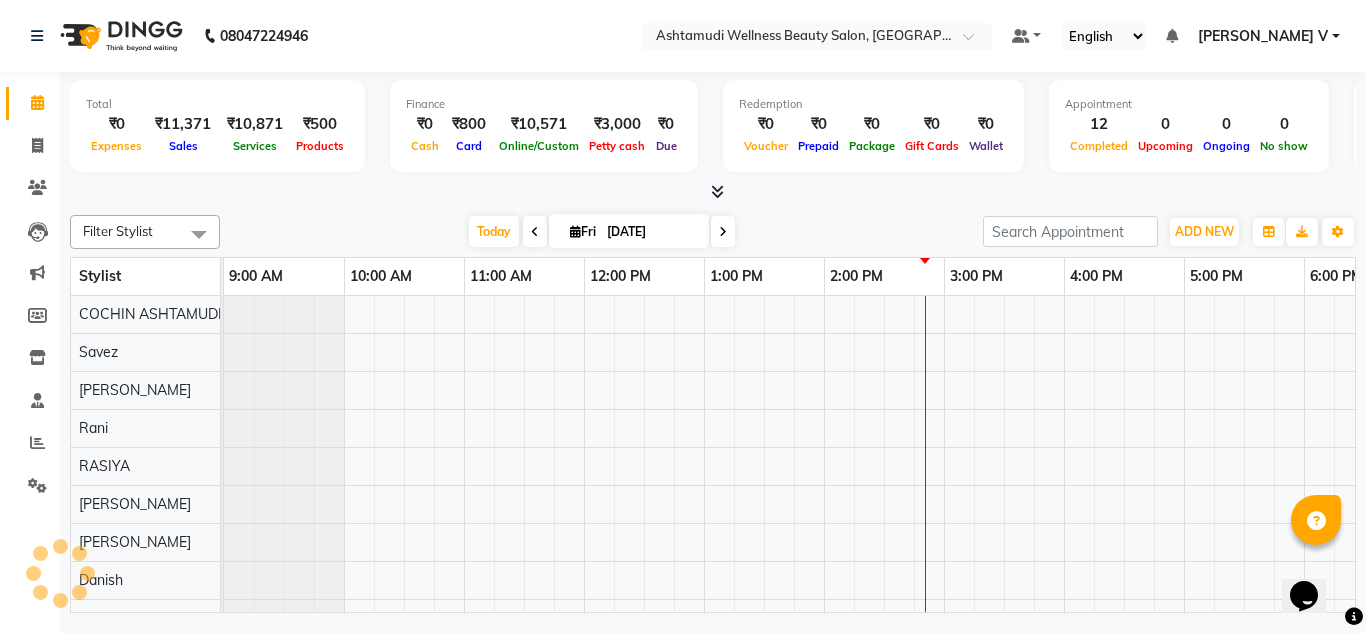 scroll, scrollTop: 0, scrollLeft: 0, axis: both 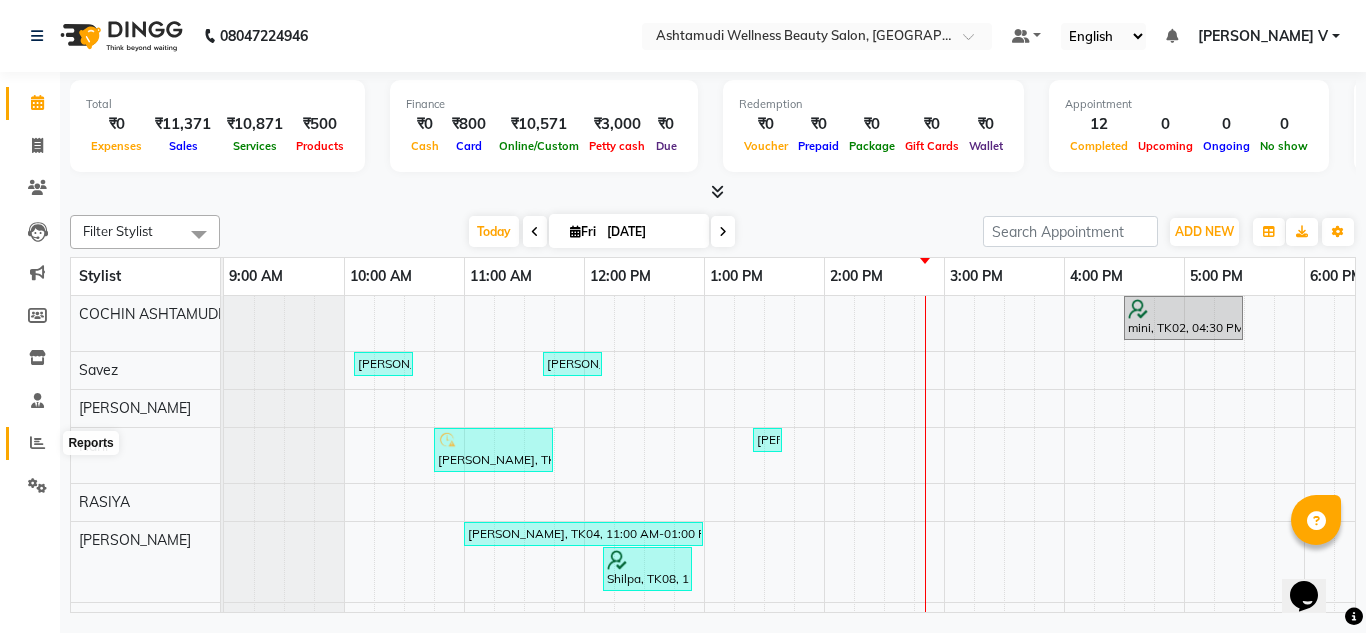 click 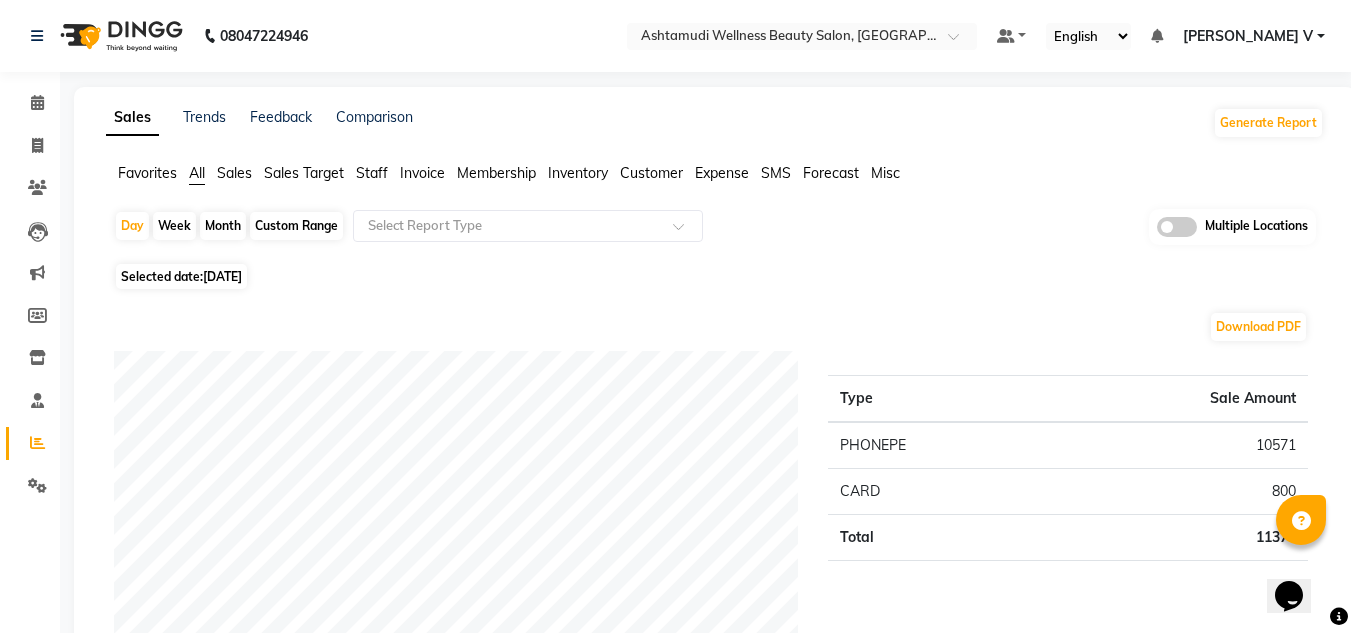 click 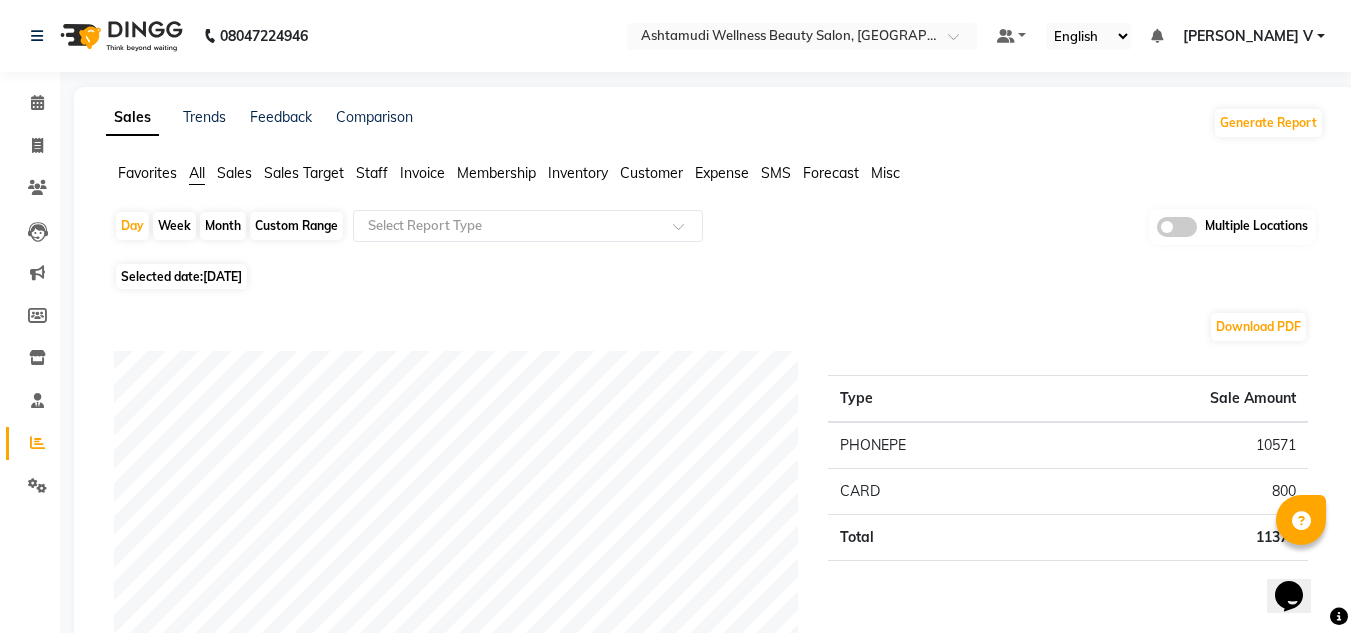 click 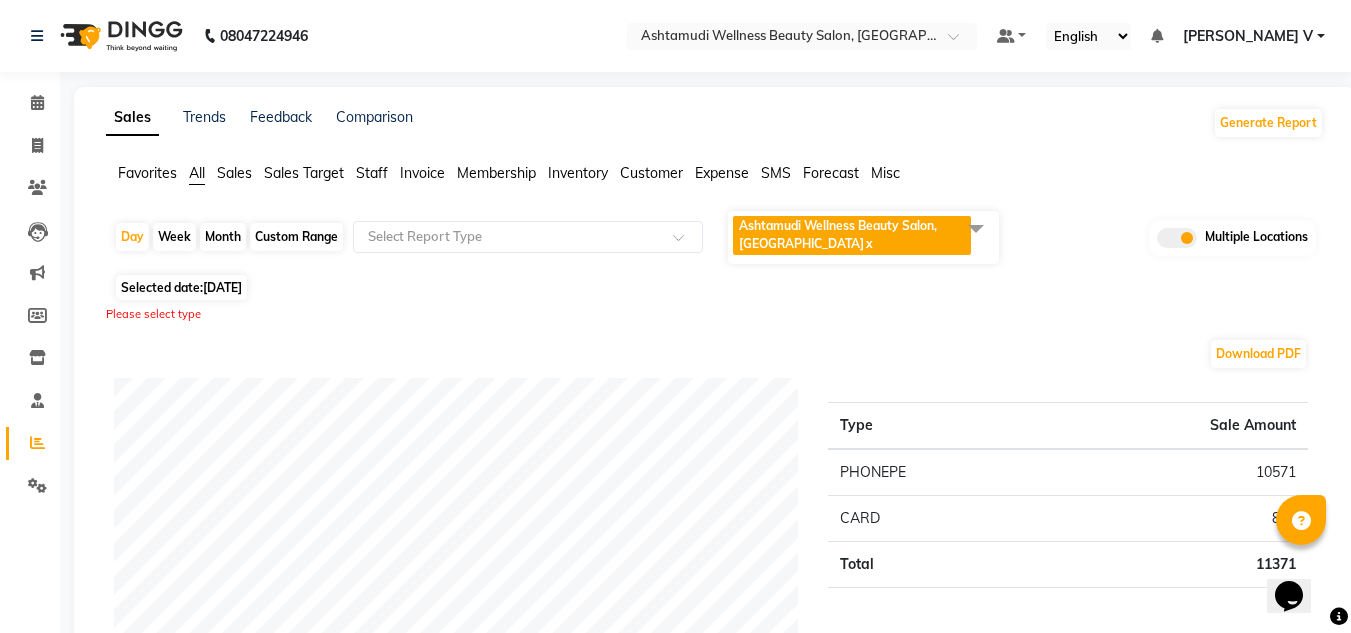 click on "Ashtamudi Wellness Beauty Salon, COCHIN  x" 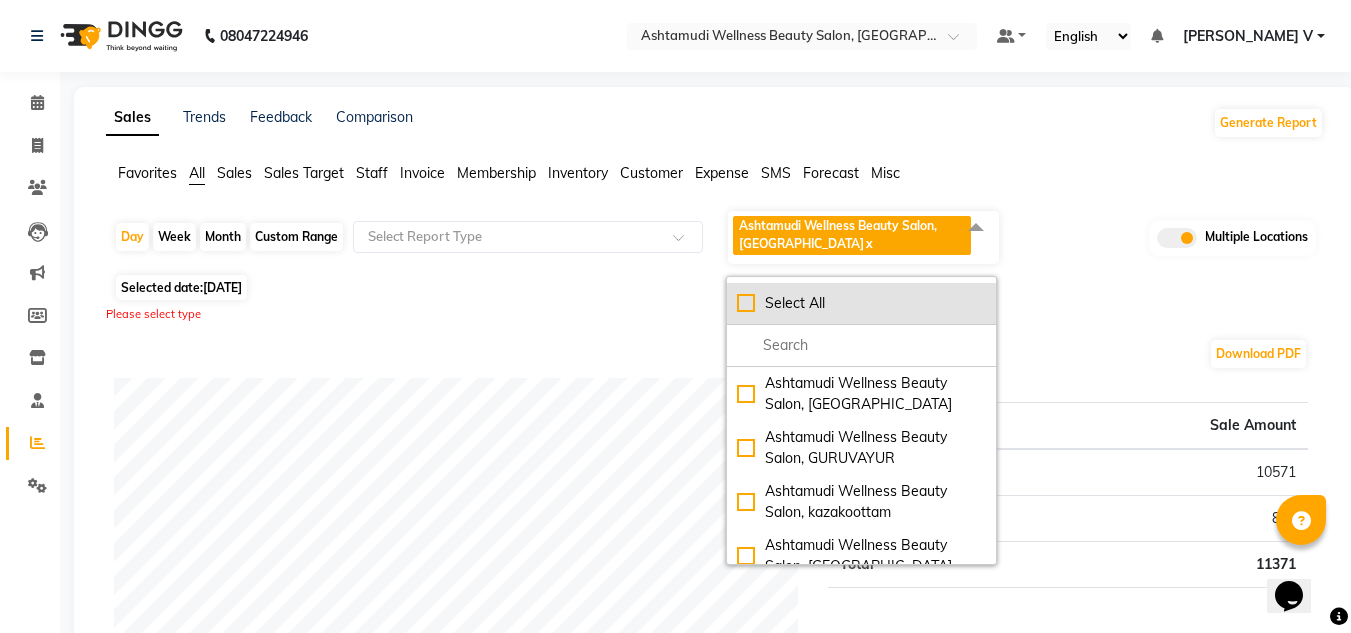 click on "Select All" 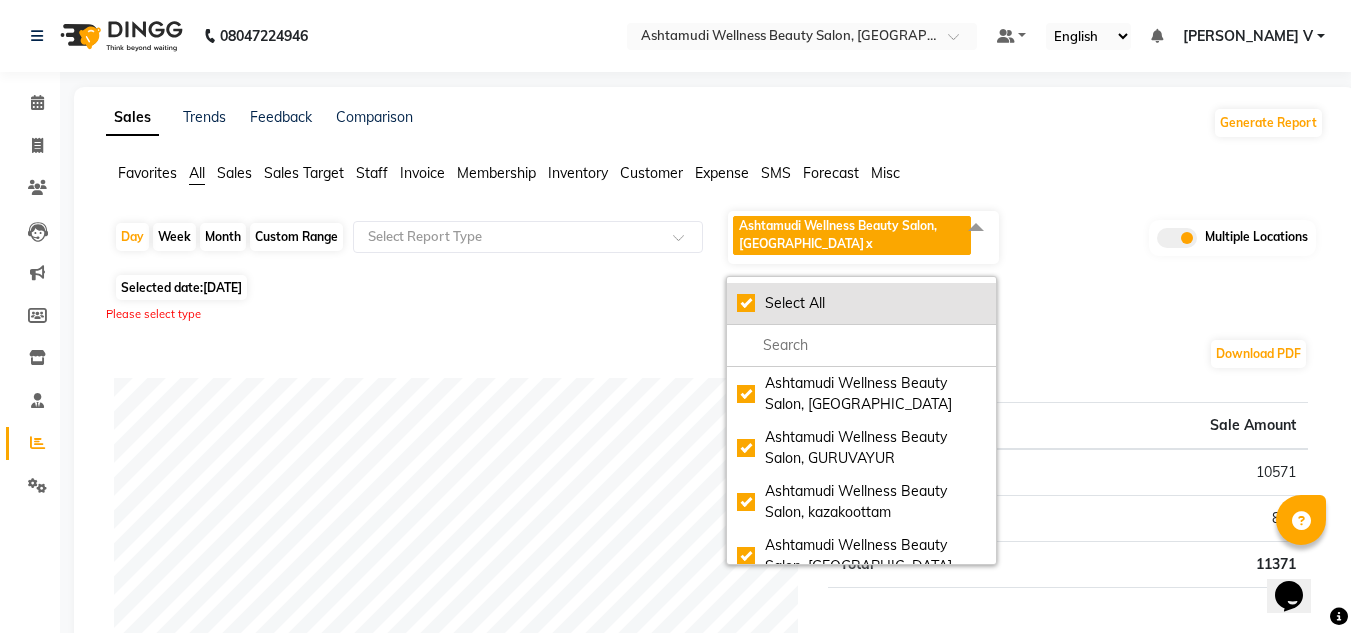 checkbox on "true" 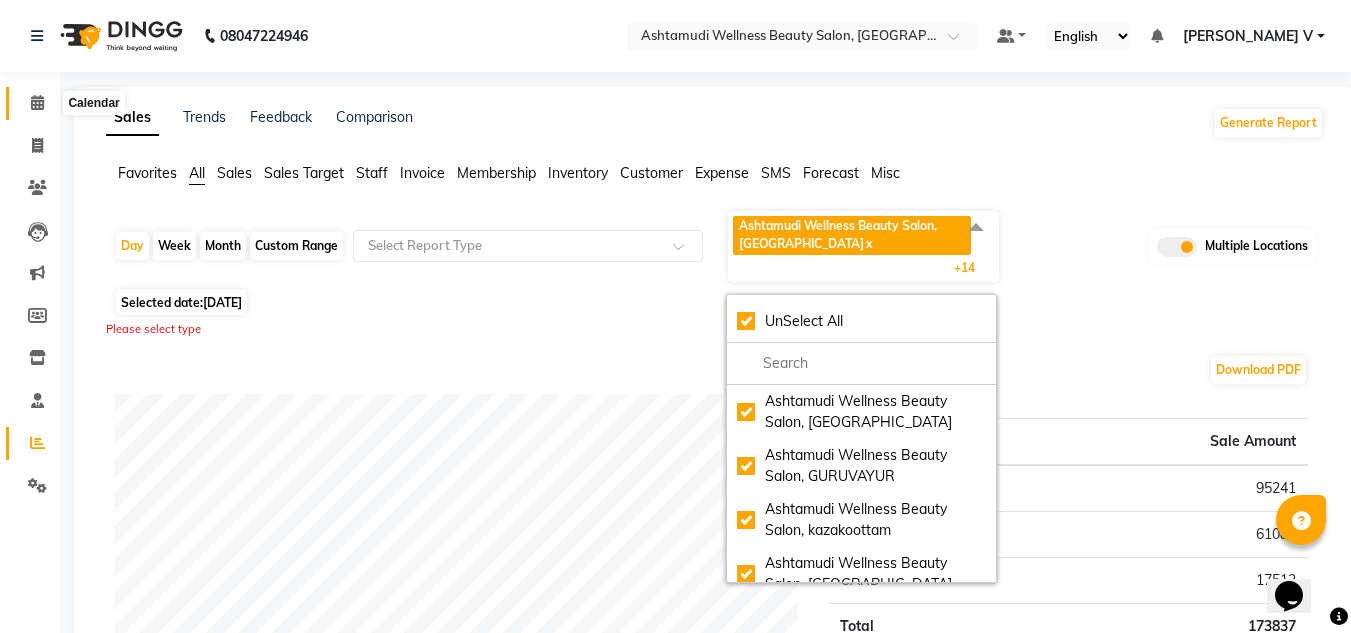 click 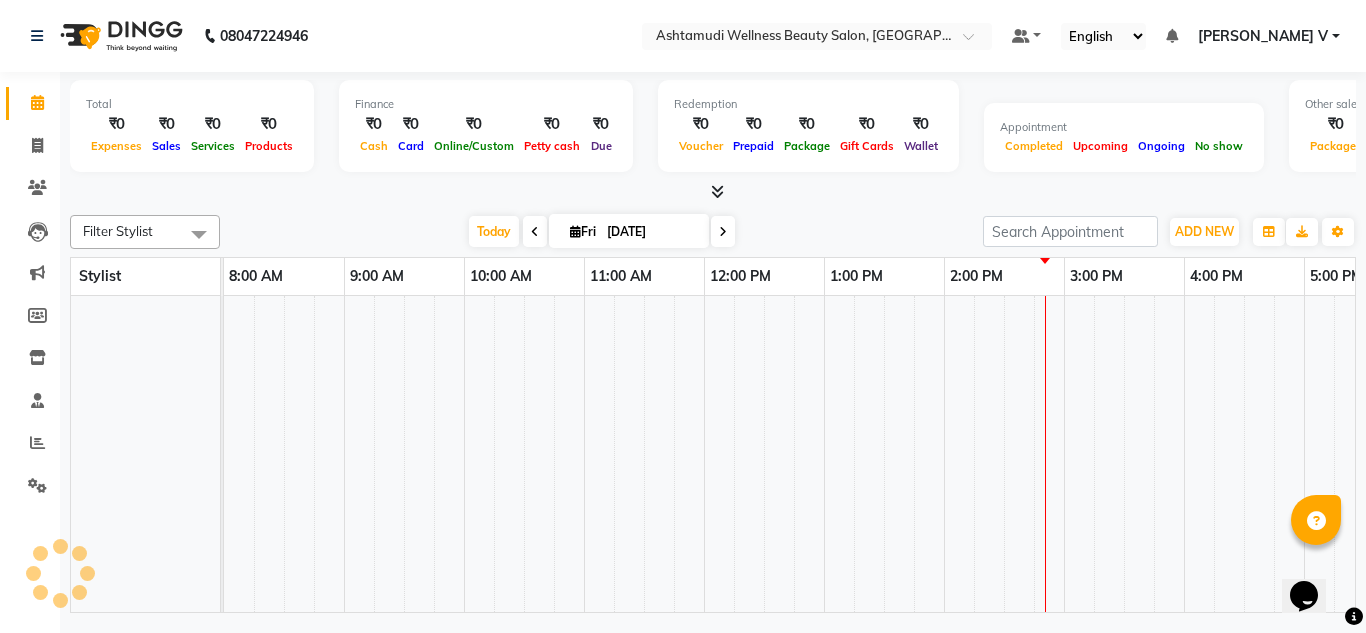 scroll, scrollTop: 0, scrollLeft: 309, axis: horizontal 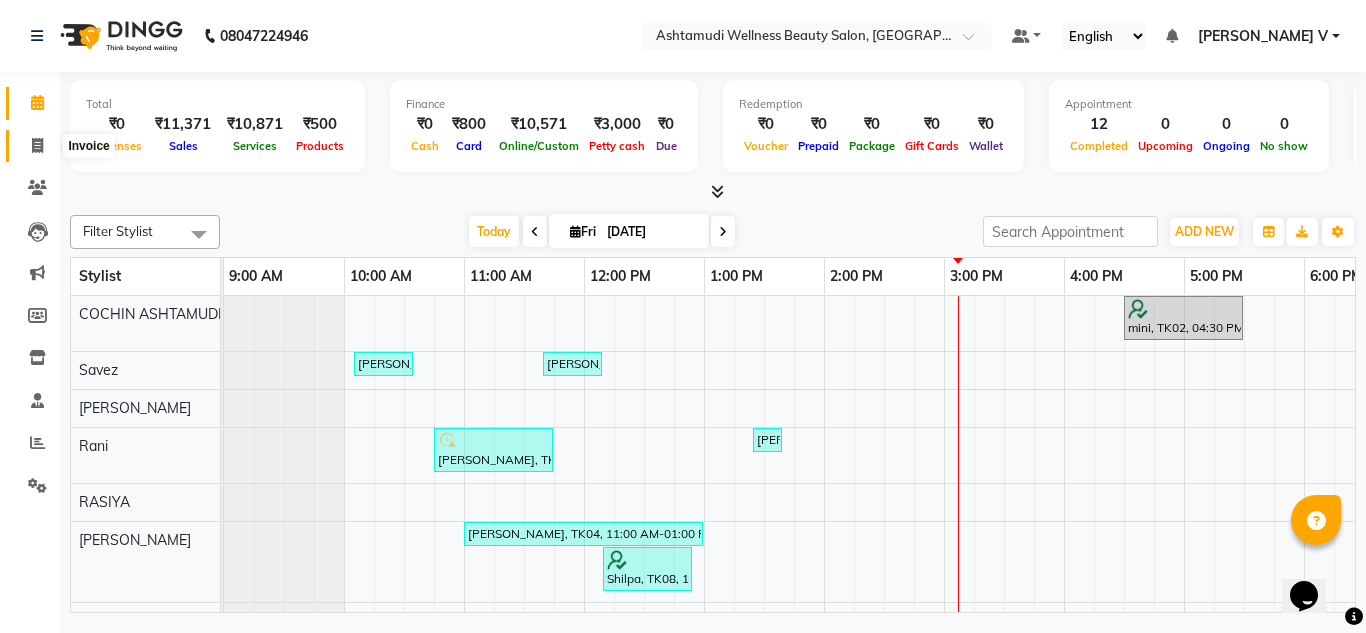 click 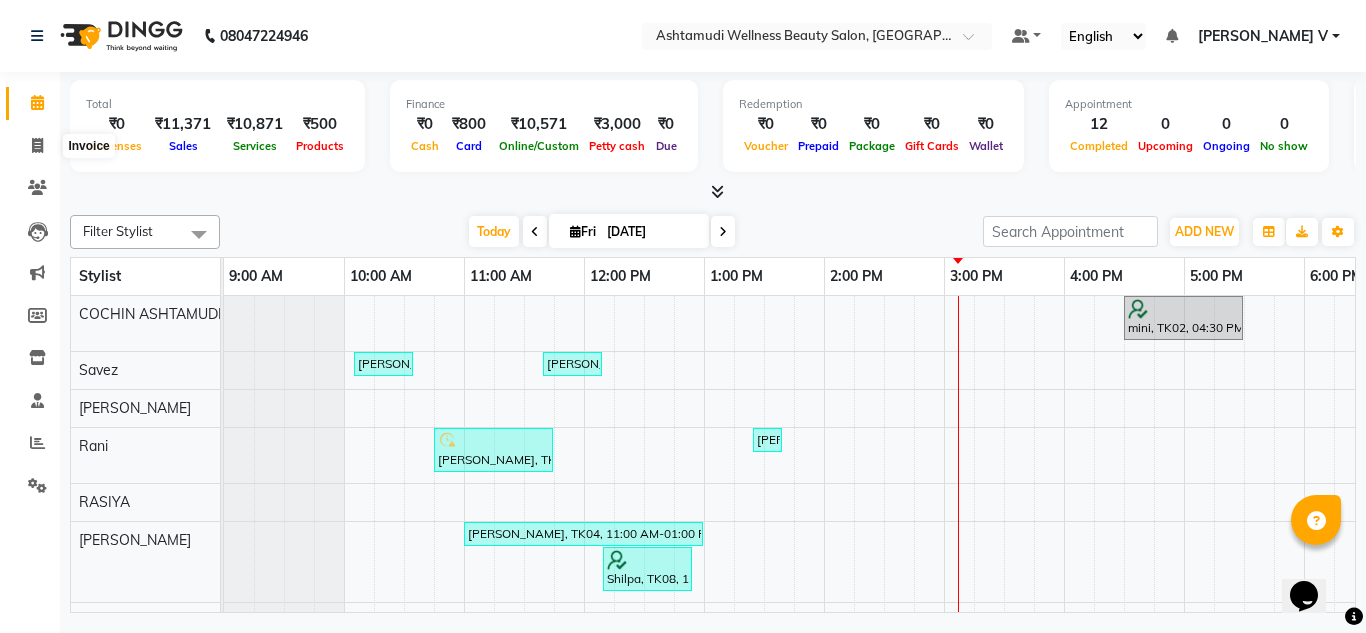 select on "service" 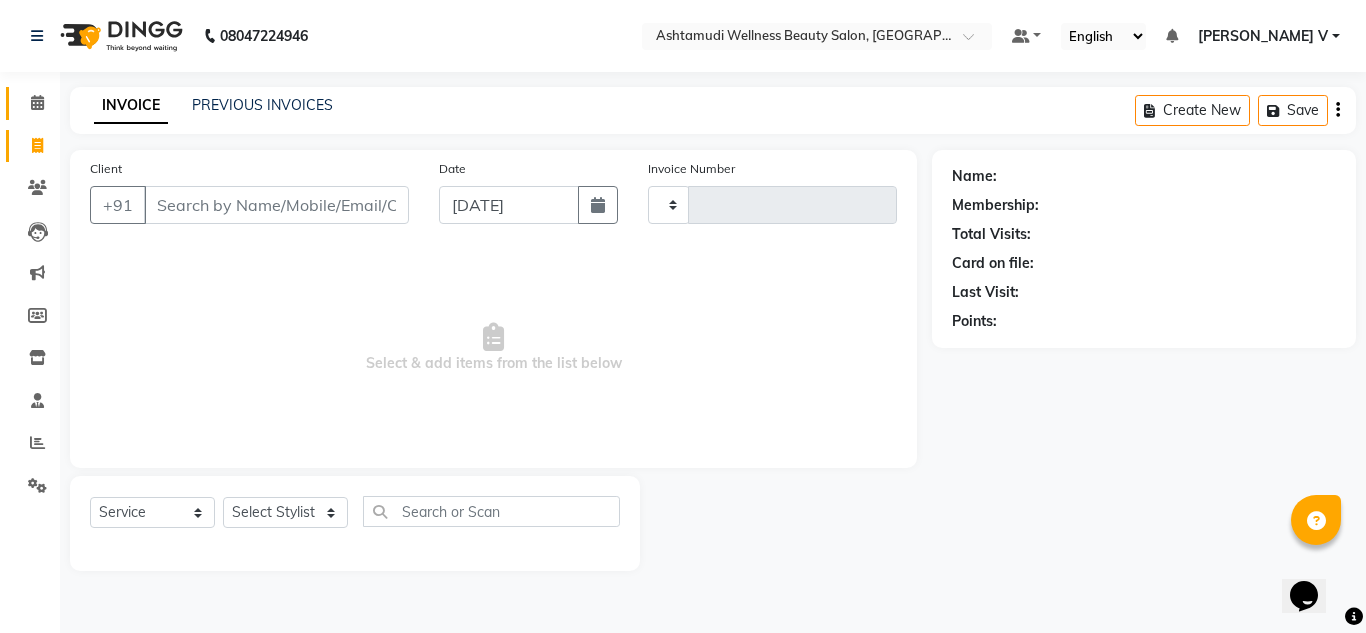 type on "2998" 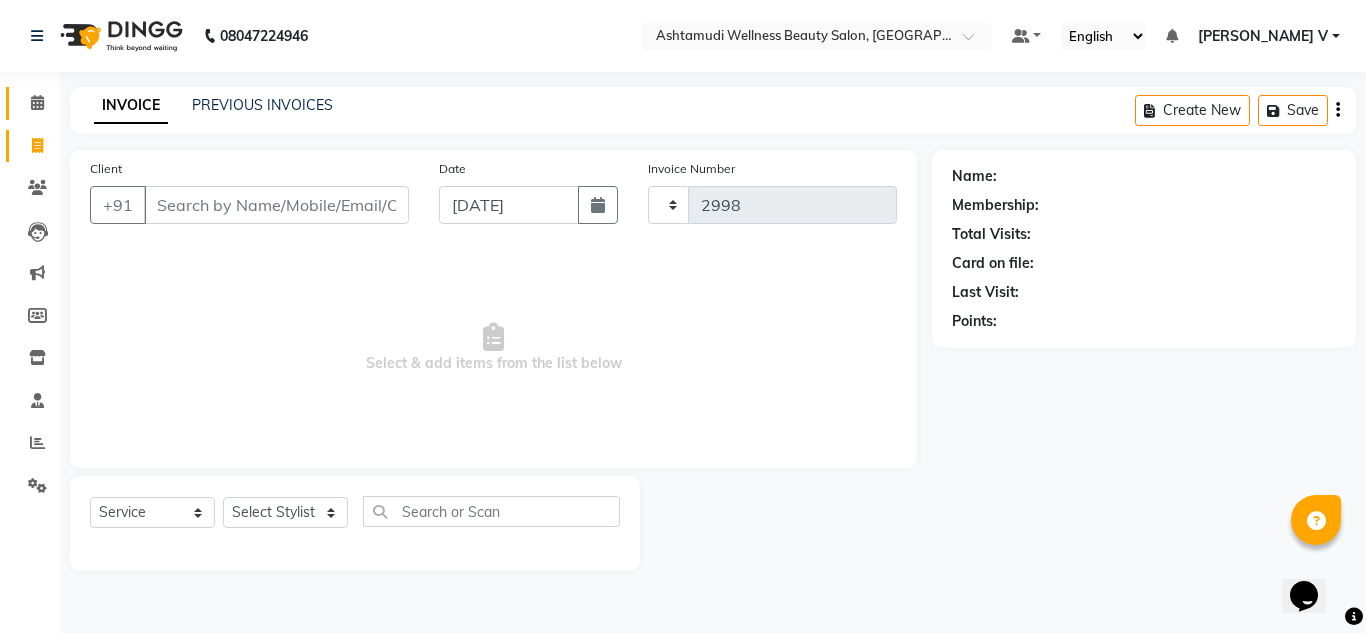 select on "4632" 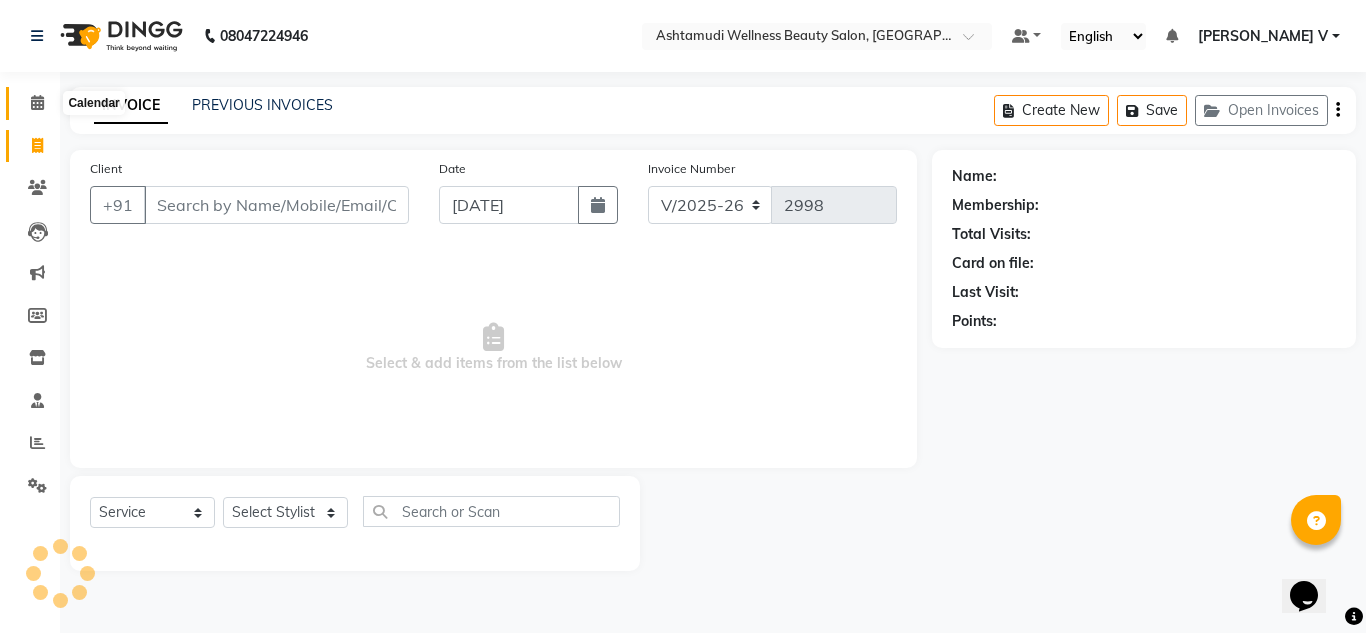 click 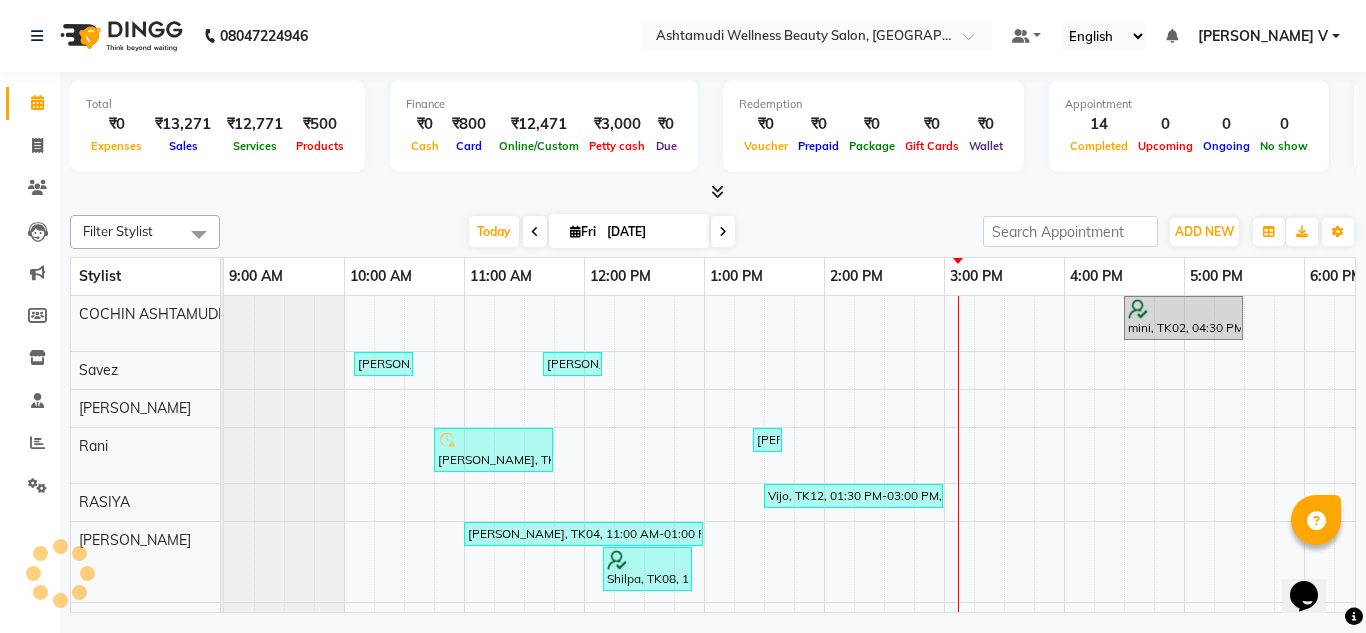 scroll, scrollTop: 0, scrollLeft: 0, axis: both 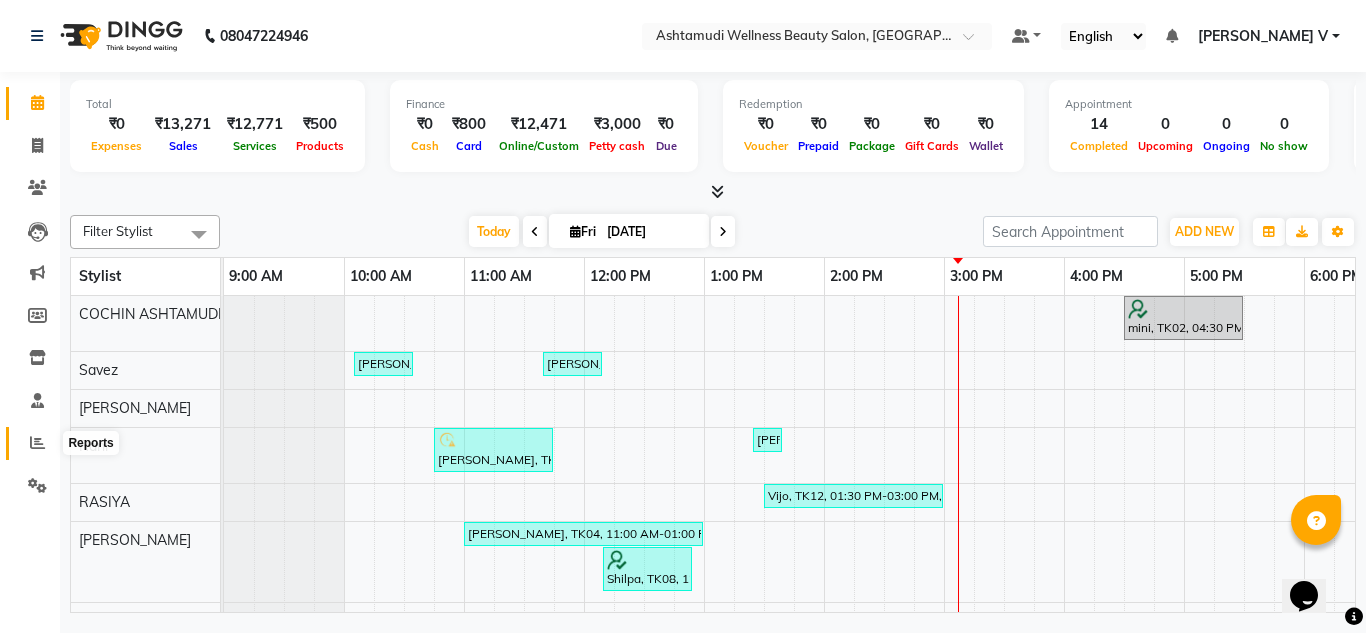 click 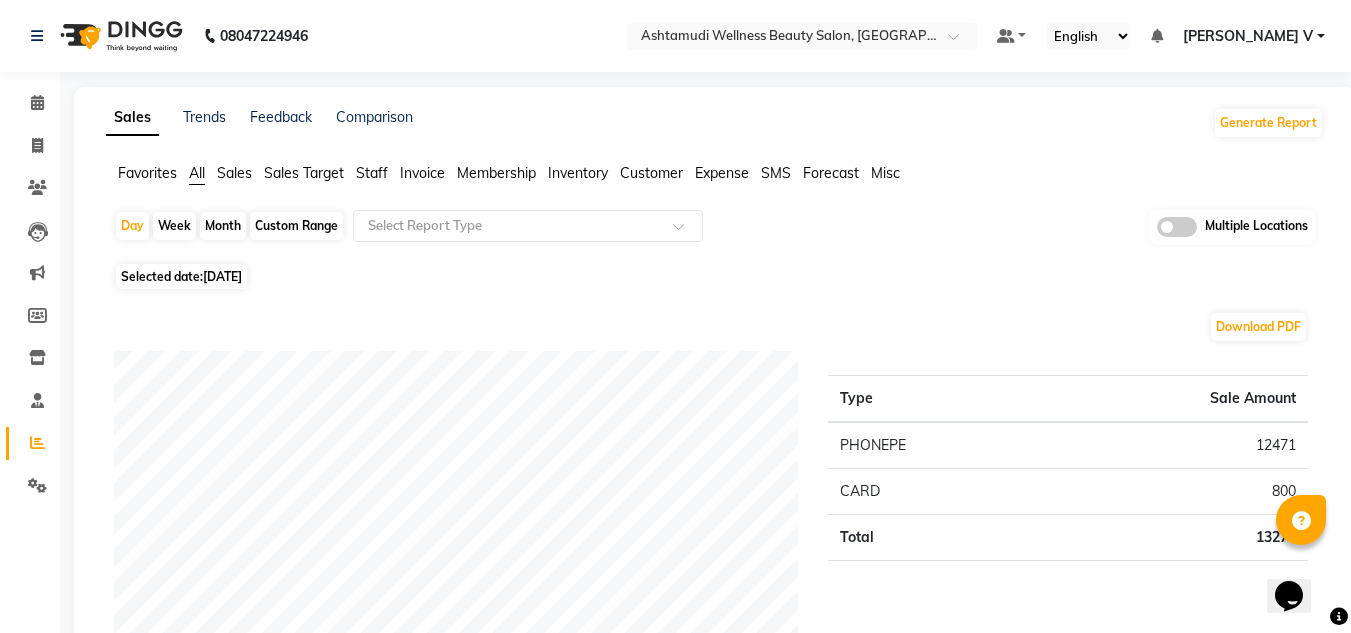 click 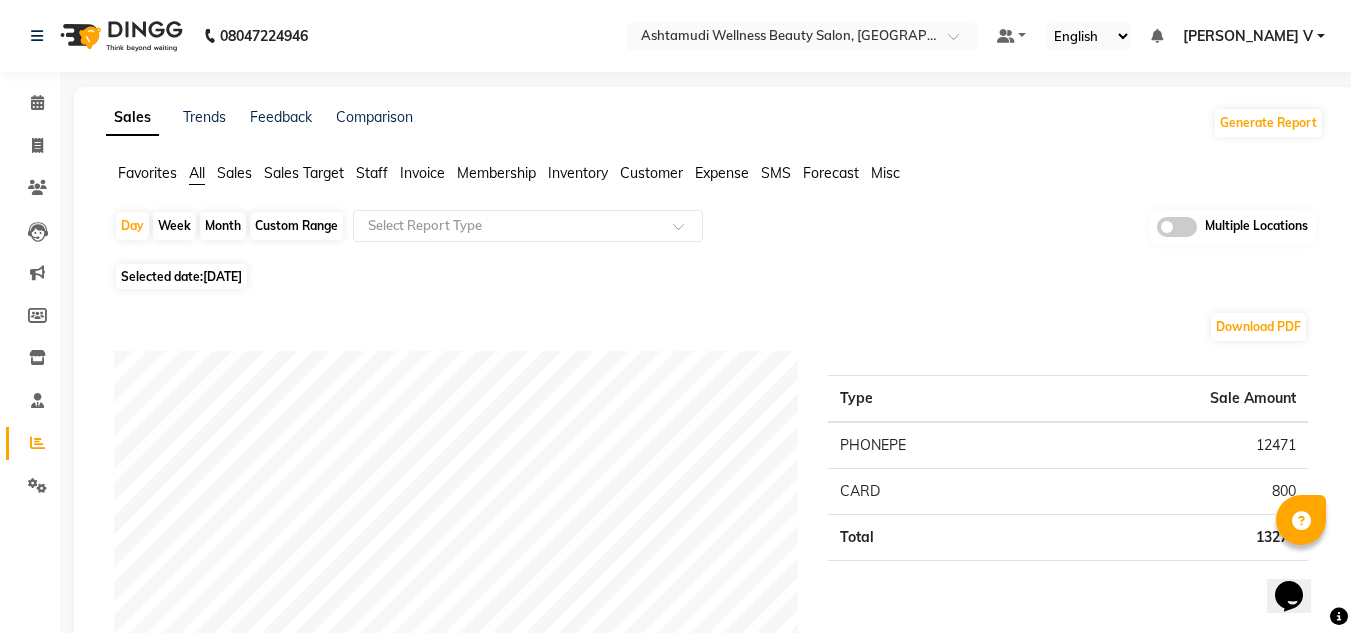 click 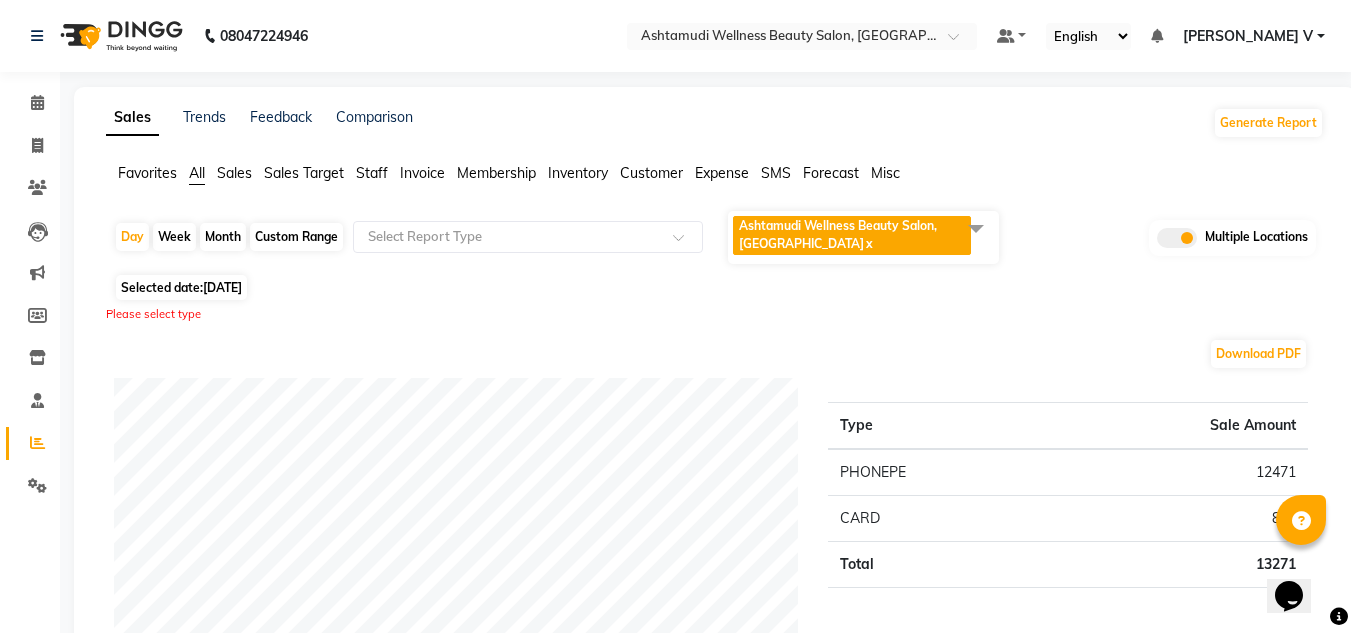 click on "Ashtamudi Wellness Beauty Salon, COCHIN" 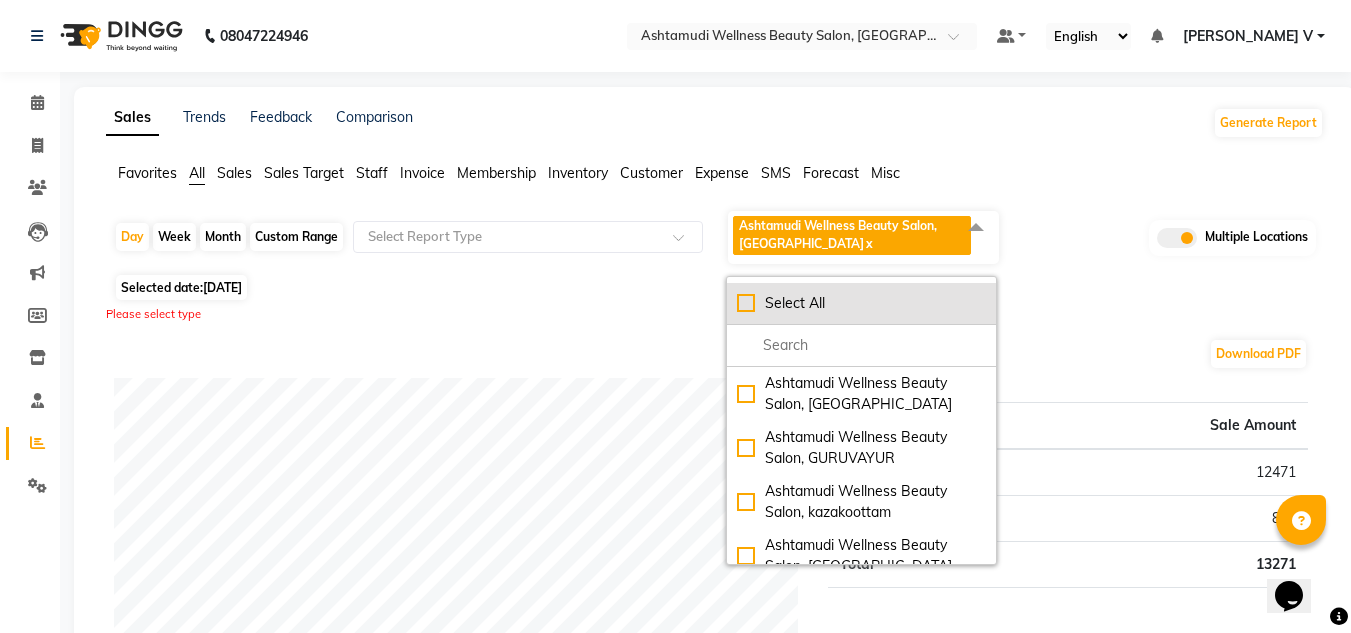 click on "Select All" 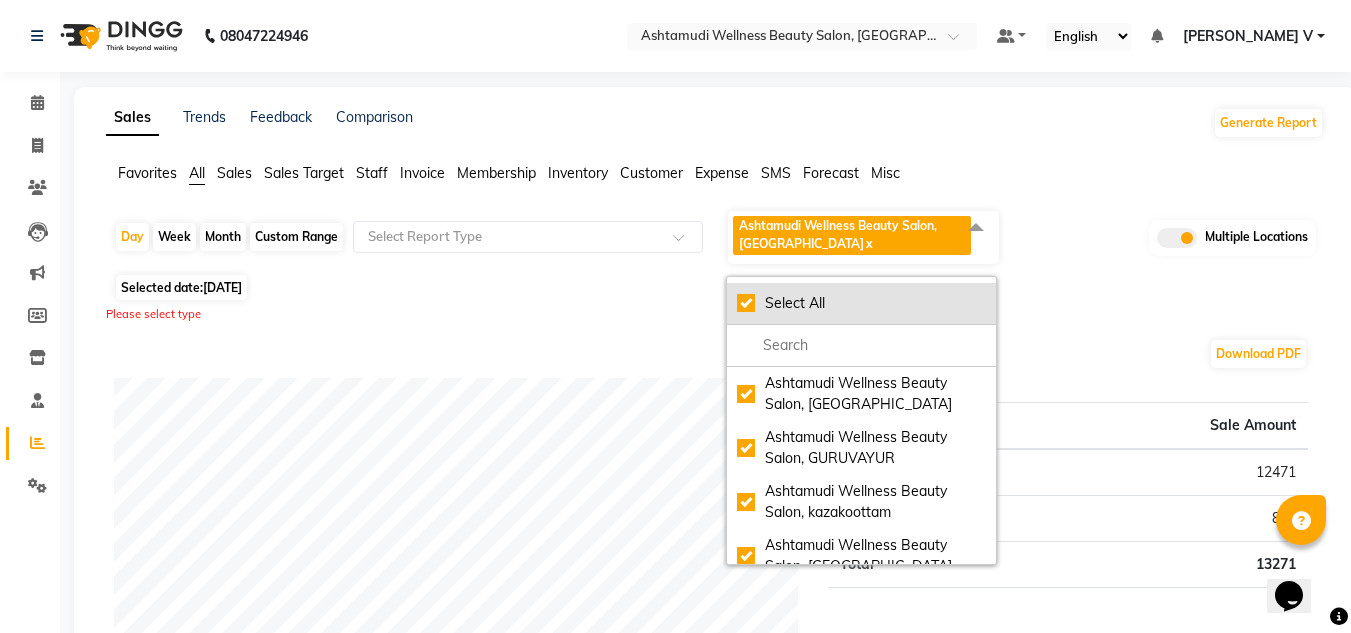 checkbox on "true" 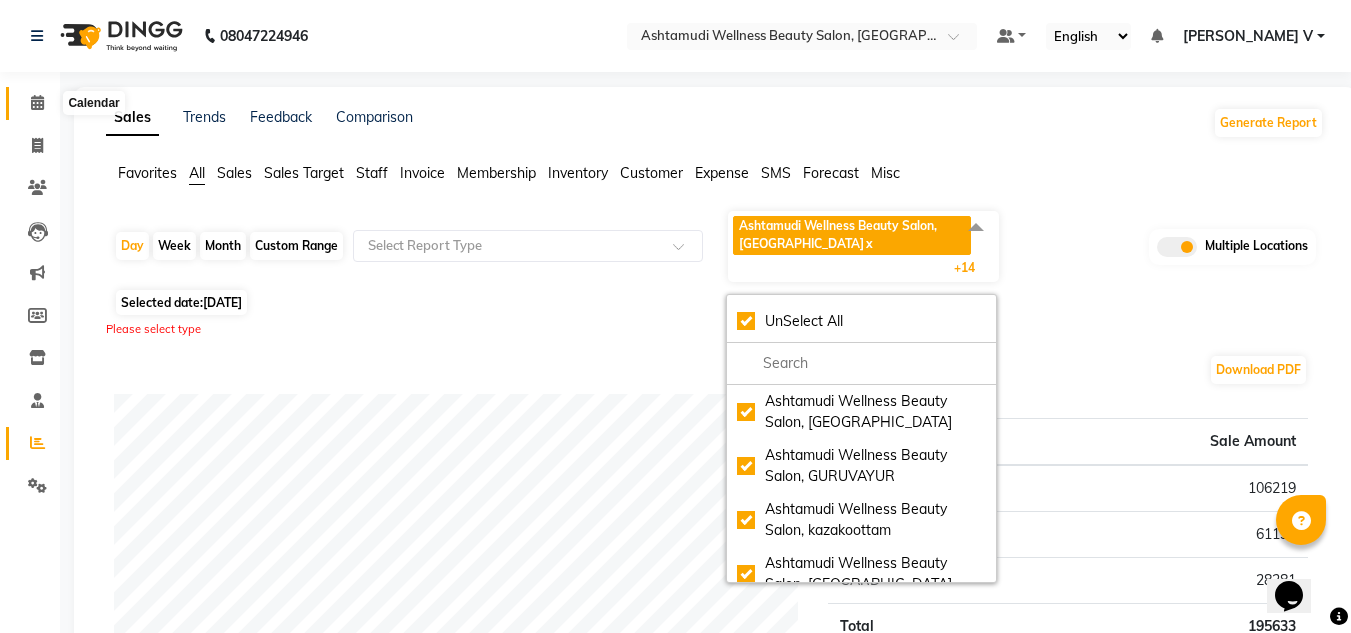 click 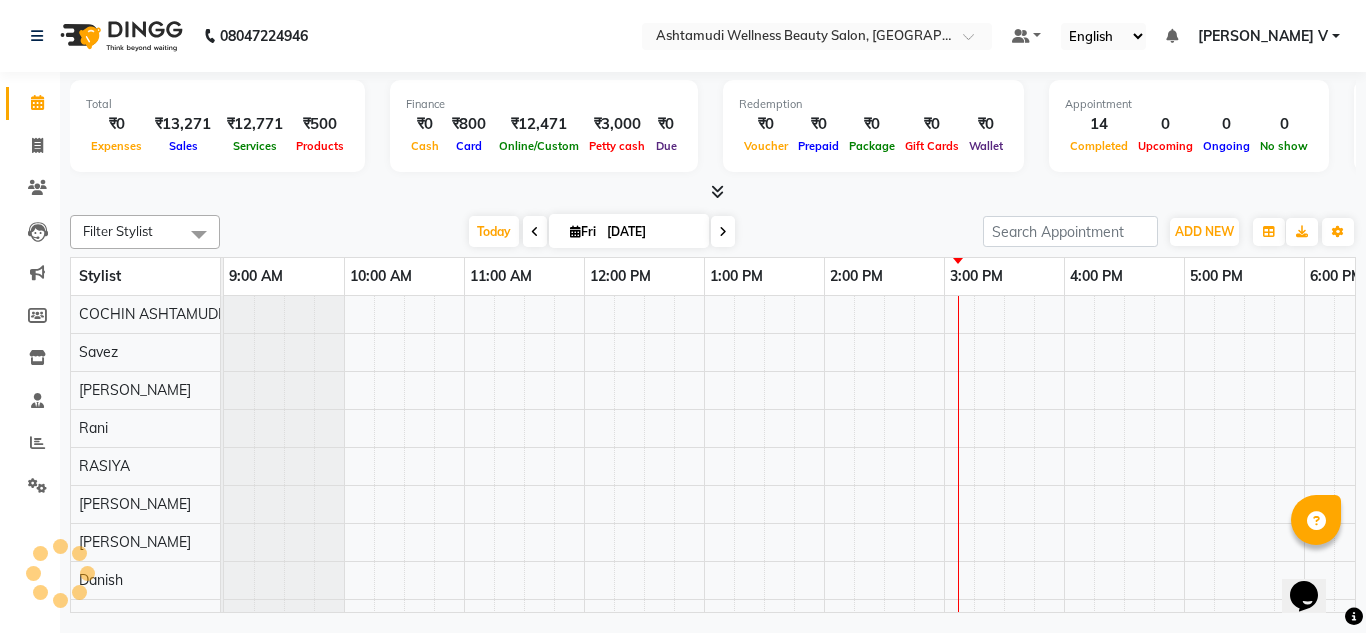 scroll, scrollTop: 0, scrollLeft: 0, axis: both 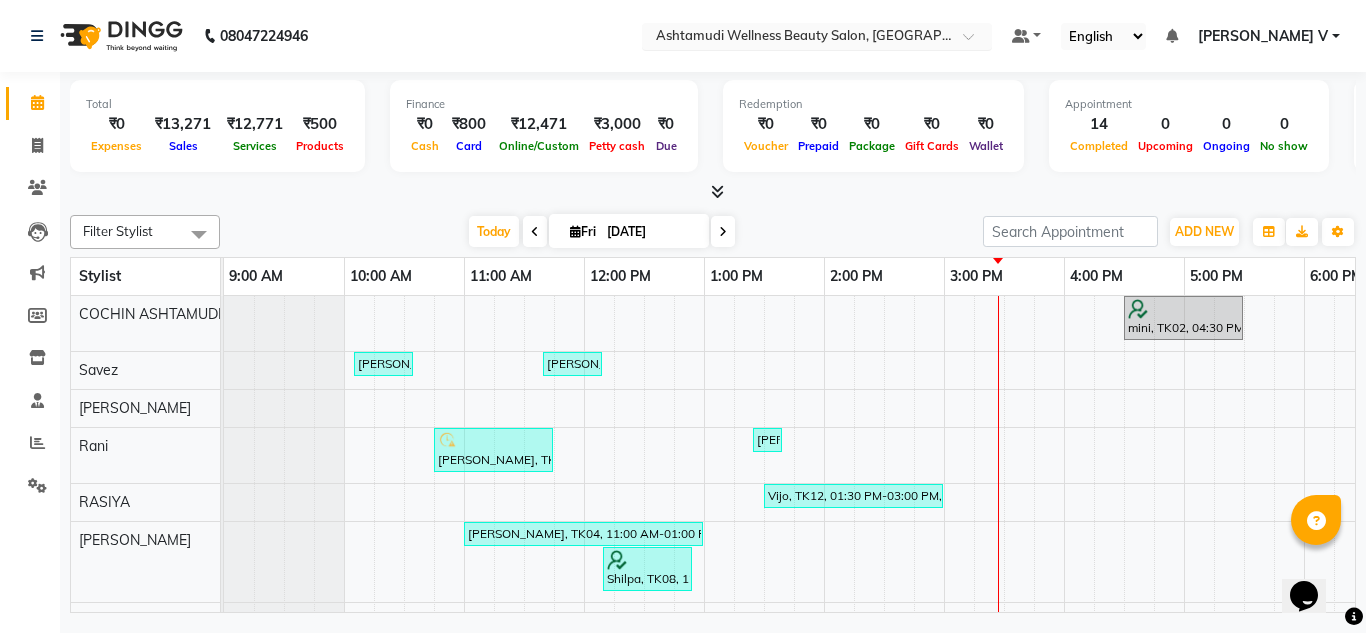click at bounding box center [797, 38] 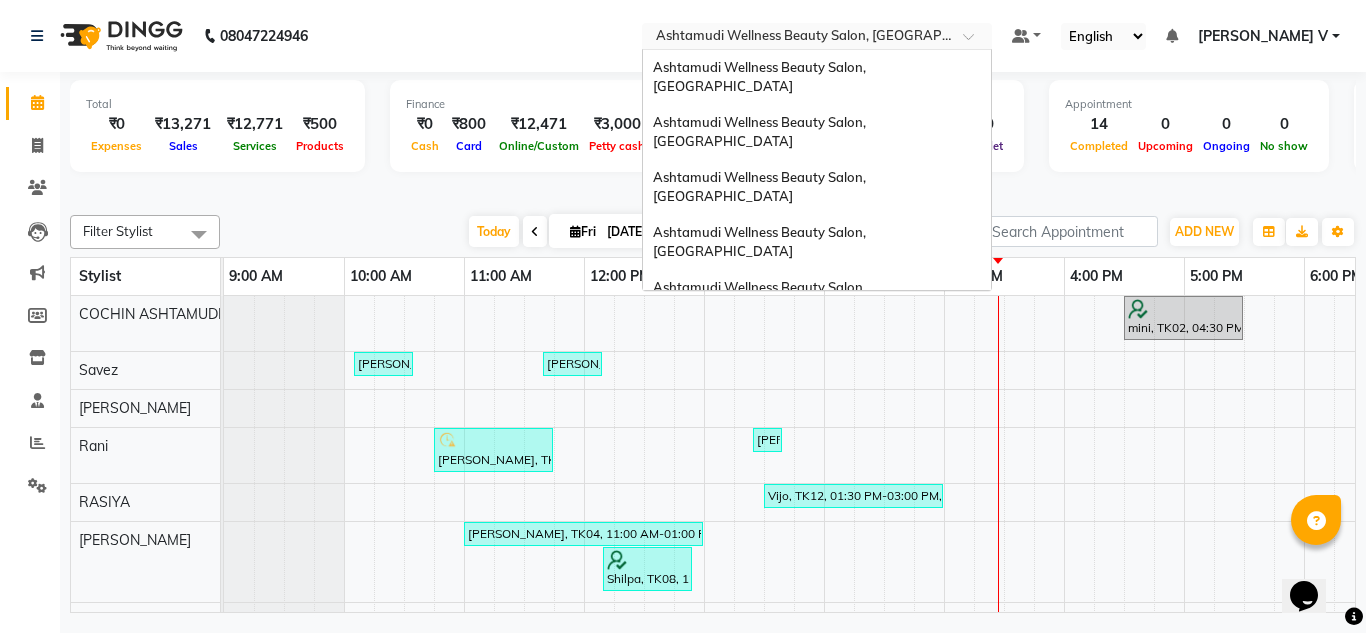 scroll, scrollTop: 312, scrollLeft: 0, axis: vertical 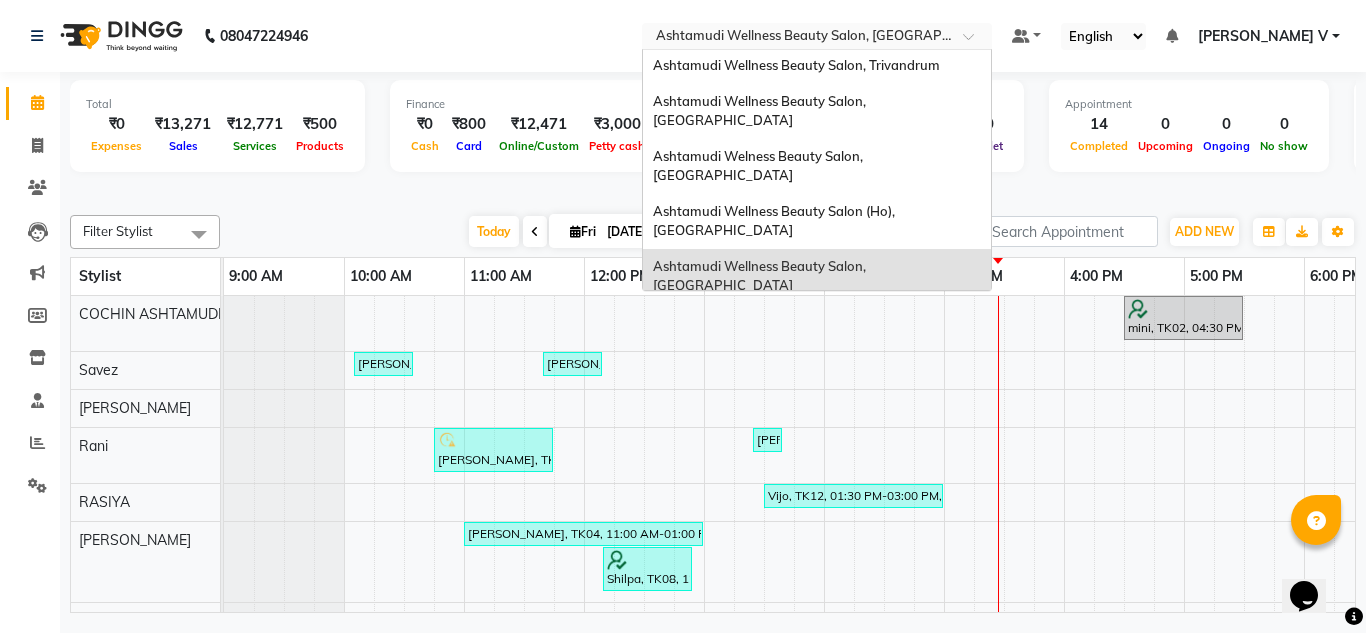 click on "Ashtamudi Unisex Salon, Dreams Mall, Dreams Mall Kottiyam" at bounding box center (811, 476) 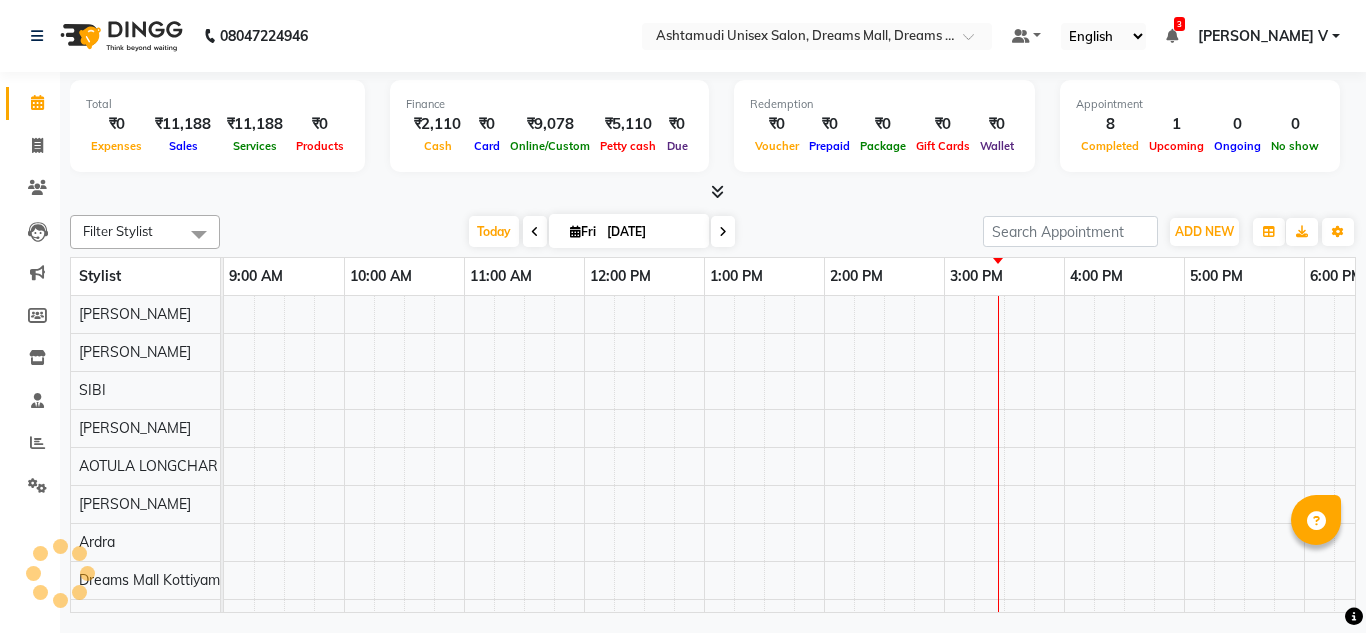 scroll, scrollTop: 0, scrollLeft: 0, axis: both 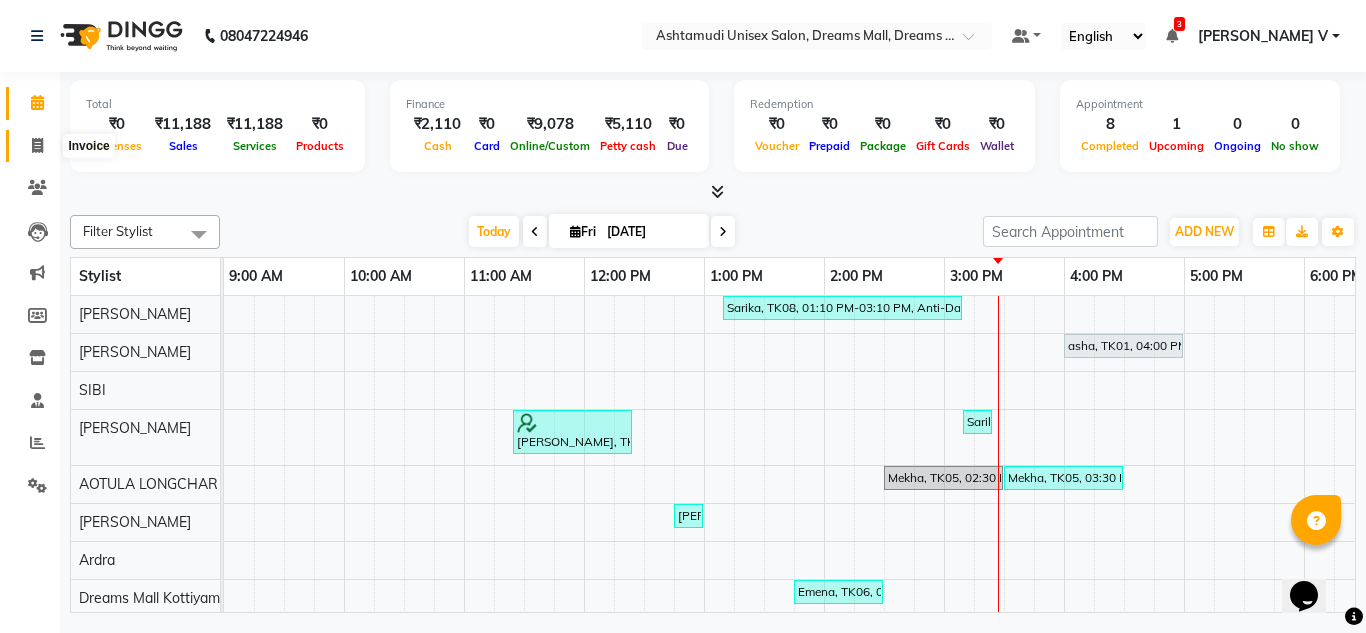 click 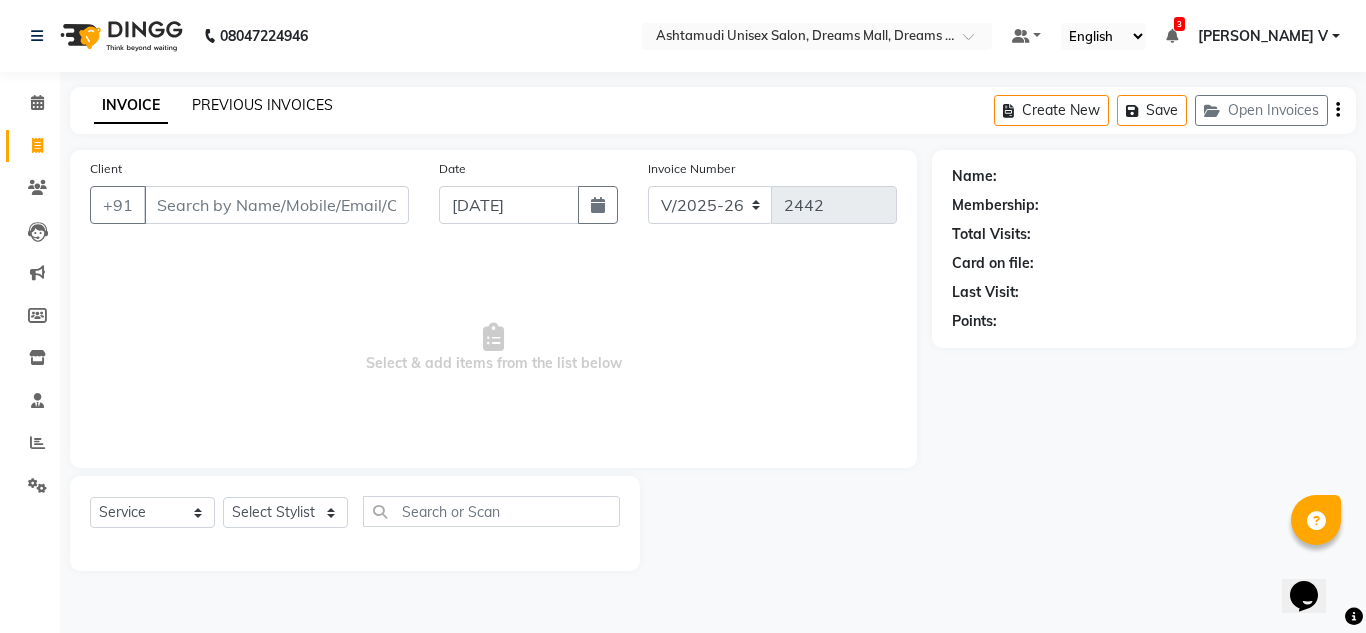 click on "PREVIOUS INVOICES" 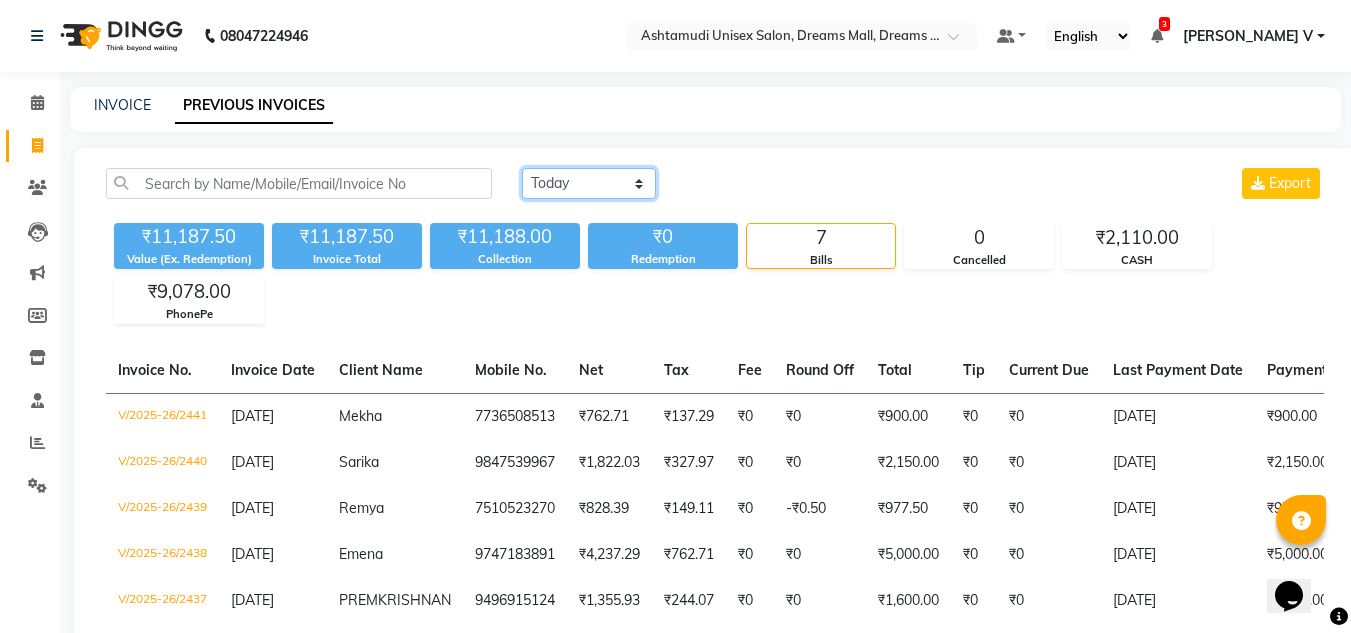 click on "[DATE] [DATE] Custom Range" 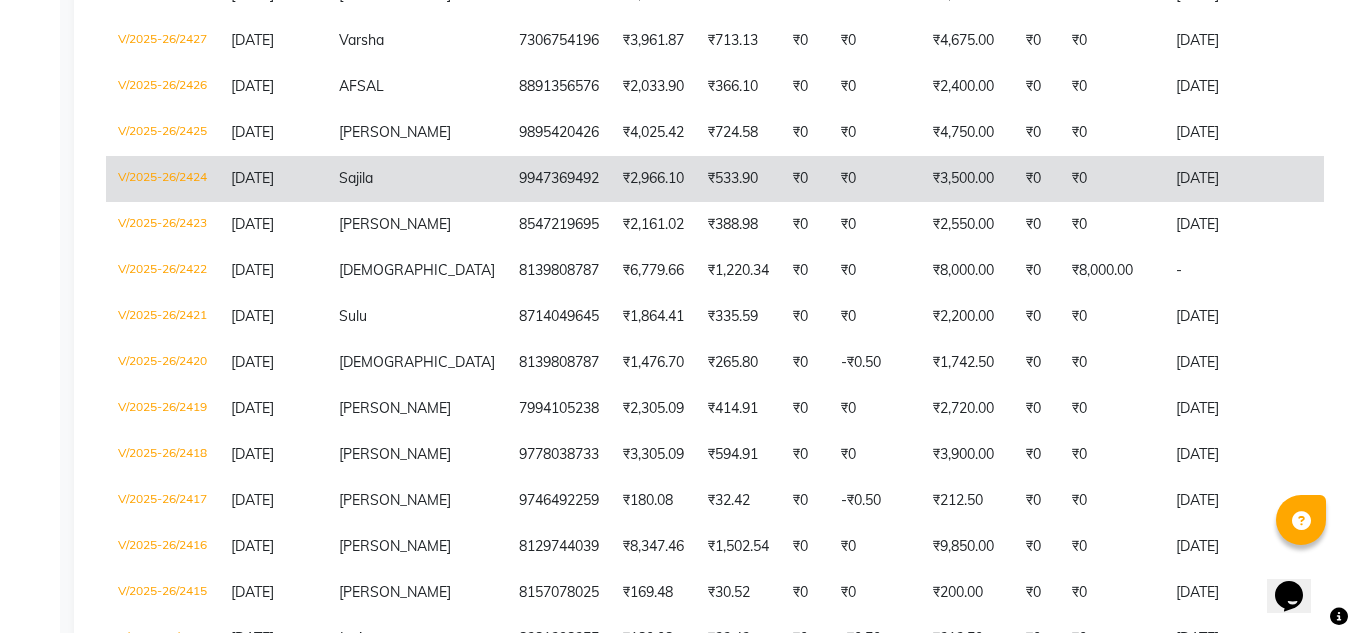 scroll, scrollTop: 700, scrollLeft: 0, axis: vertical 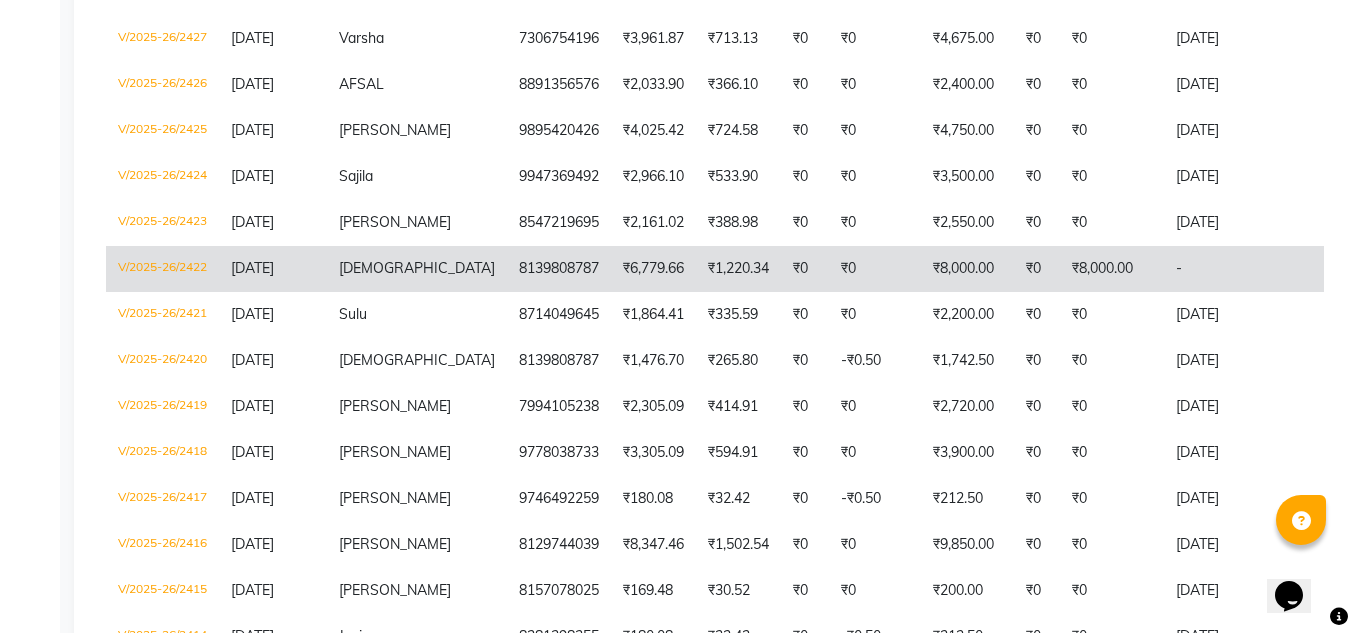 click on "V/2025-26/2422" 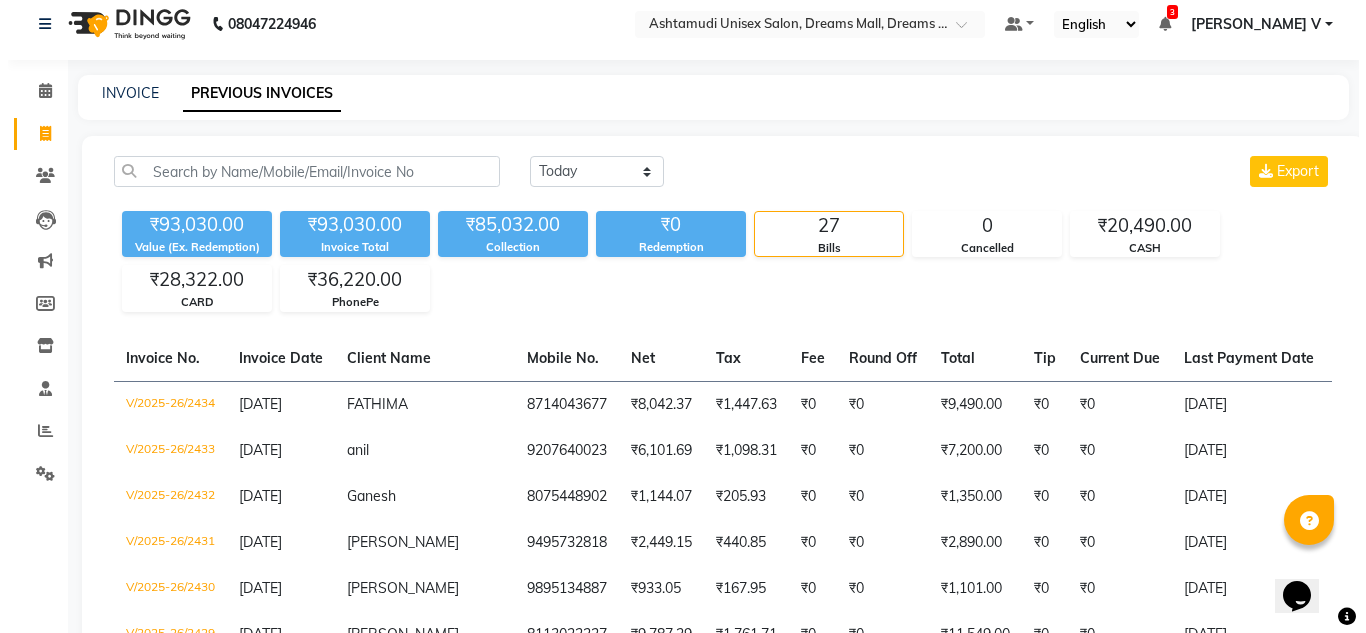 scroll, scrollTop: 0, scrollLeft: 0, axis: both 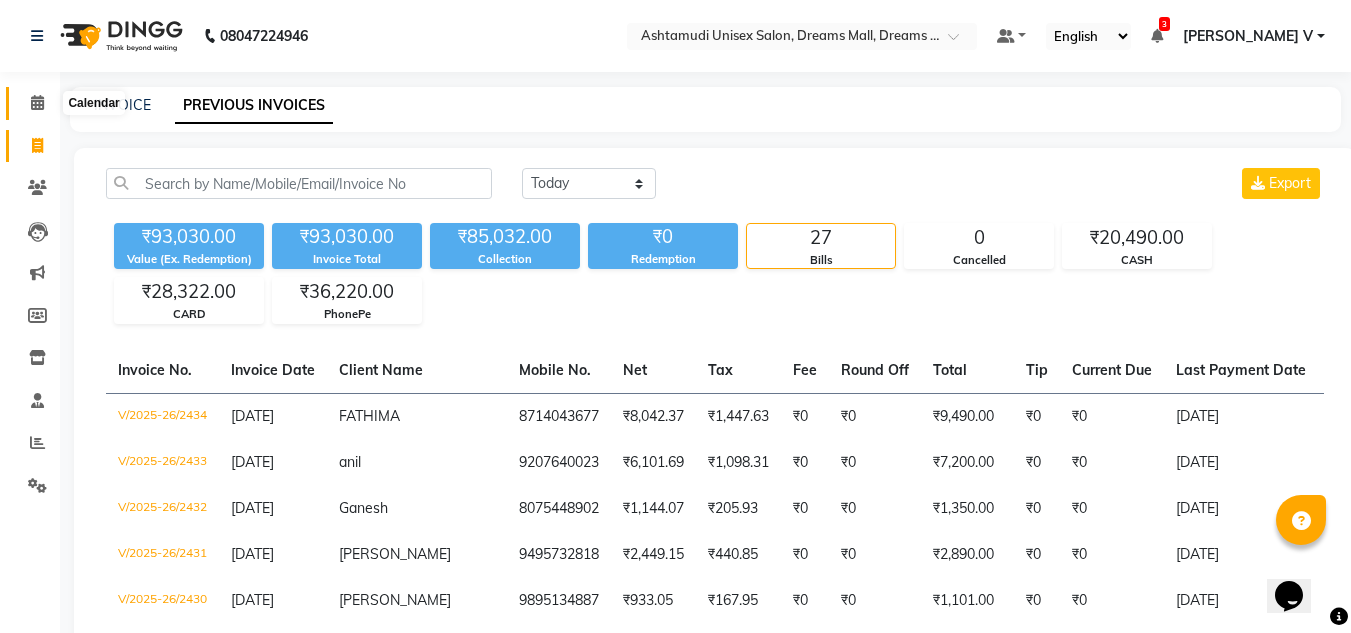 click 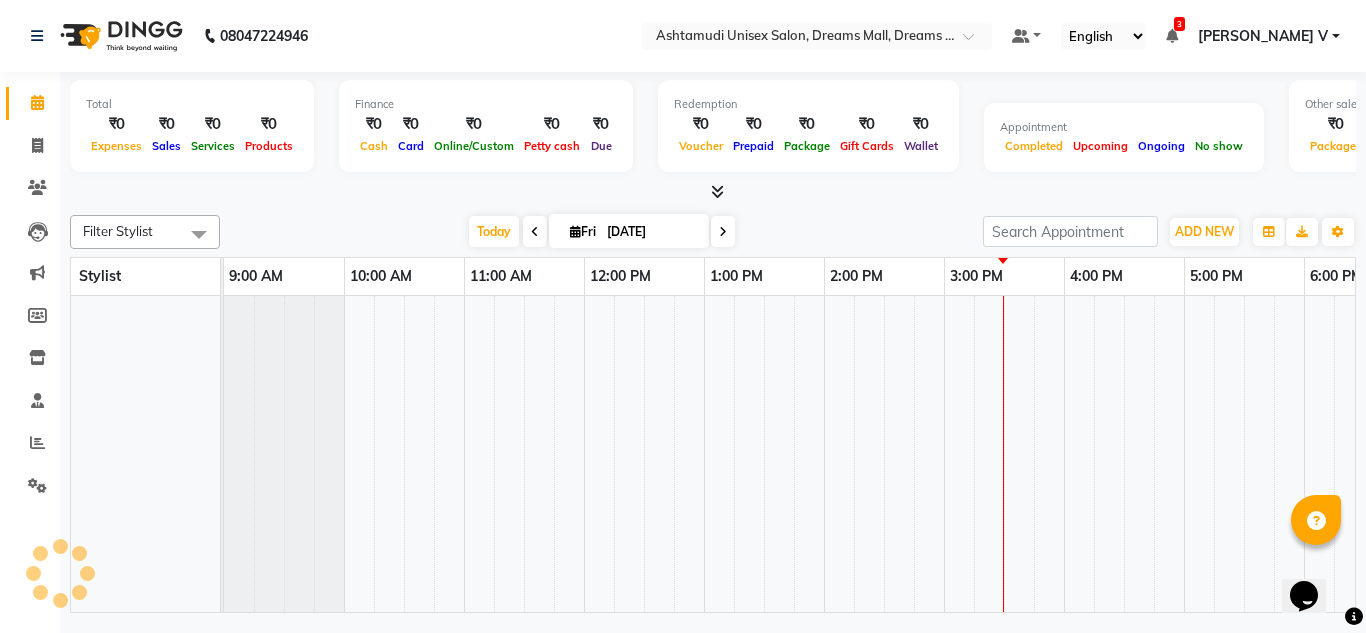 scroll, scrollTop: 0, scrollLeft: 0, axis: both 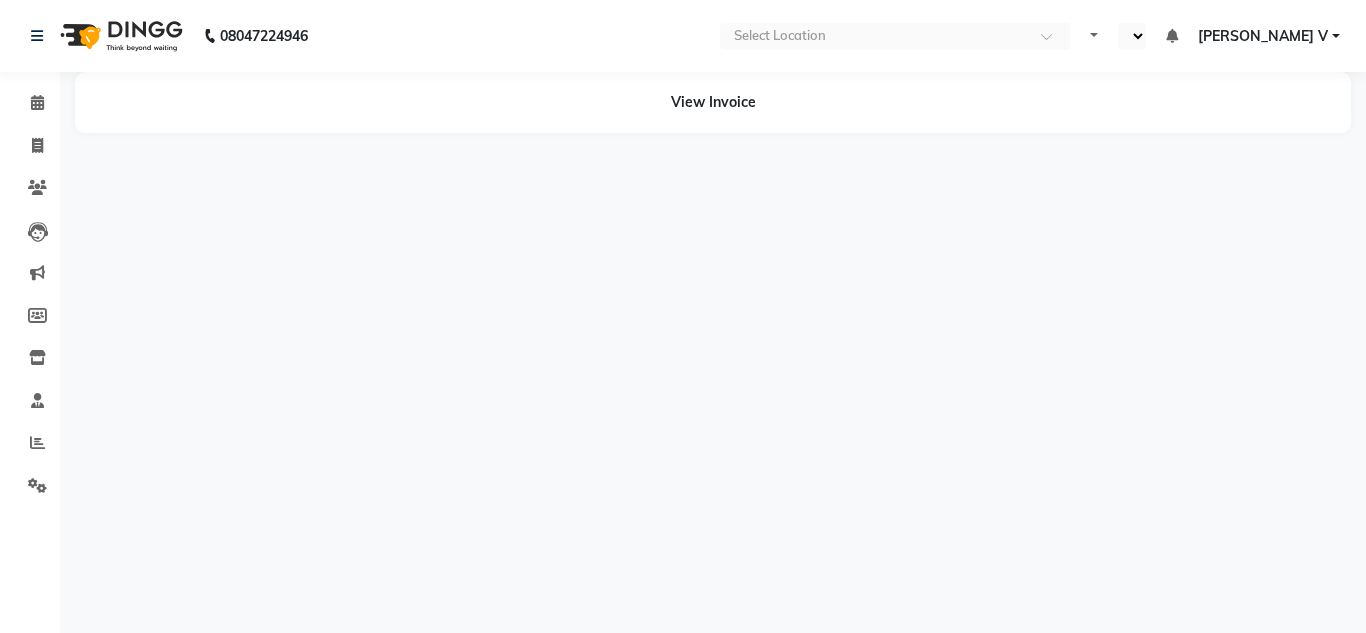 select on "en" 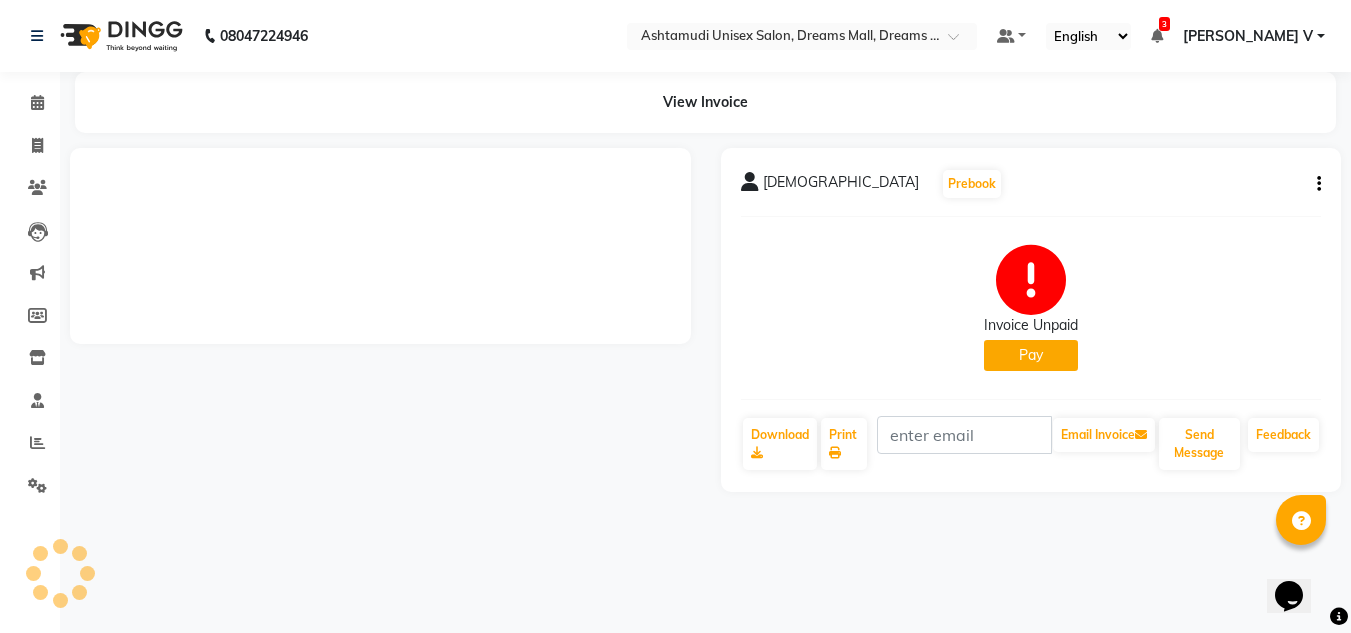 scroll, scrollTop: 0, scrollLeft: 0, axis: both 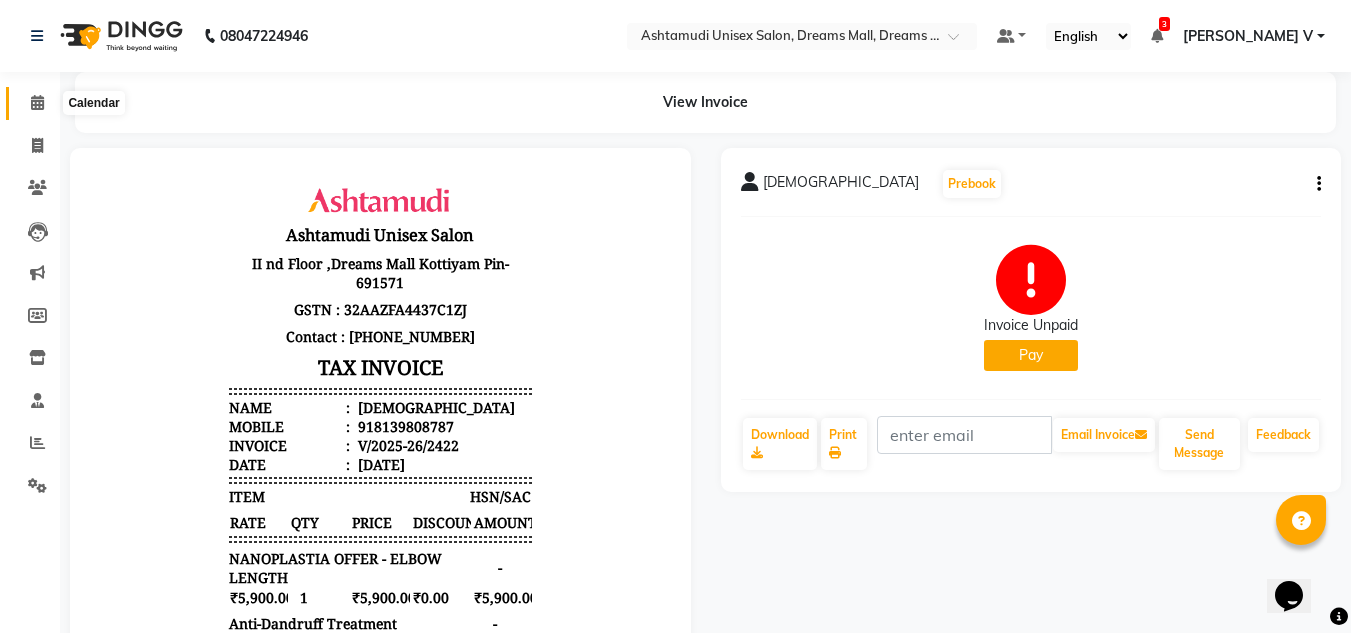 click 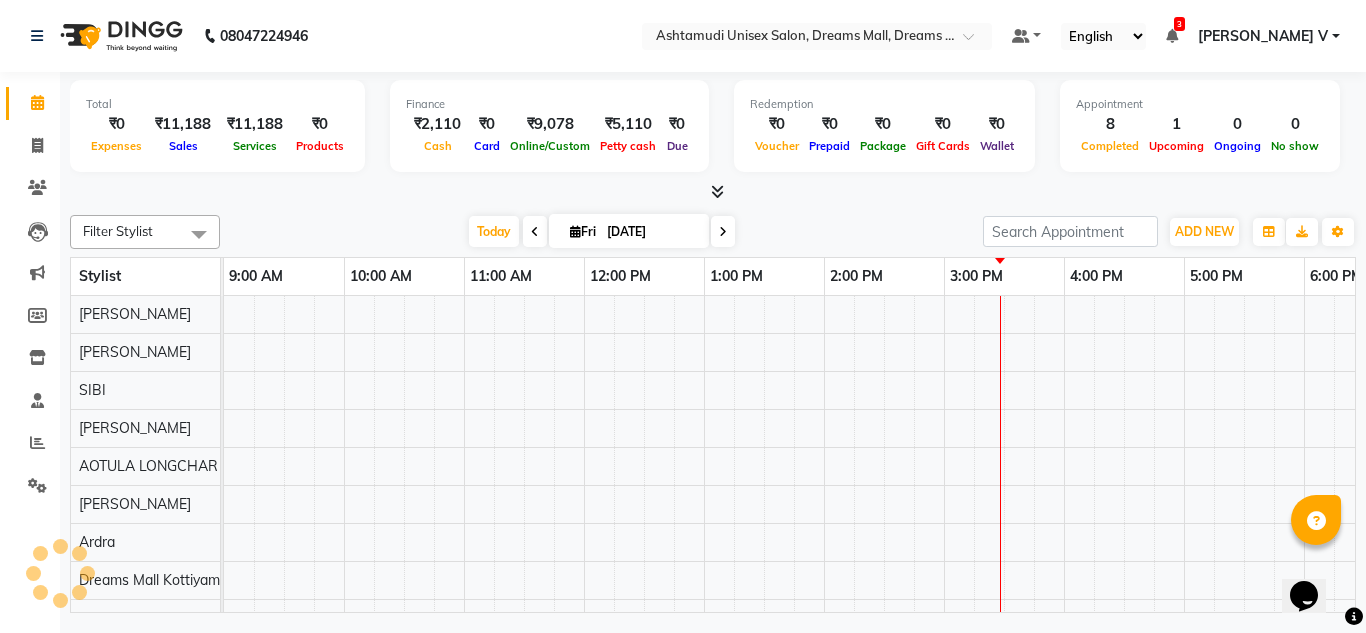 scroll, scrollTop: 0, scrollLeft: 0, axis: both 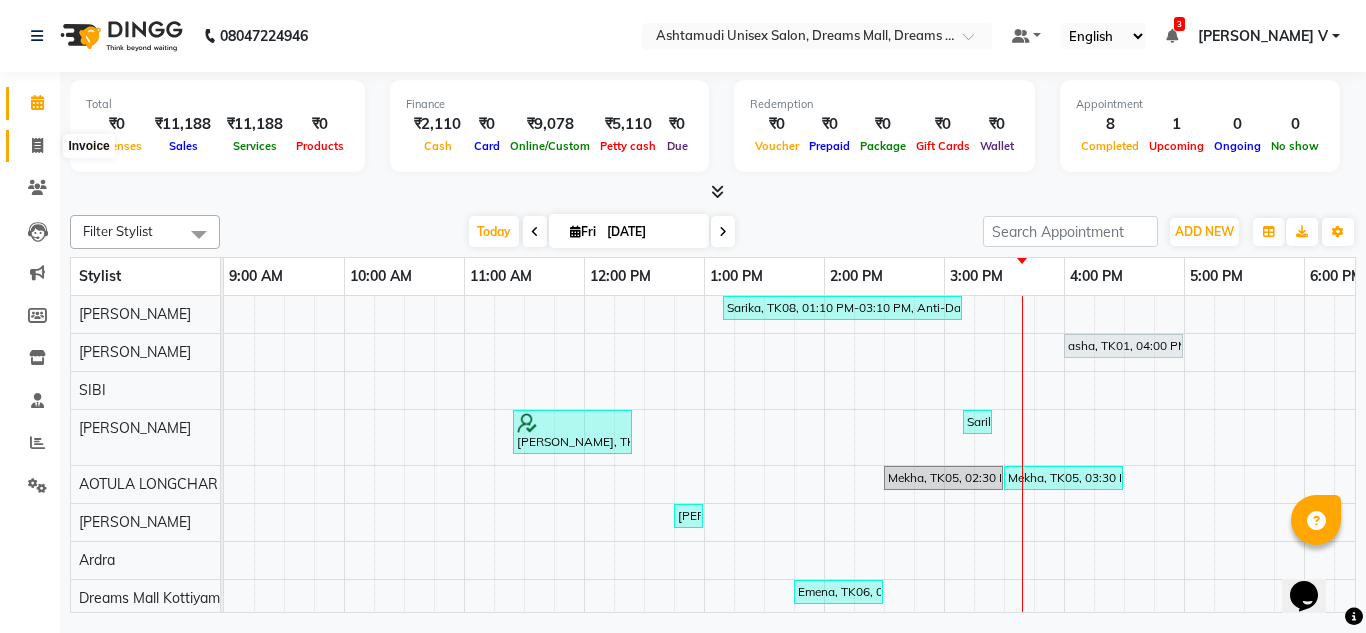 click 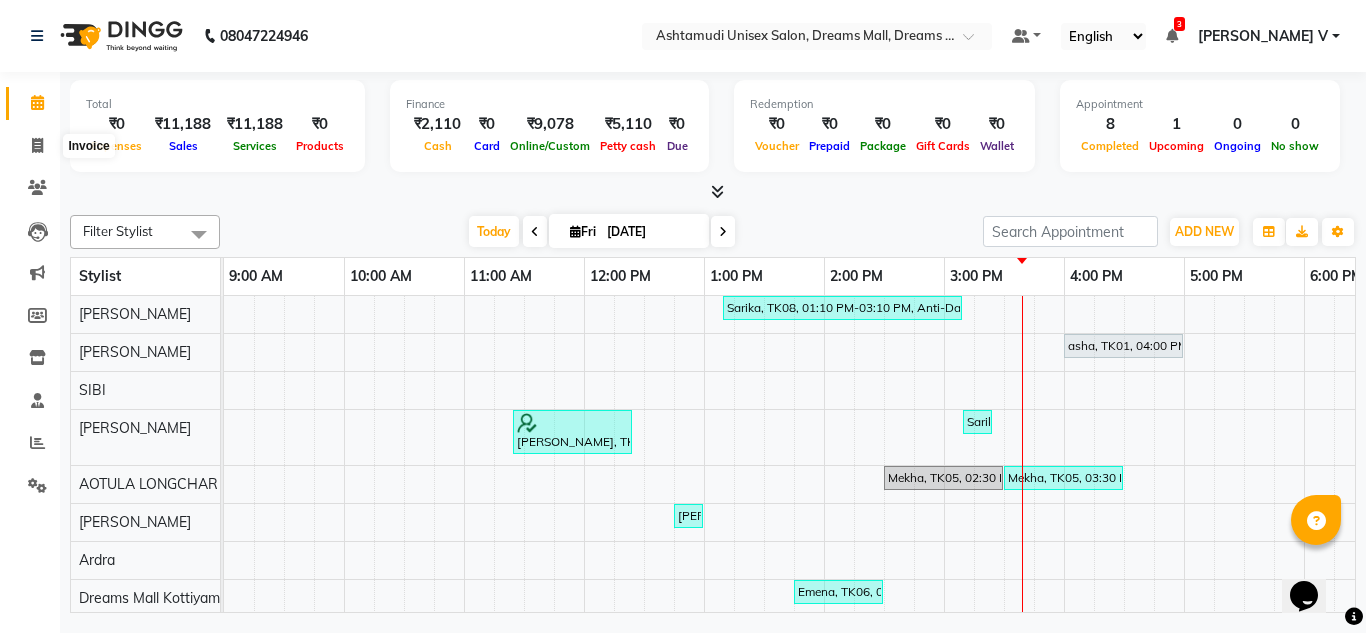 select on "7264" 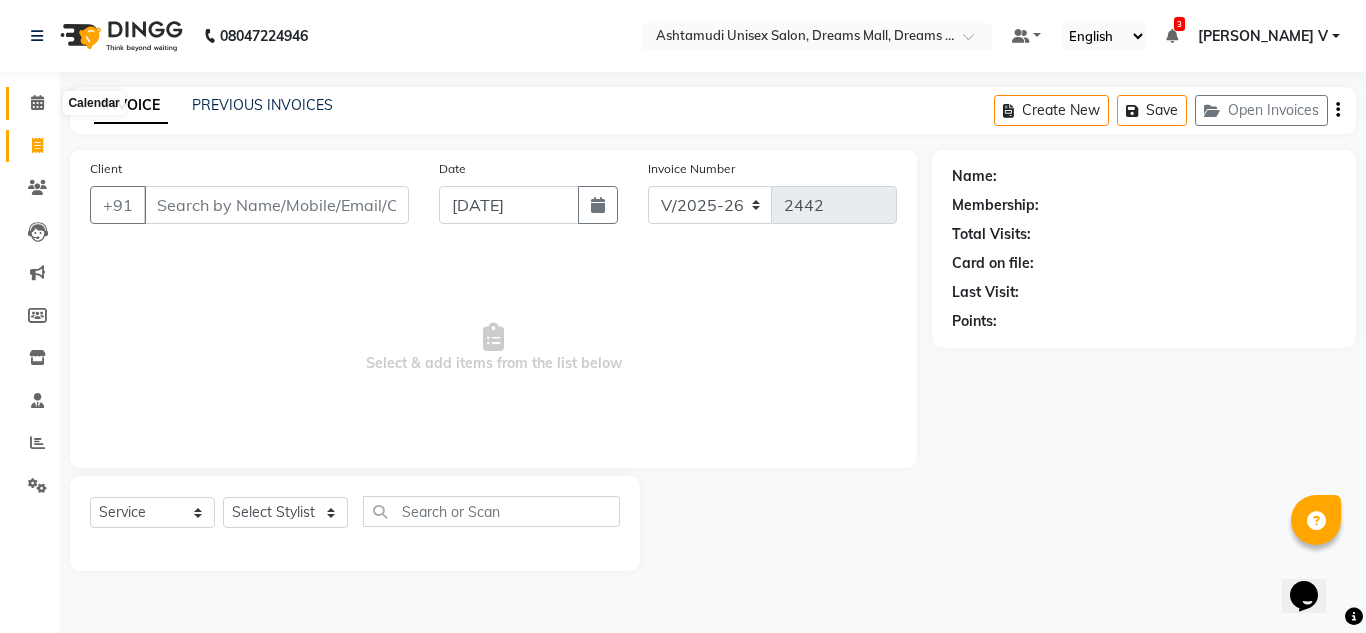 click 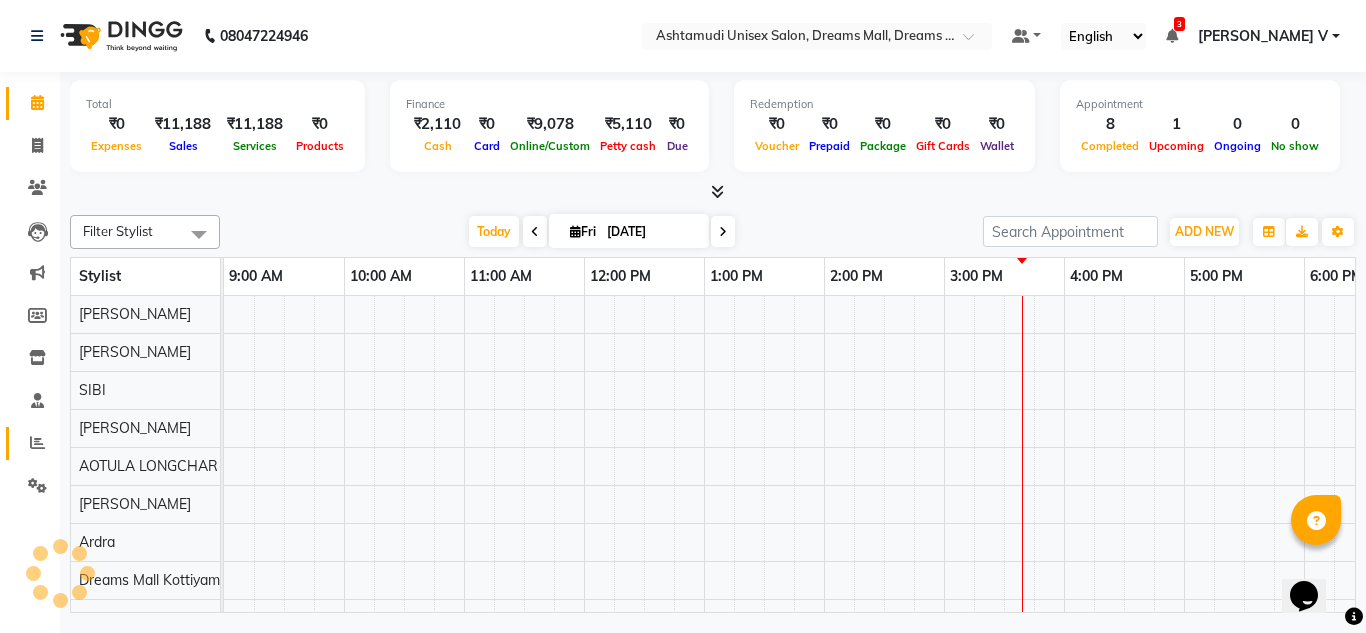 scroll, scrollTop: 0, scrollLeft: 0, axis: both 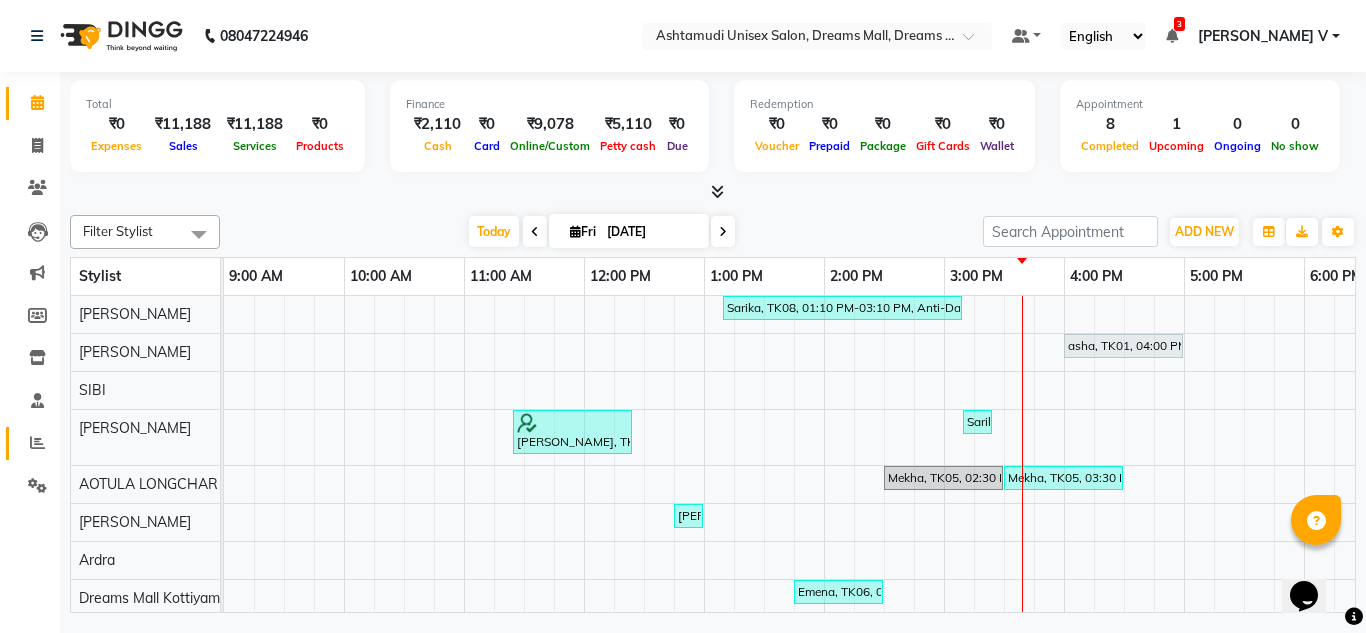 click 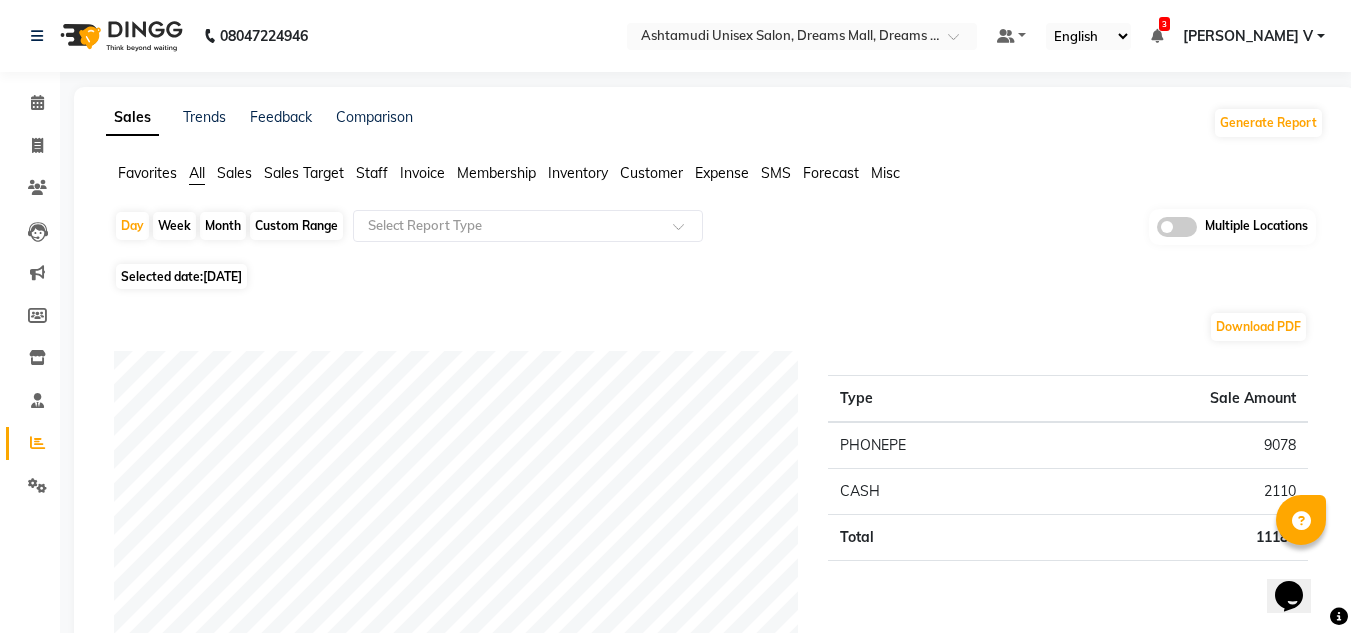 click 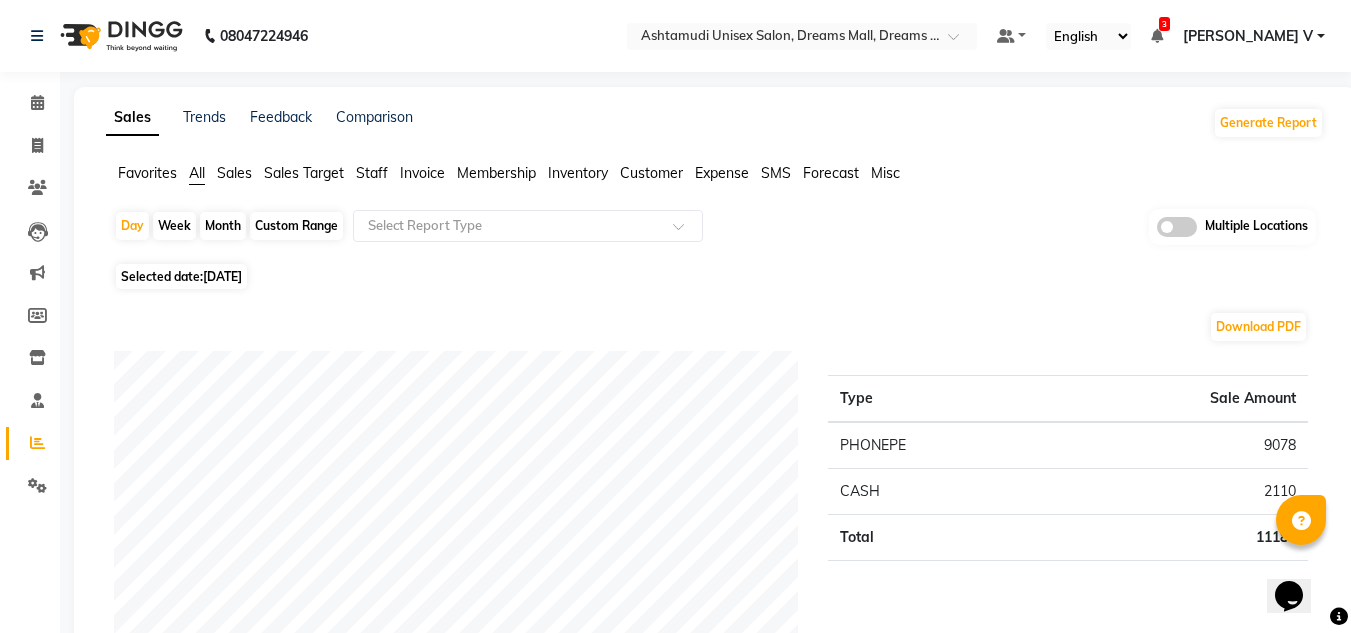 click 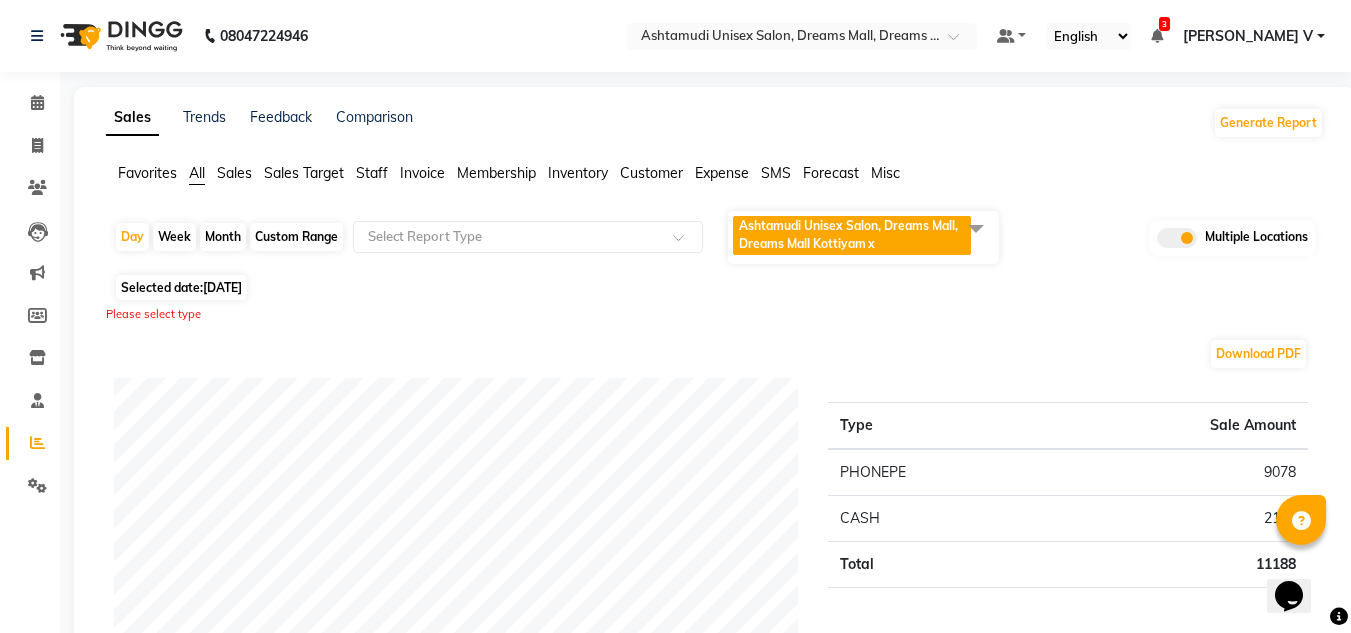 click on "Ashtamudi Unisex Salon, Dreams Mall, Dreams Mall Kottiyam   x" 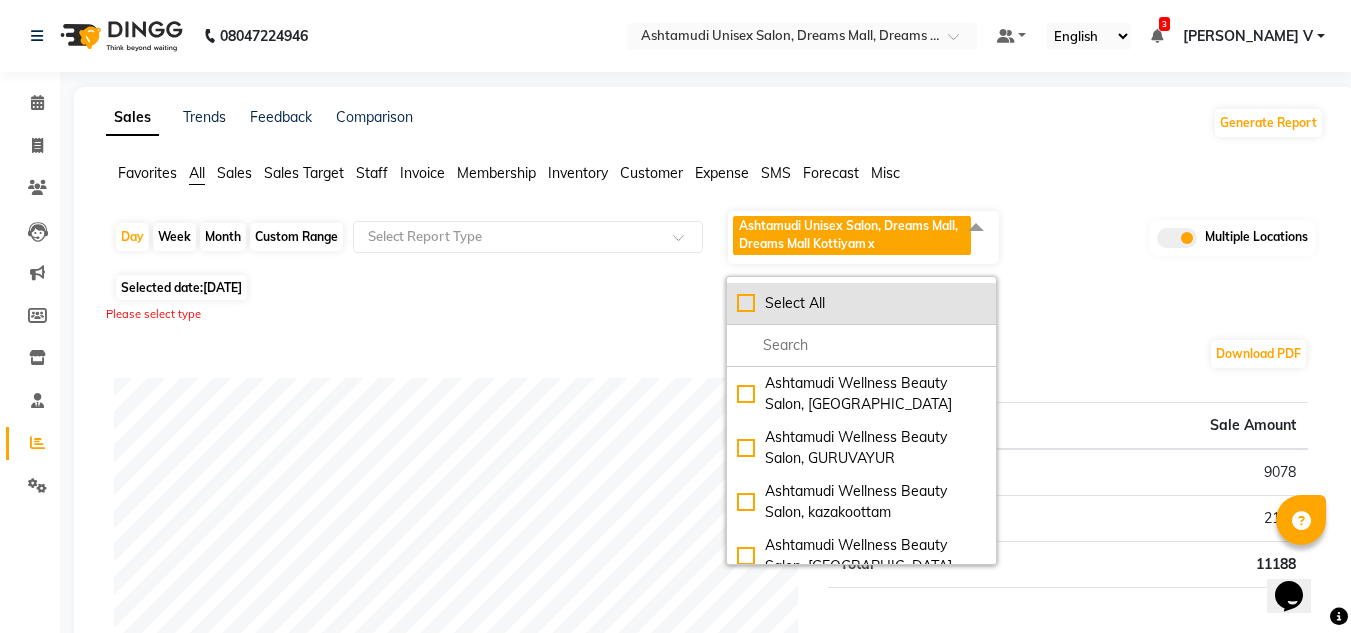 click on "Select All" 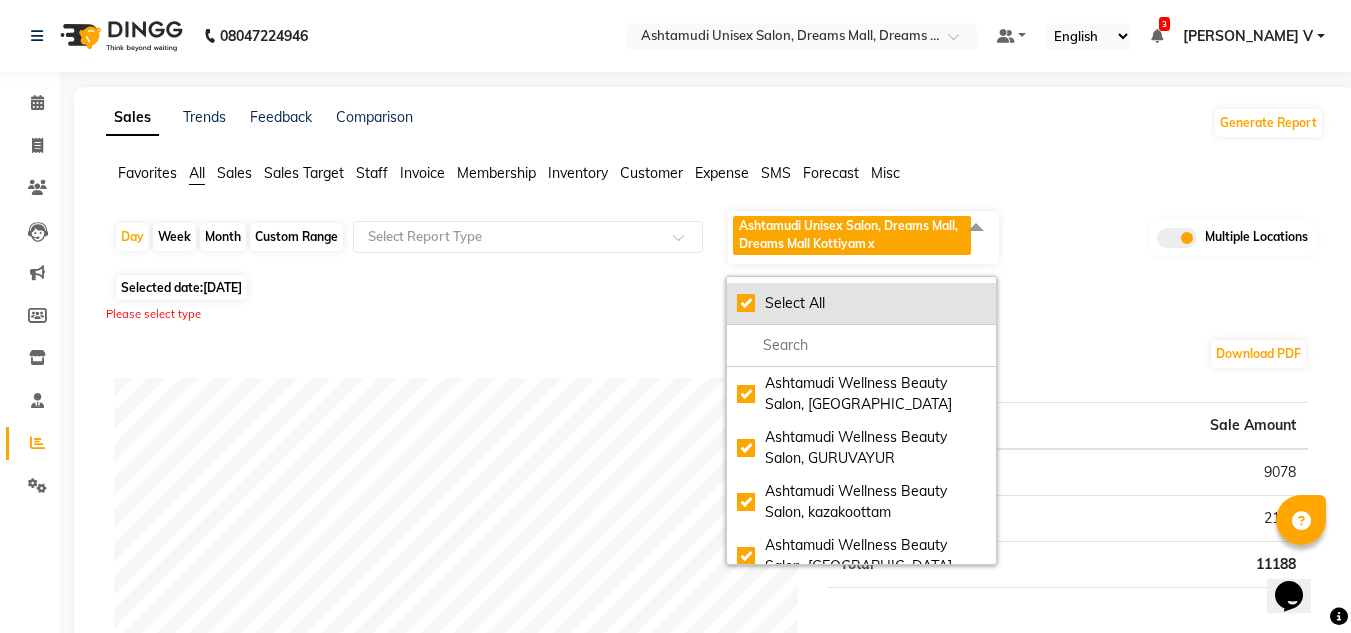 checkbox on "true" 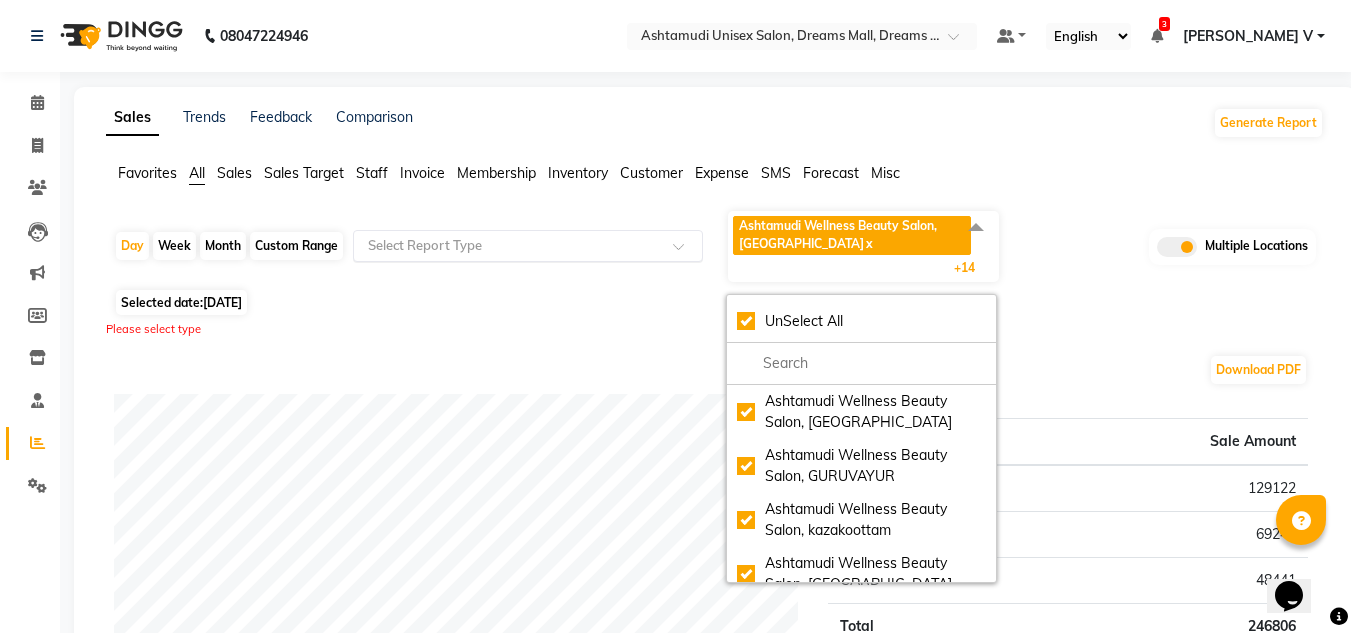 click 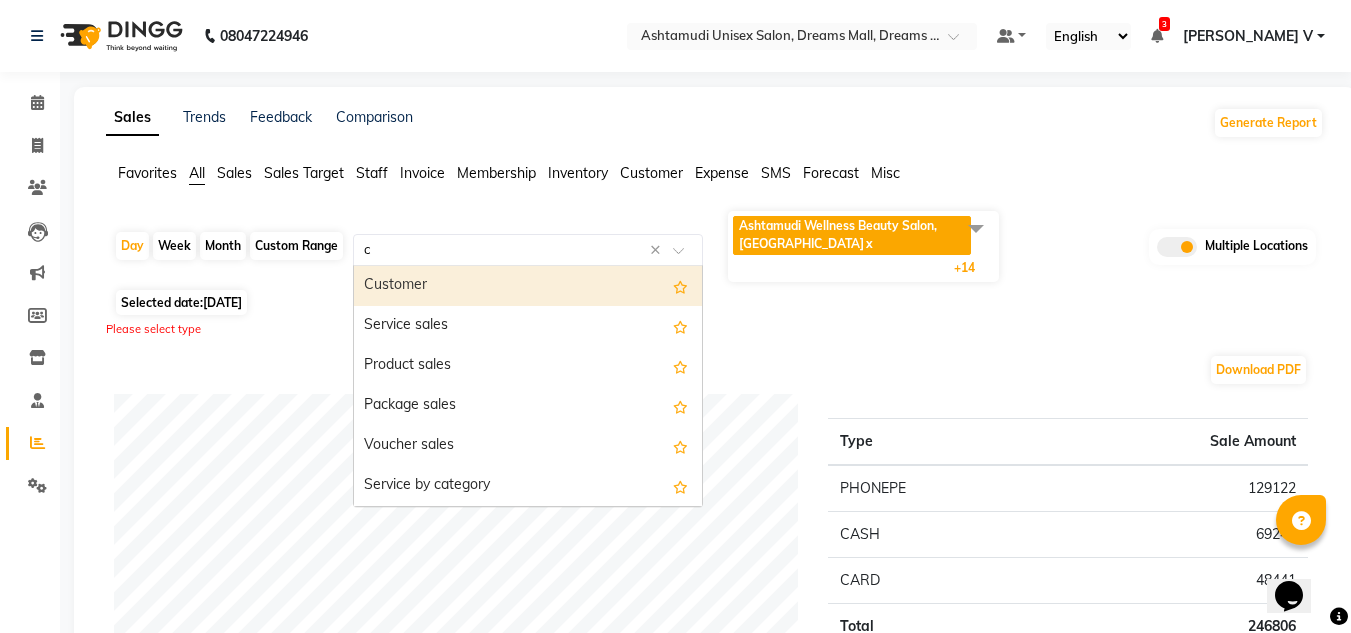 type on "ce" 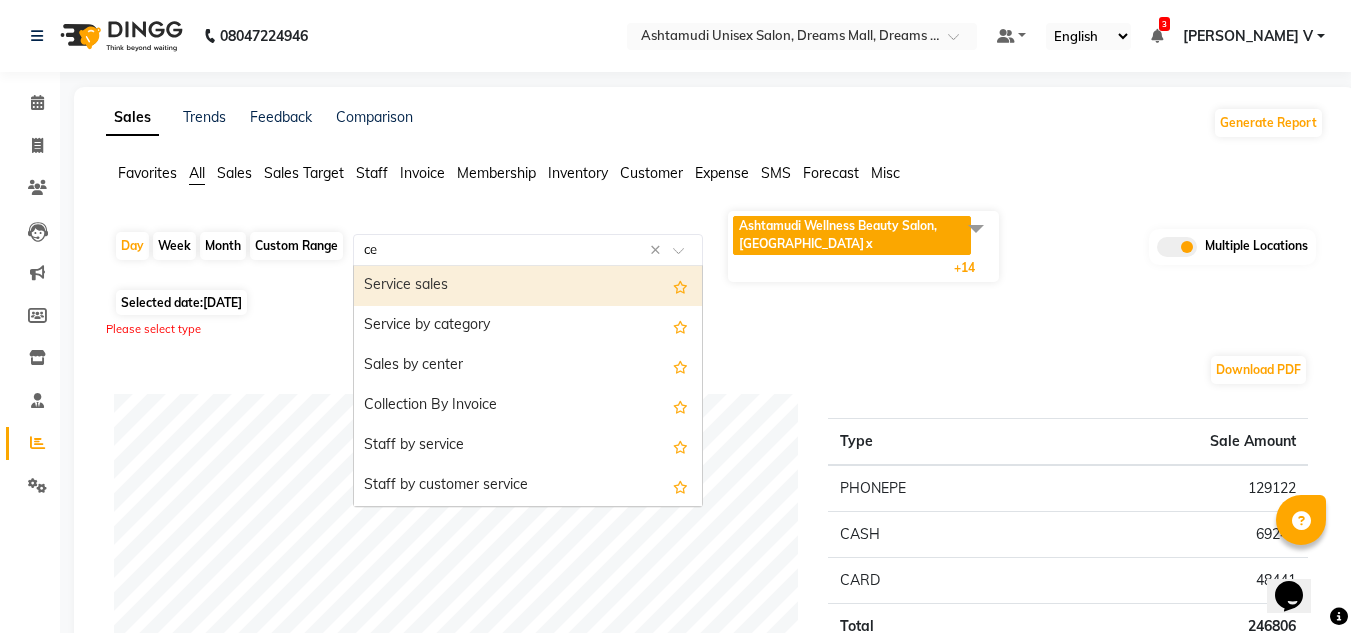 click on "Service sales" at bounding box center (528, 286) 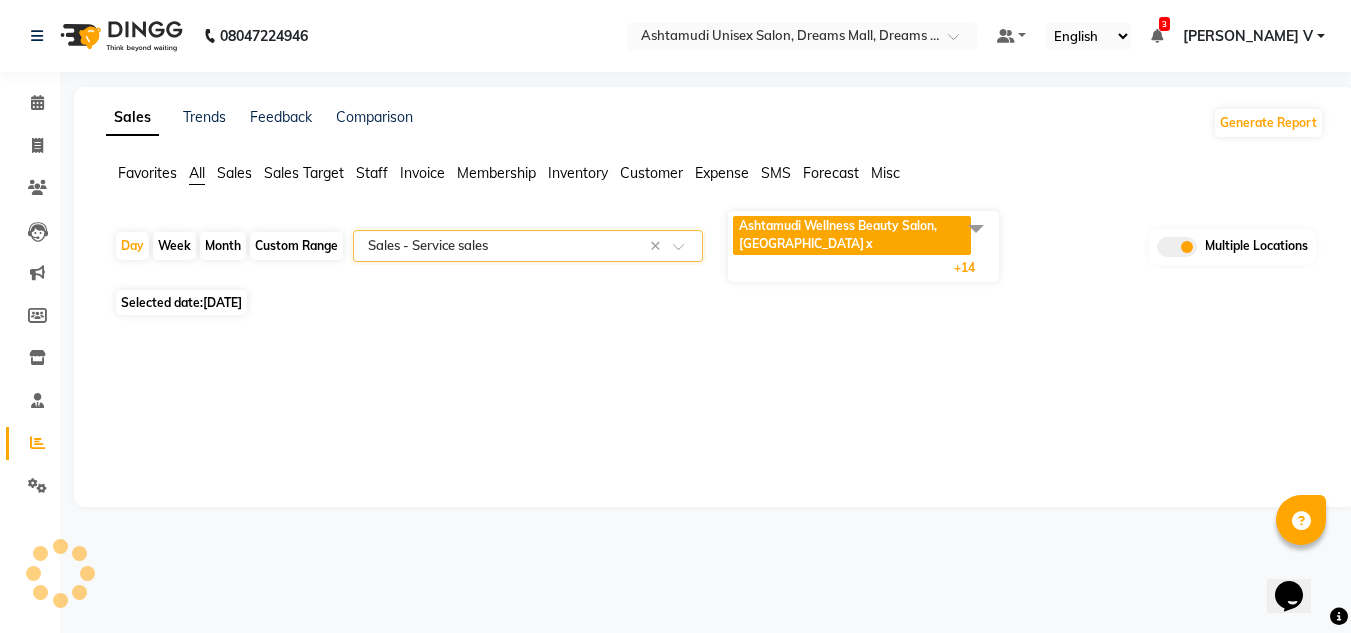 select on "full_report" 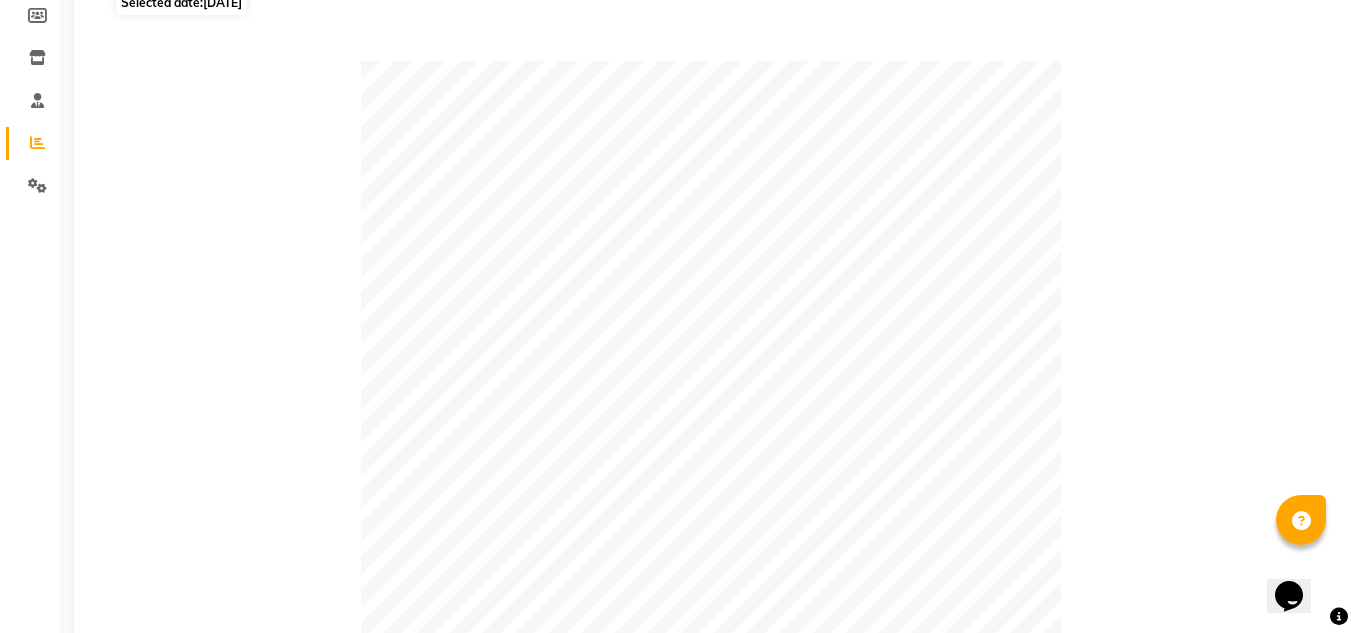 scroll, scrollTop: 0, scrollLeft: 0, axis: both 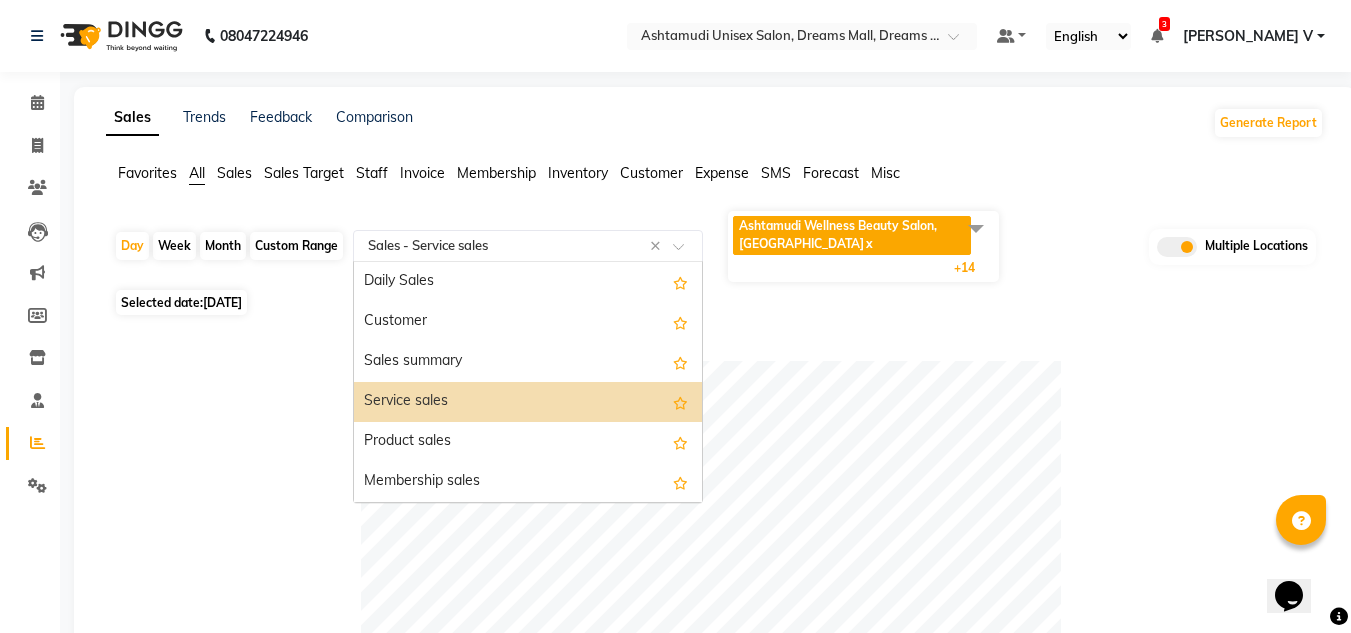 click 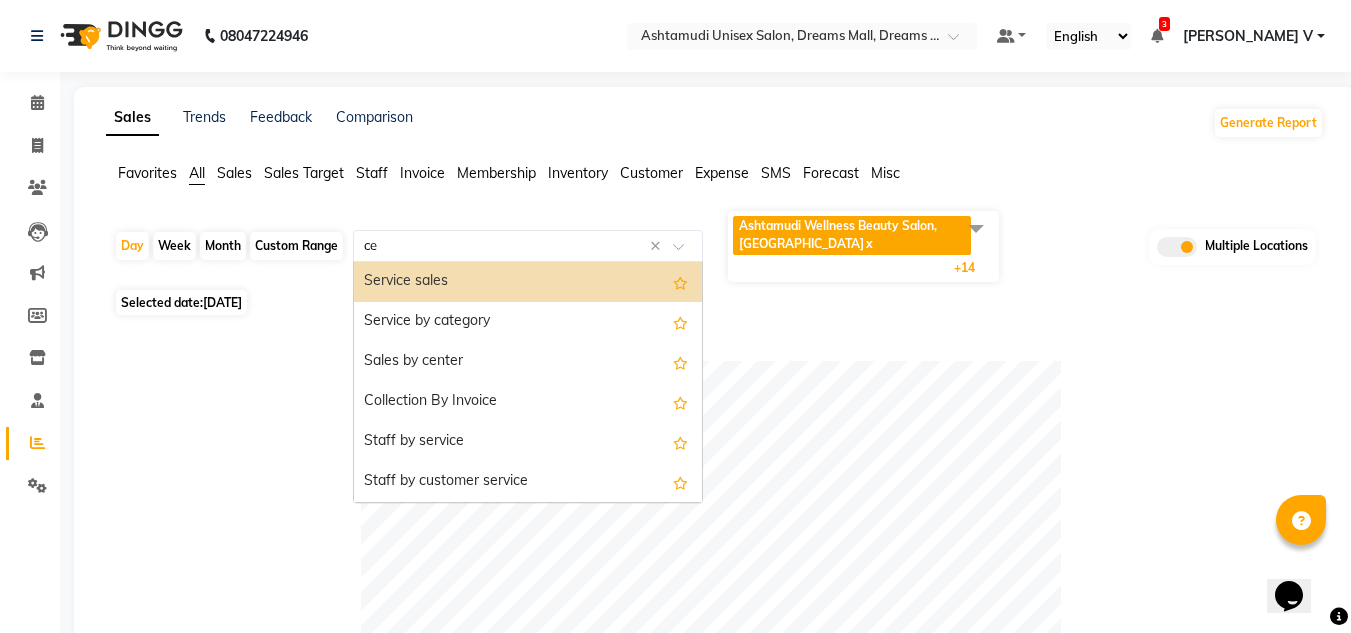 type on "cen" 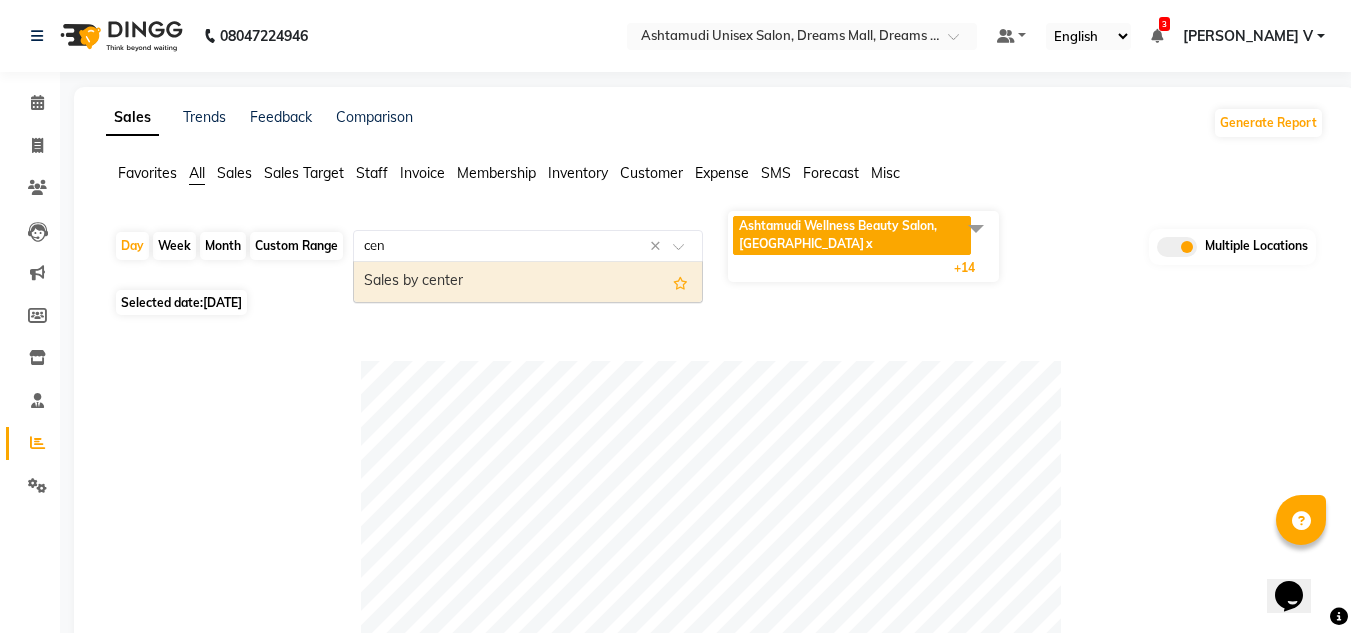 click on "Sales by center" at bounding box center [528, 282] 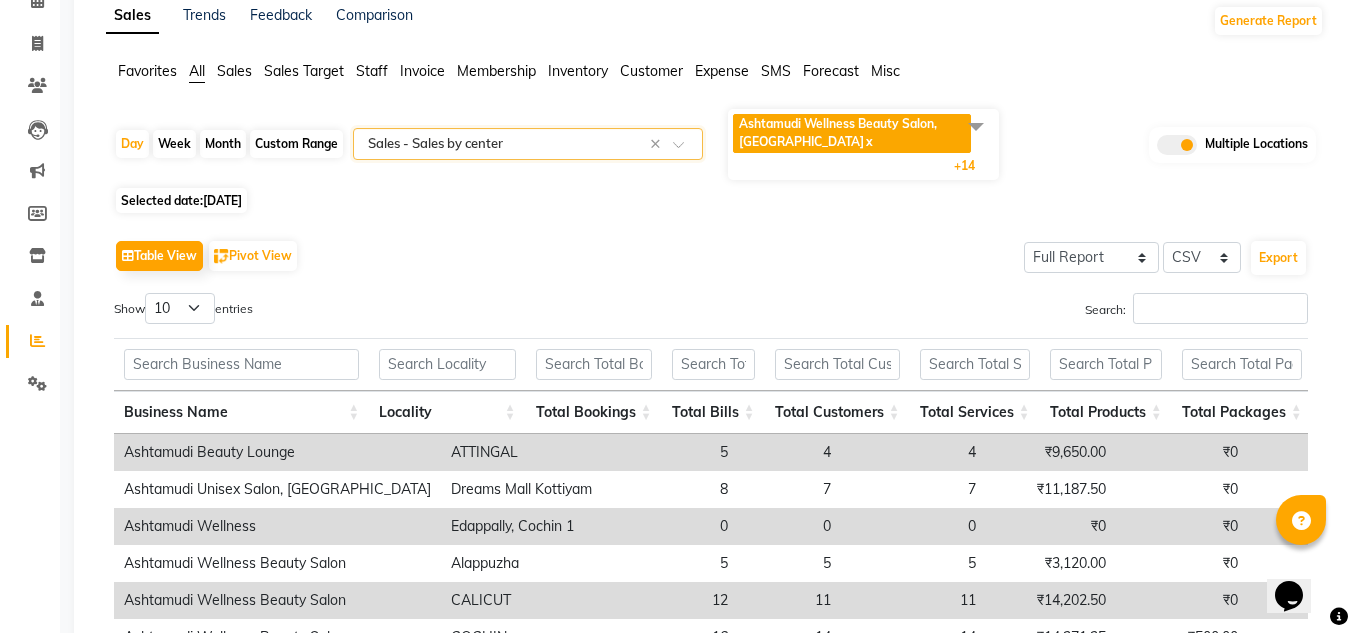 scroll, scrollTop: 100, scrollLeft: 0, axis: vertical 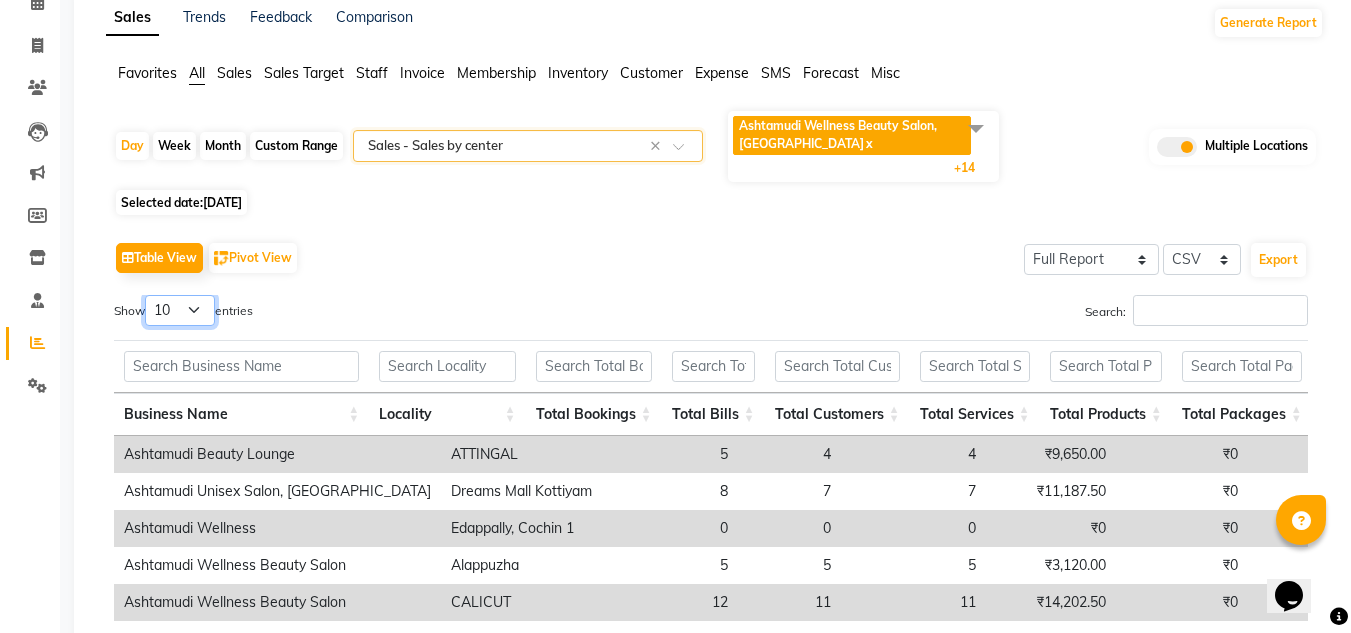 click on "10 25 50 100" at bounding box center [180, 310] 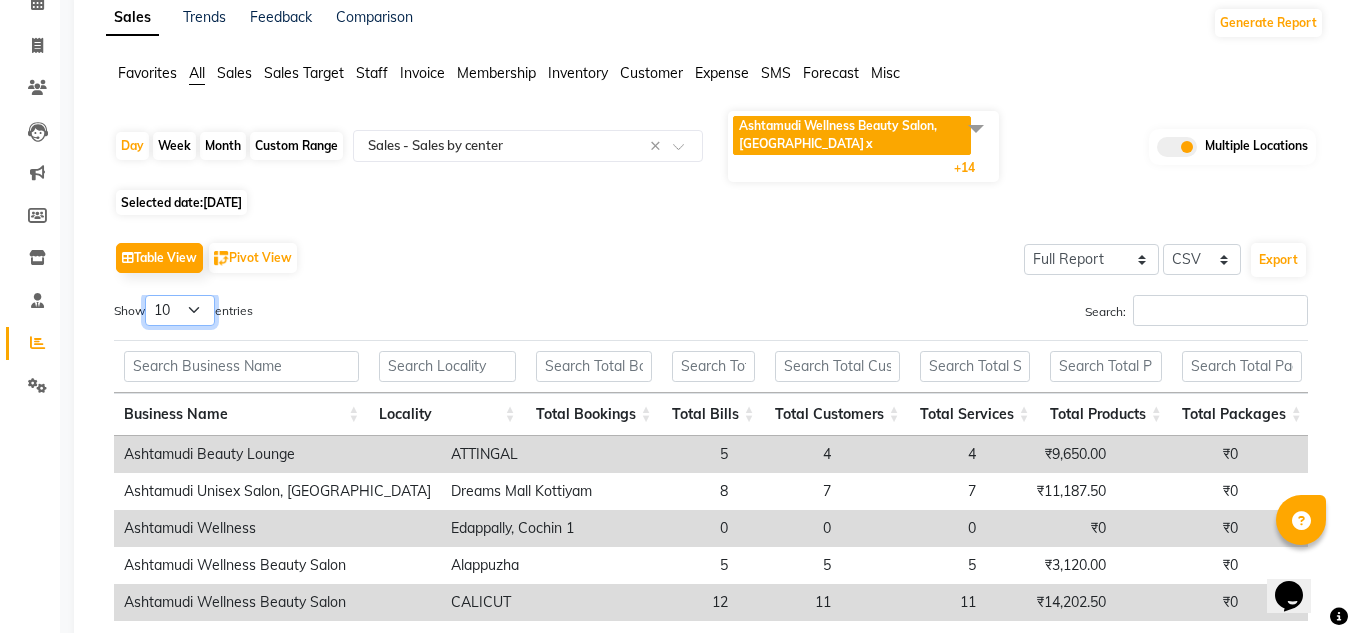 select on "25" 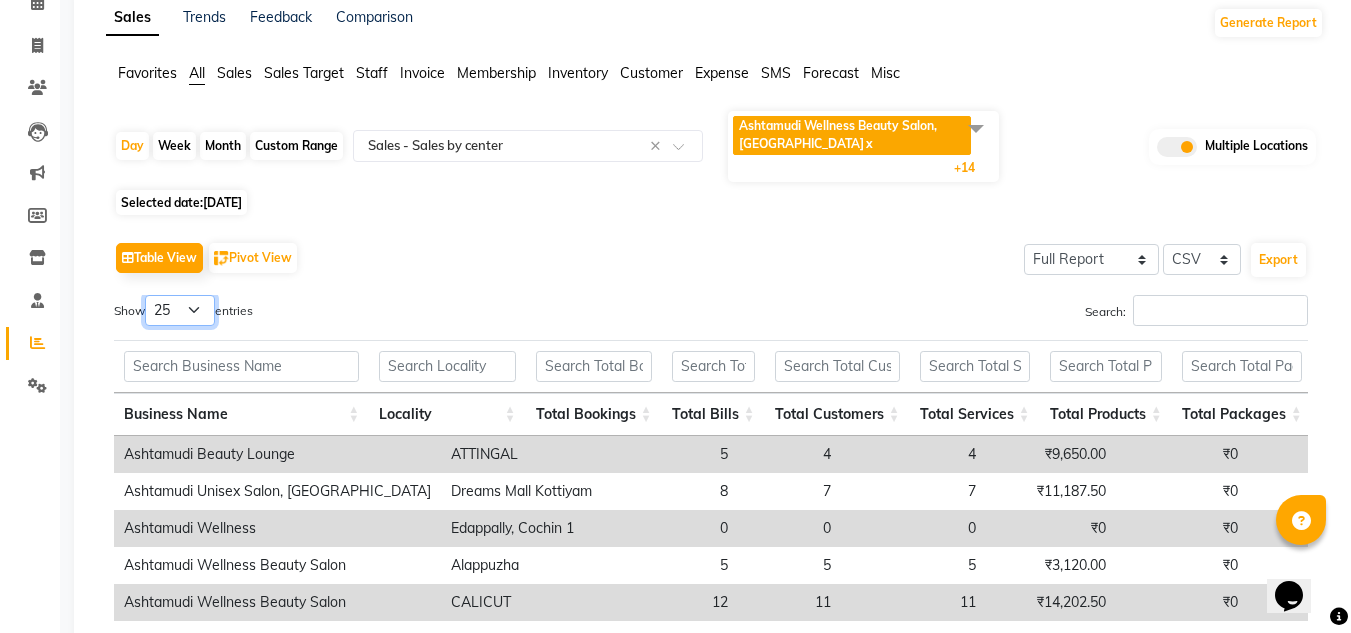 click on "10 25 50 100" at bounding box center [180, 310] 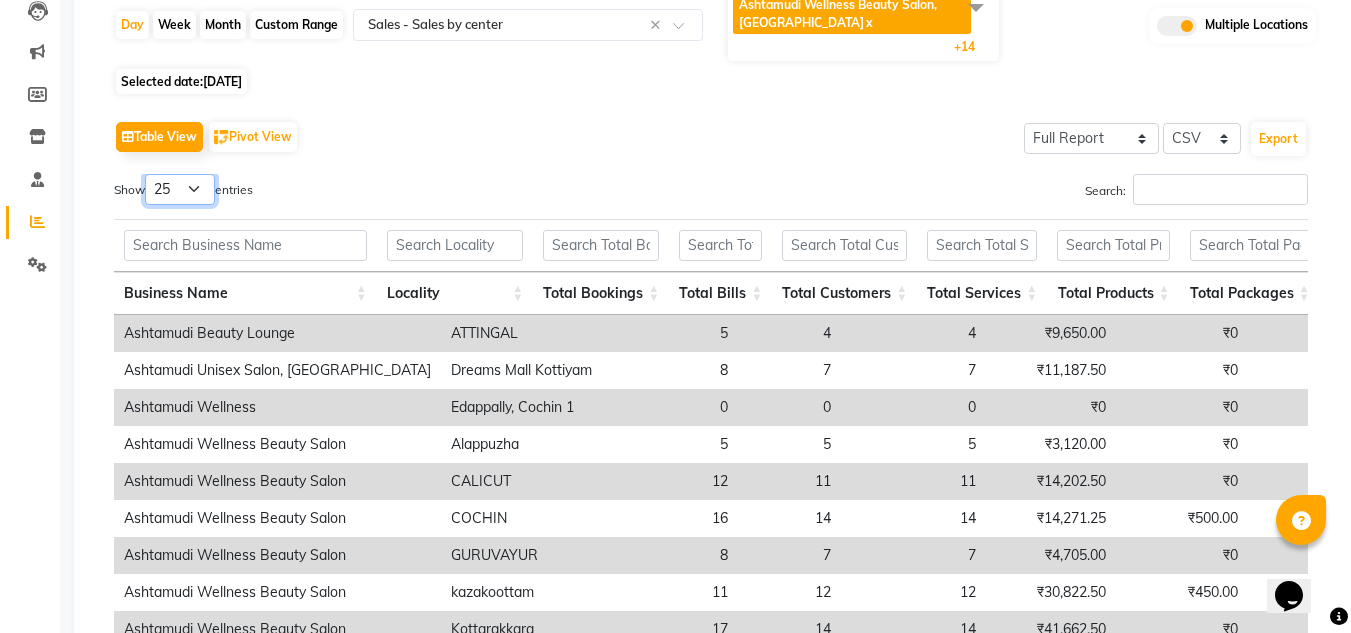 scroll, scrollTop: 400, scrollLeft: 0, axis: vertical 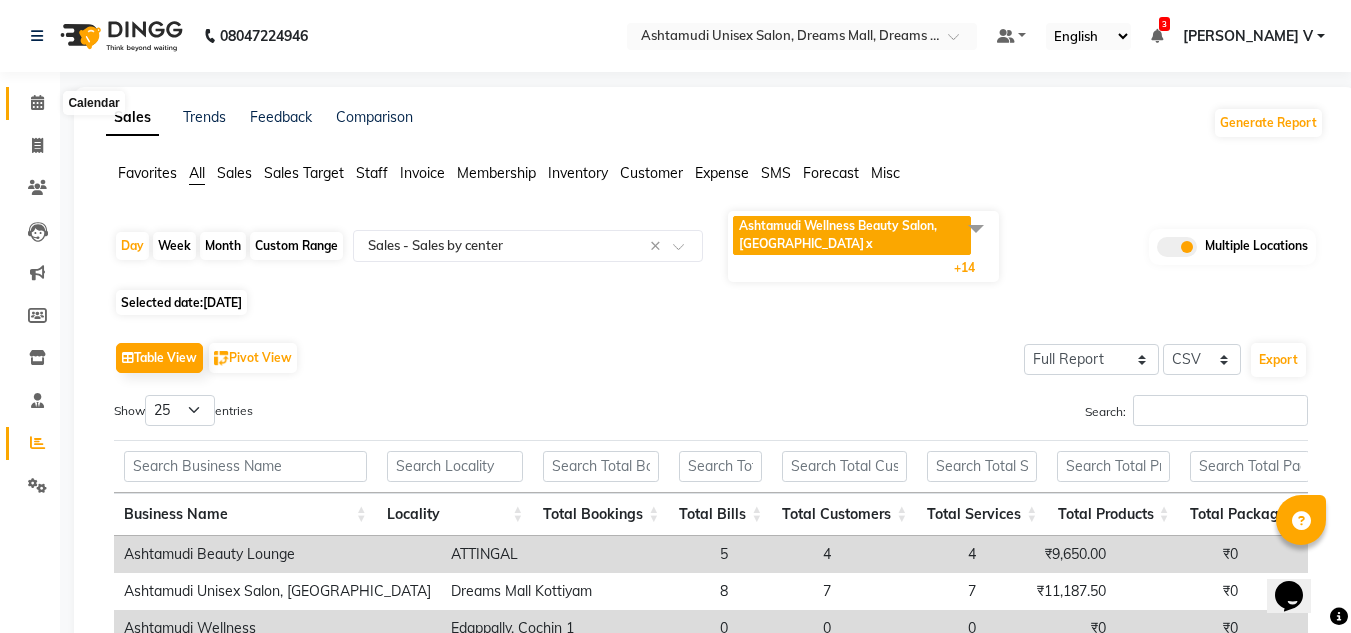click 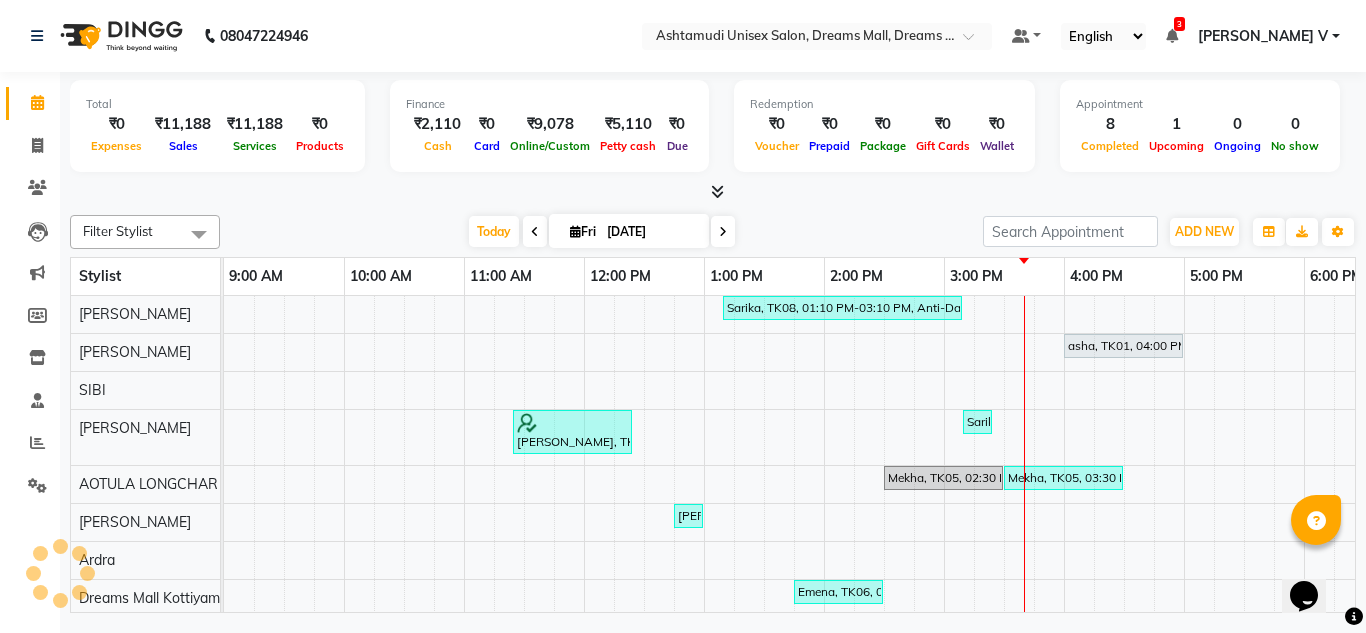 scroll, scrollTop: 0, scrollLeft: 0, axis: both 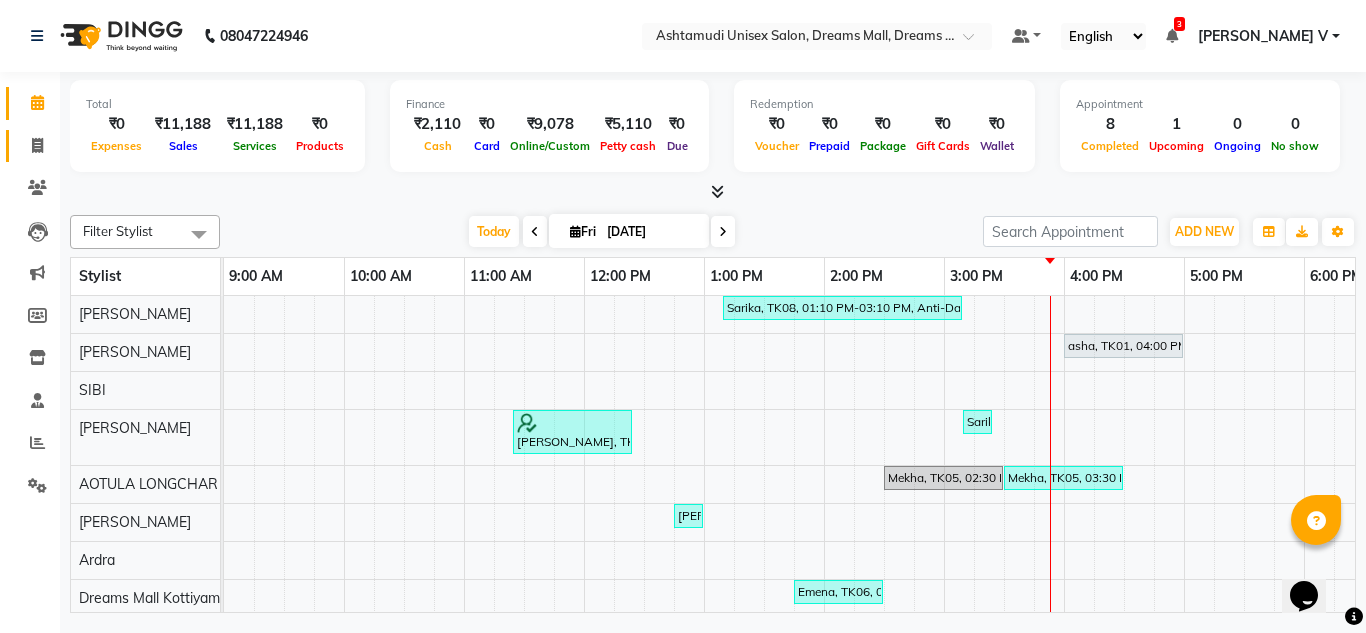 click 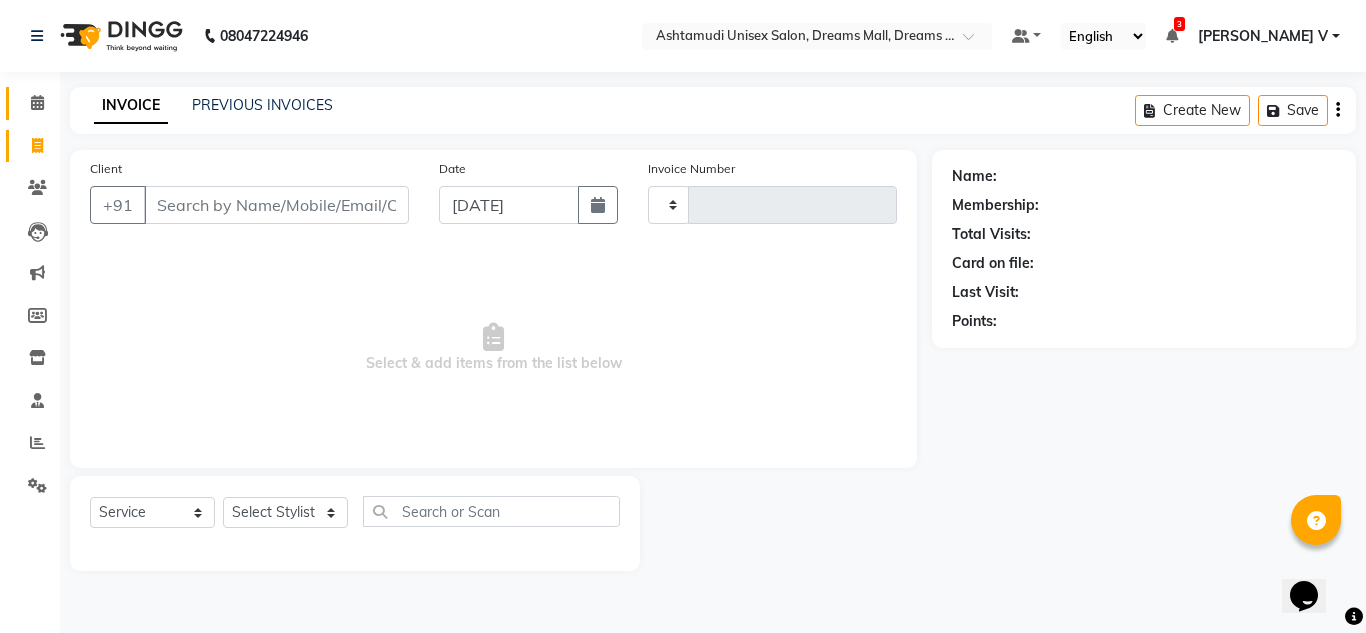 type on "2442" 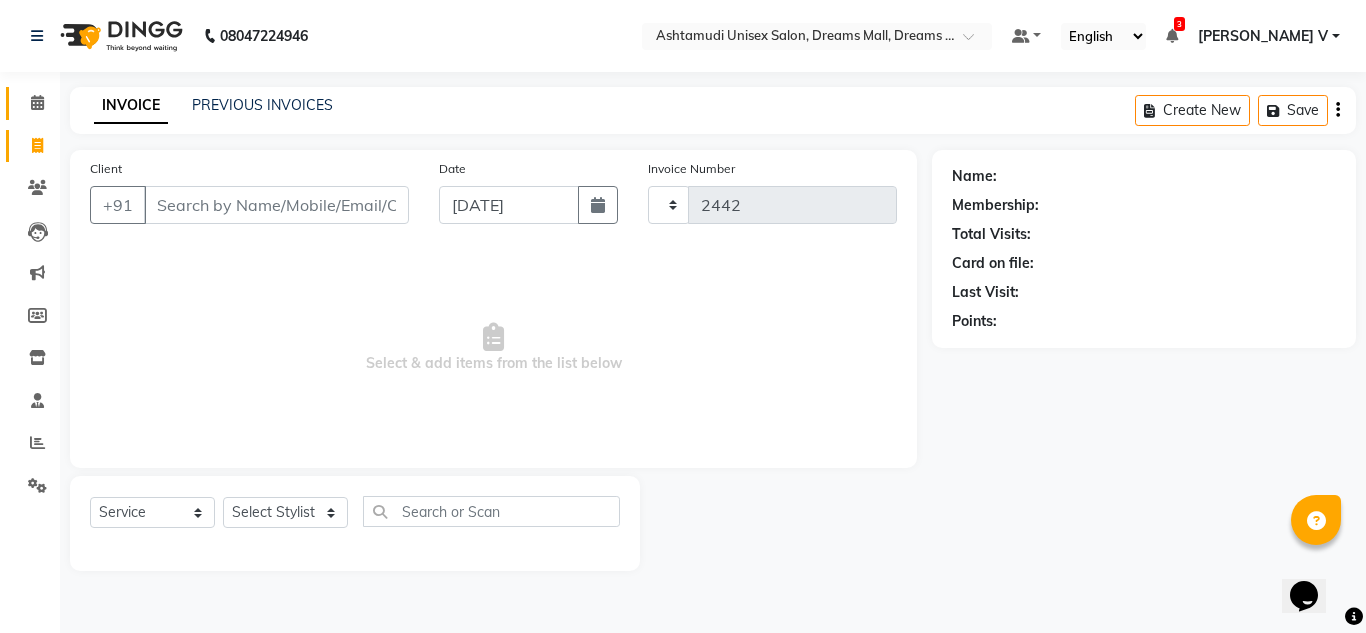 select on "7264" 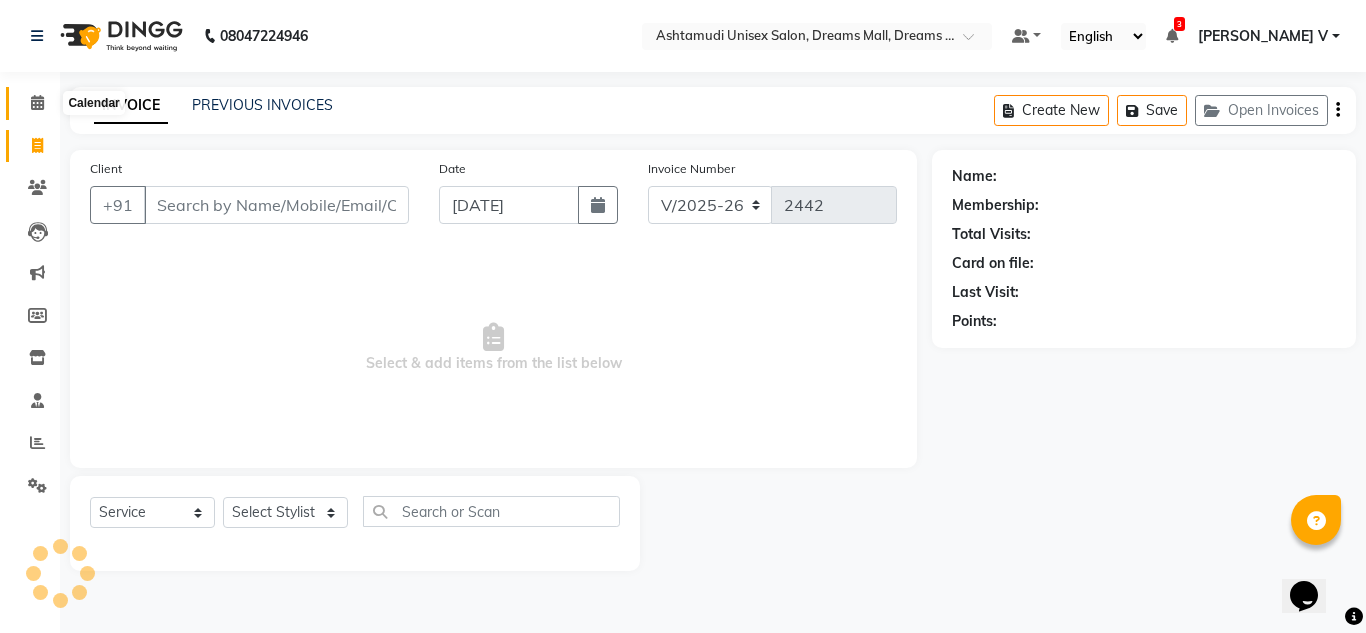 click 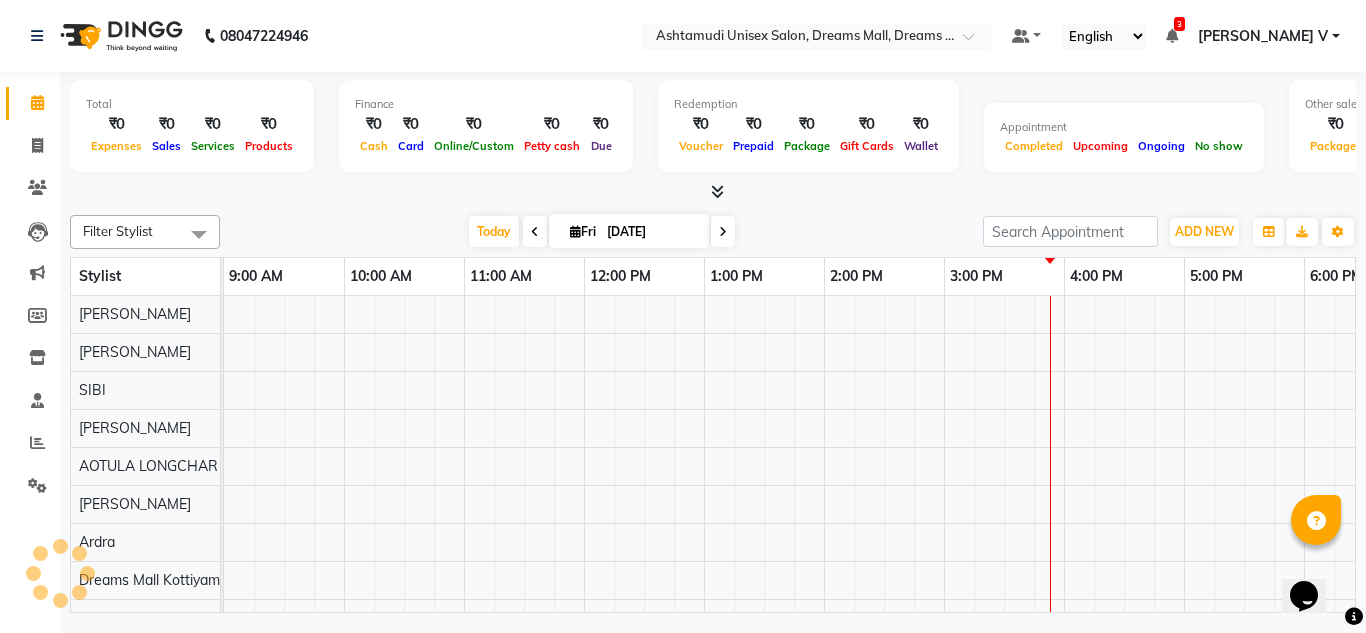 scroll, scrollTop: 0, scrollLeft: 0, axis: both 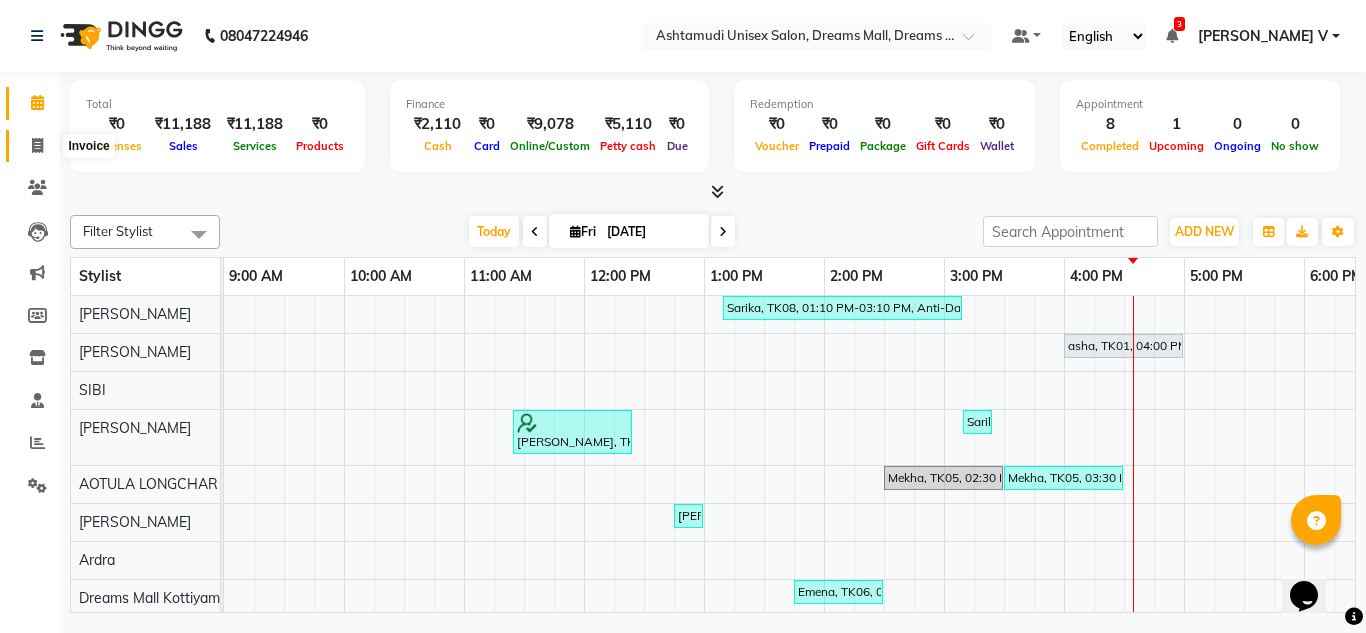 click 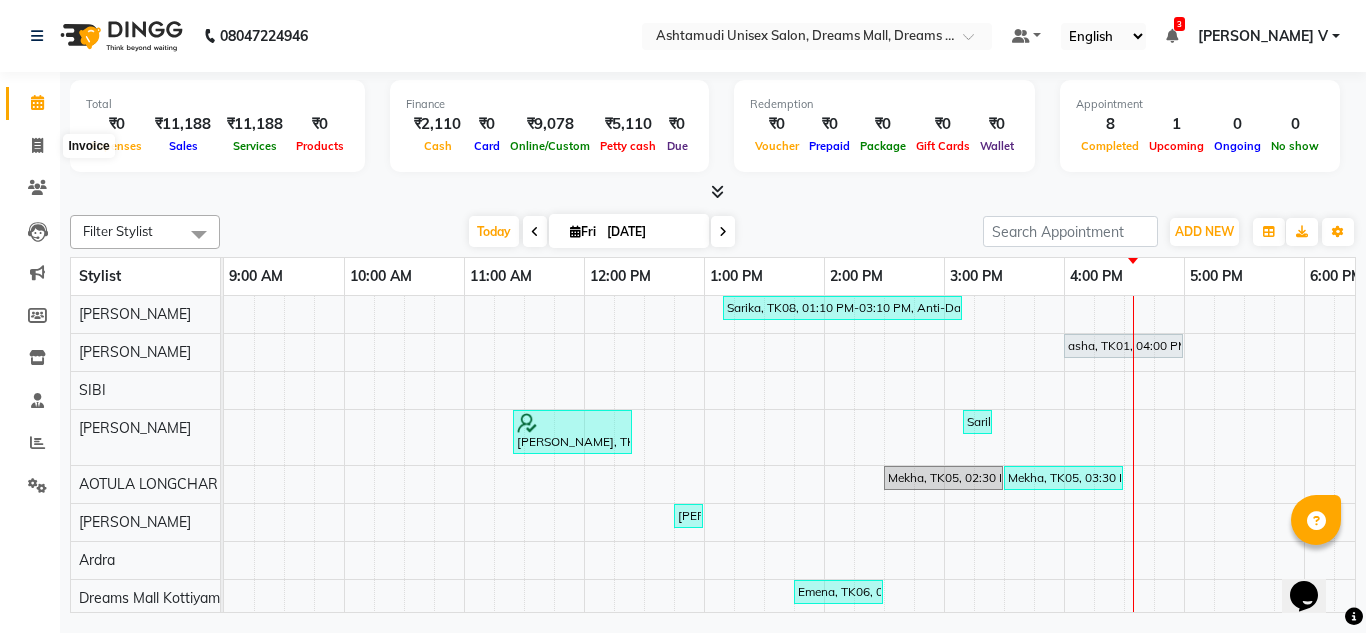 select on "service" 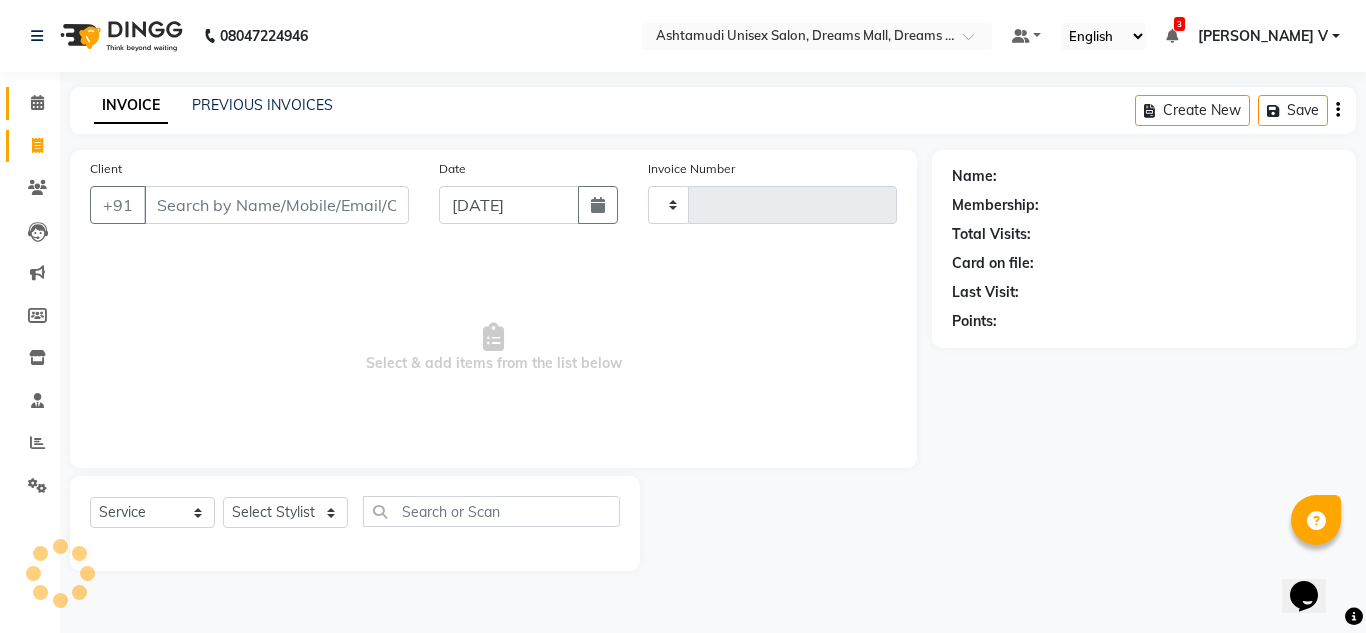 type on "2444" 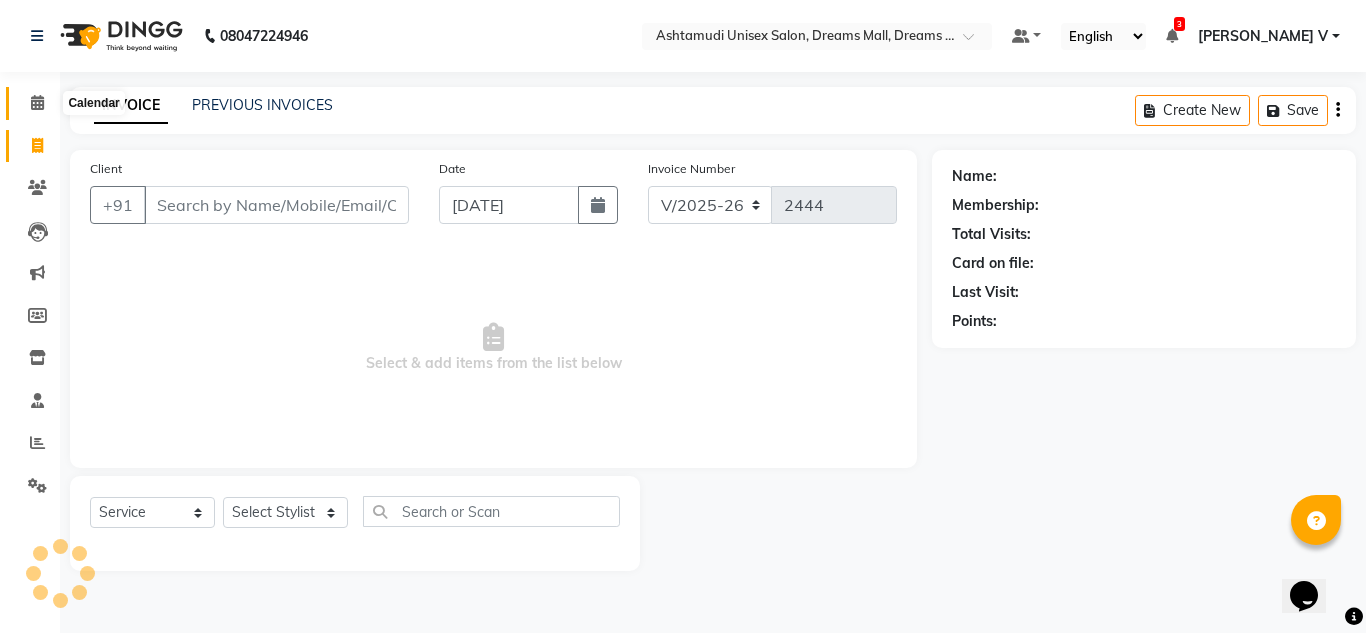 click 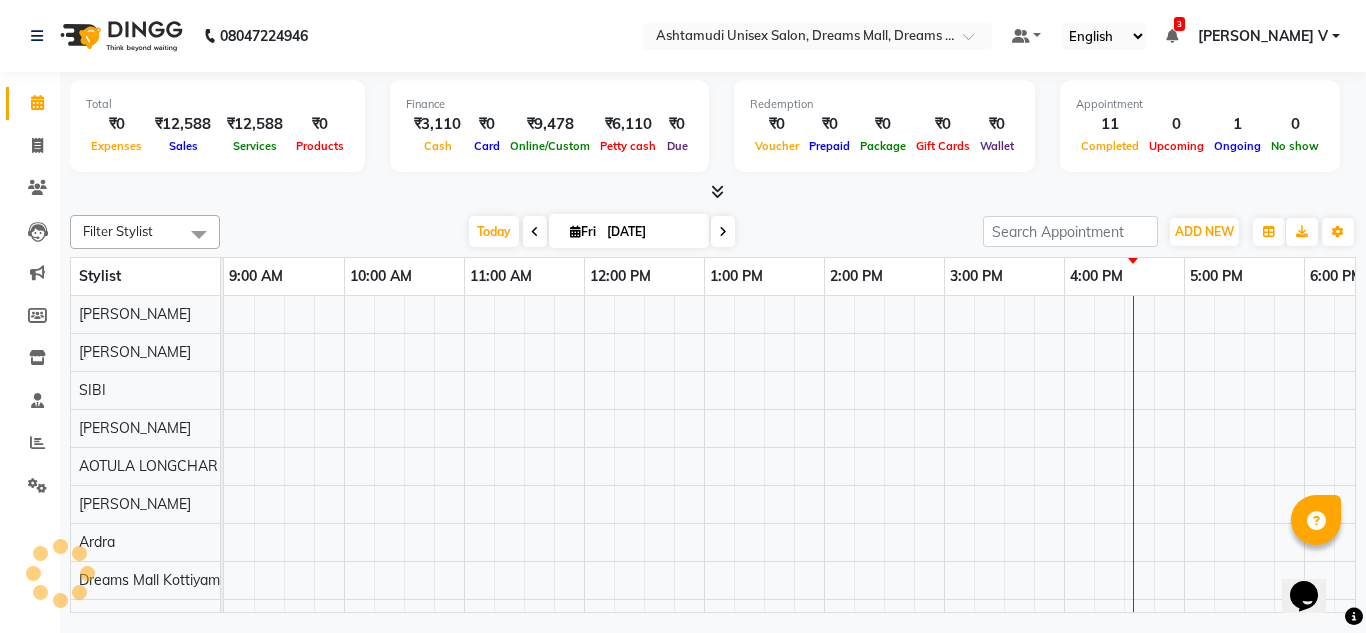 scroll, scrollTop: 0, scrollLeft: 429, axis: horizontal 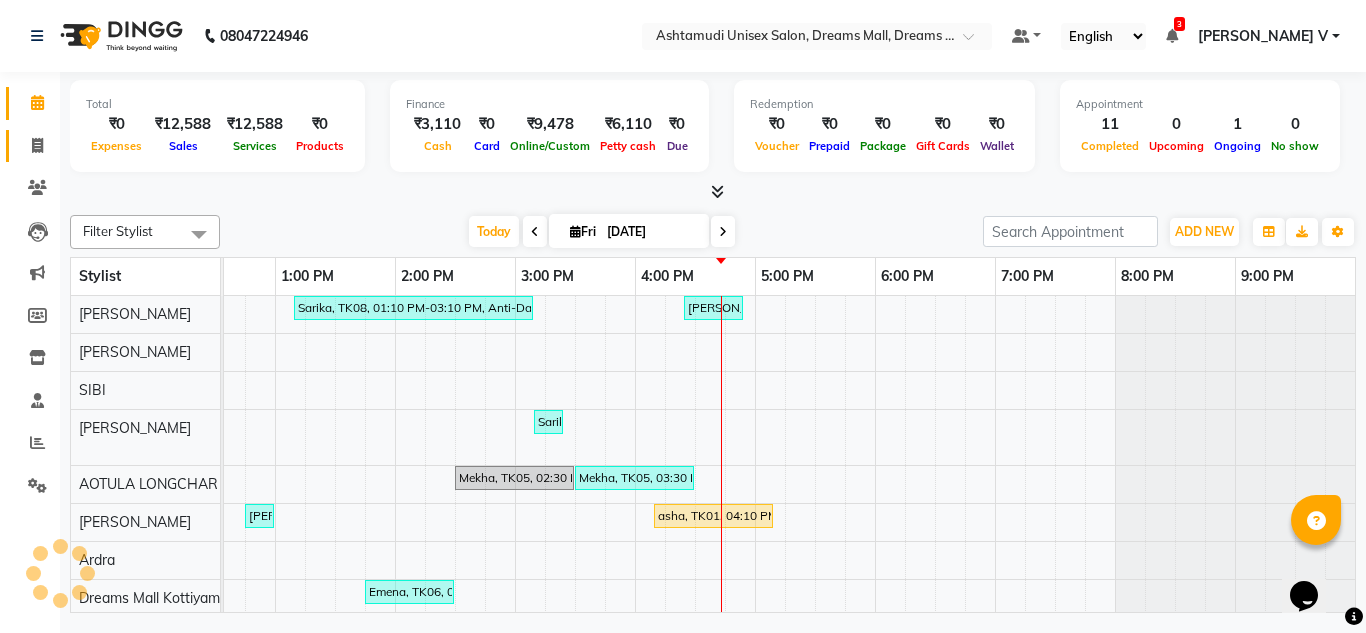 click 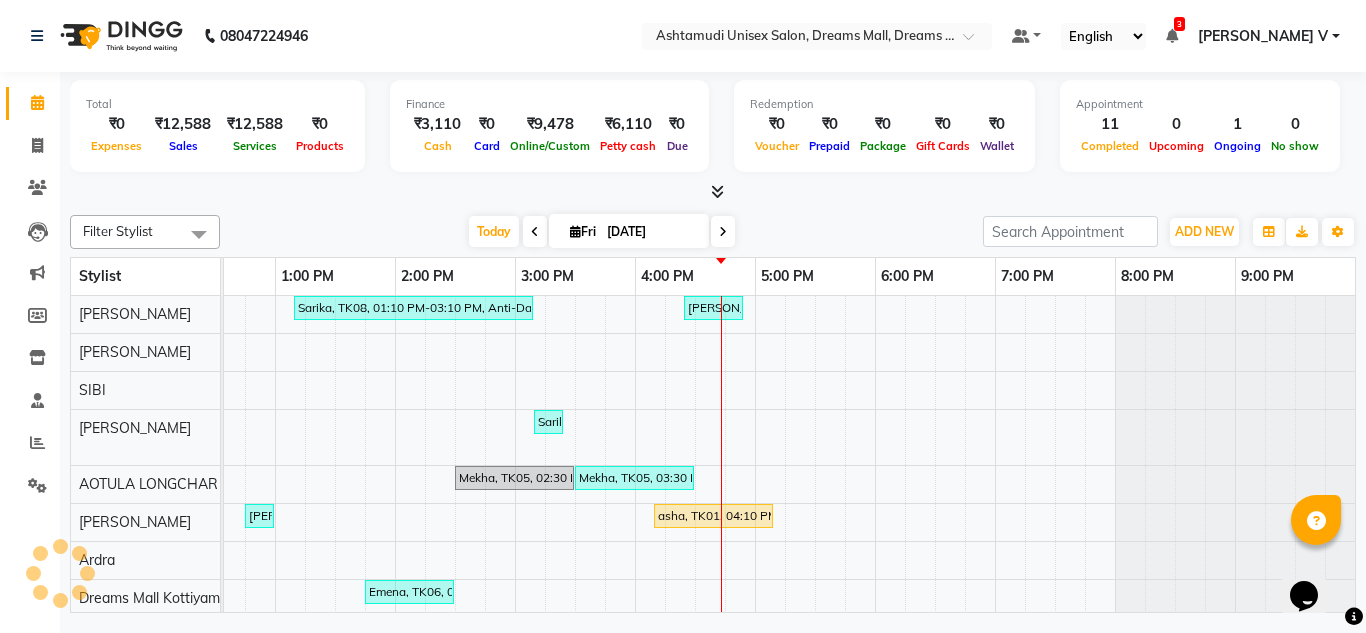 select on "service" 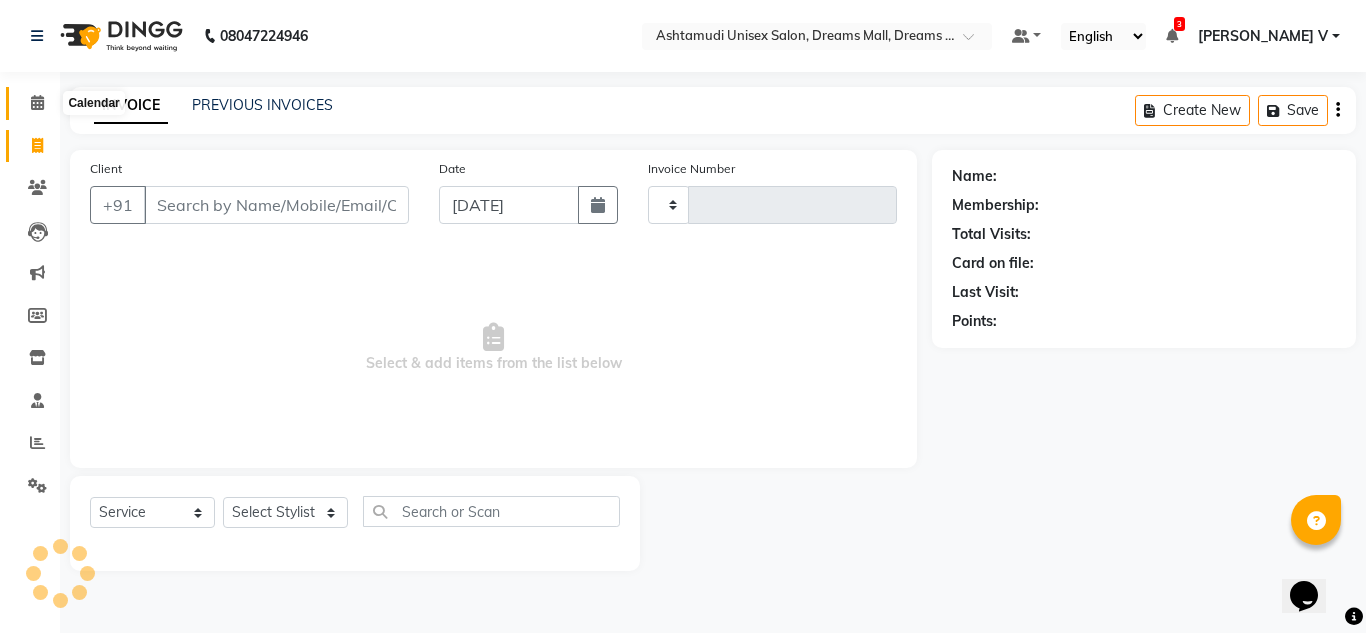 type on "2444" 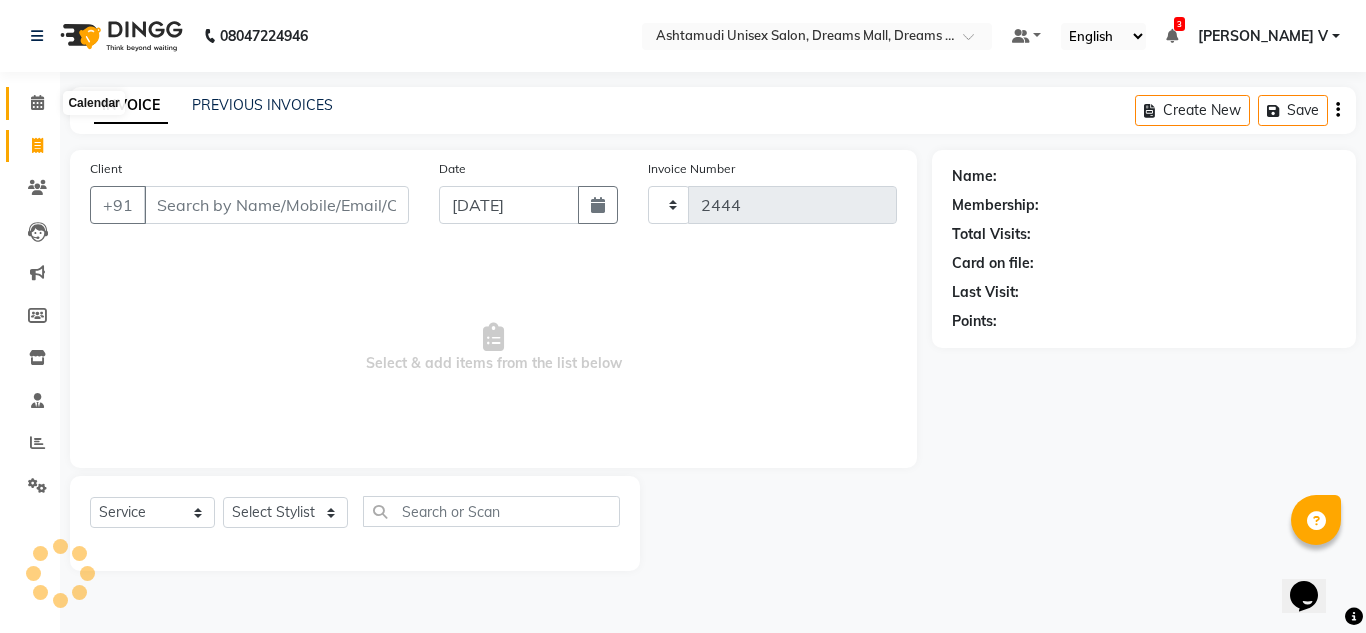 click 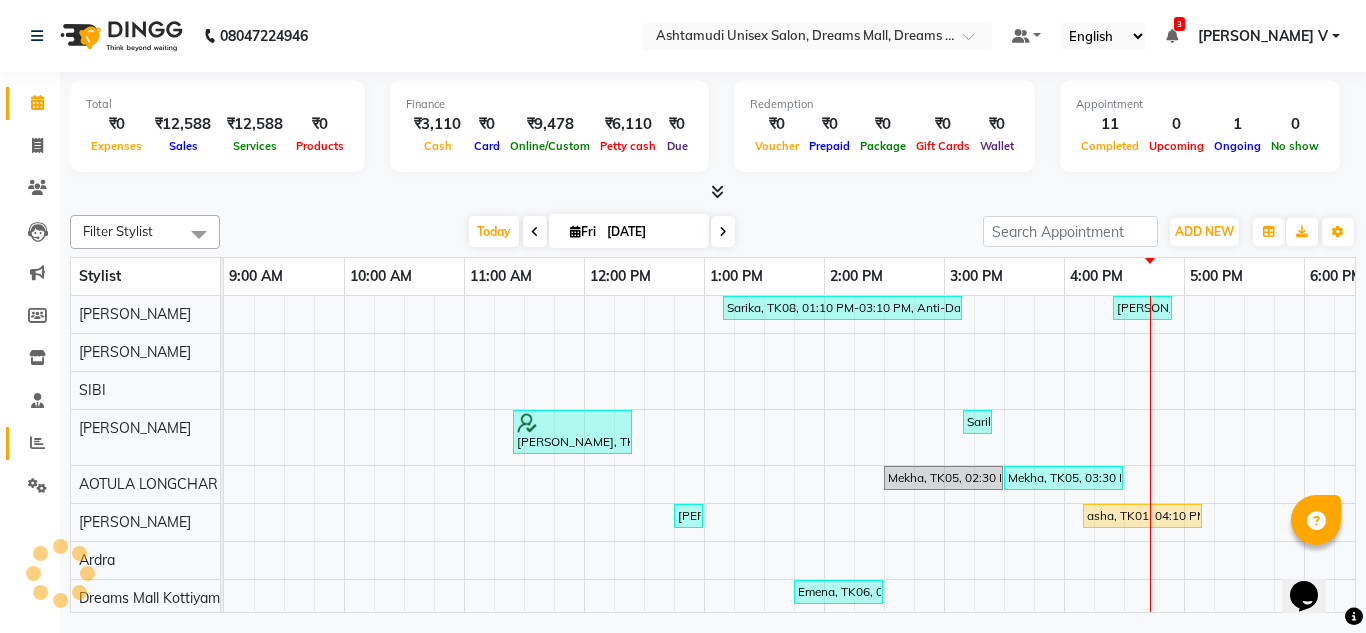 scroll, scrollTop: 0, scrollLeft: 0, axis: both 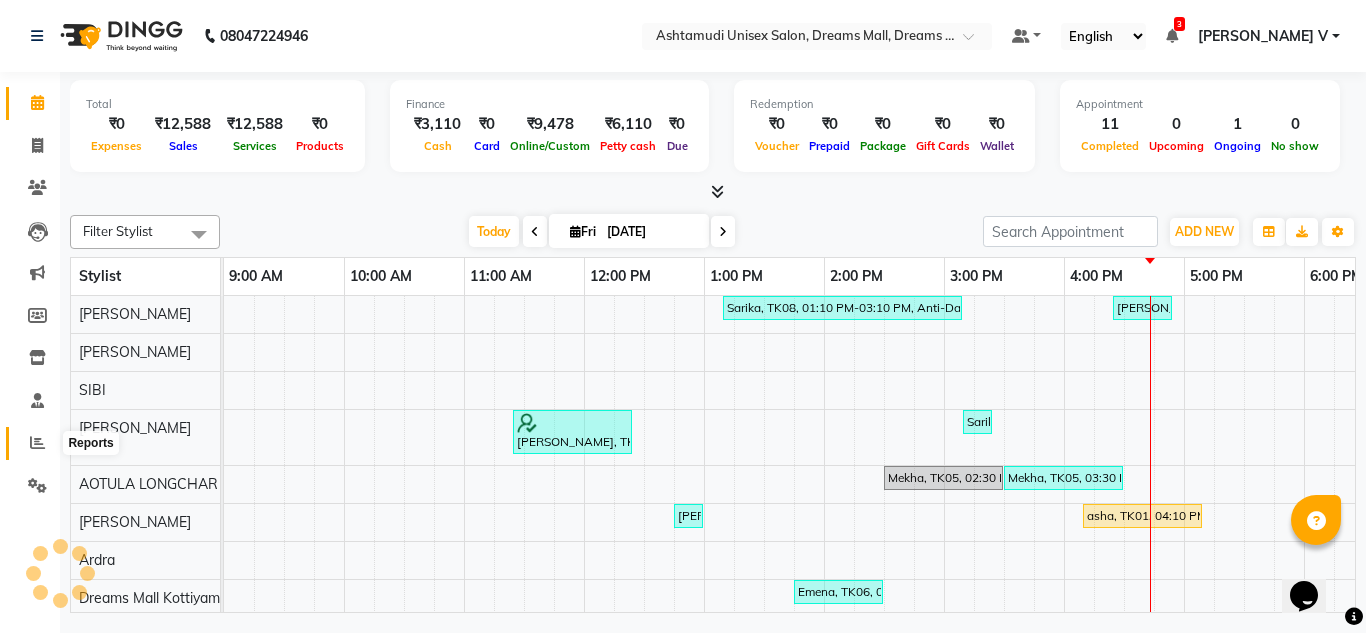 click 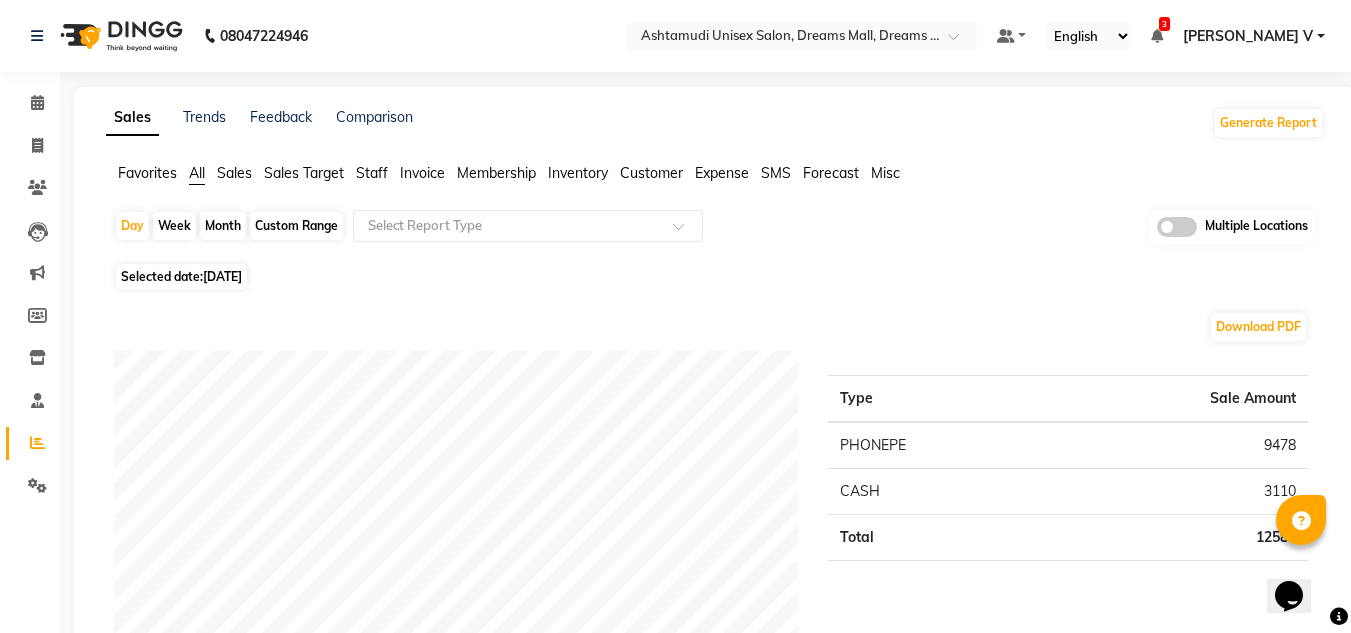 click 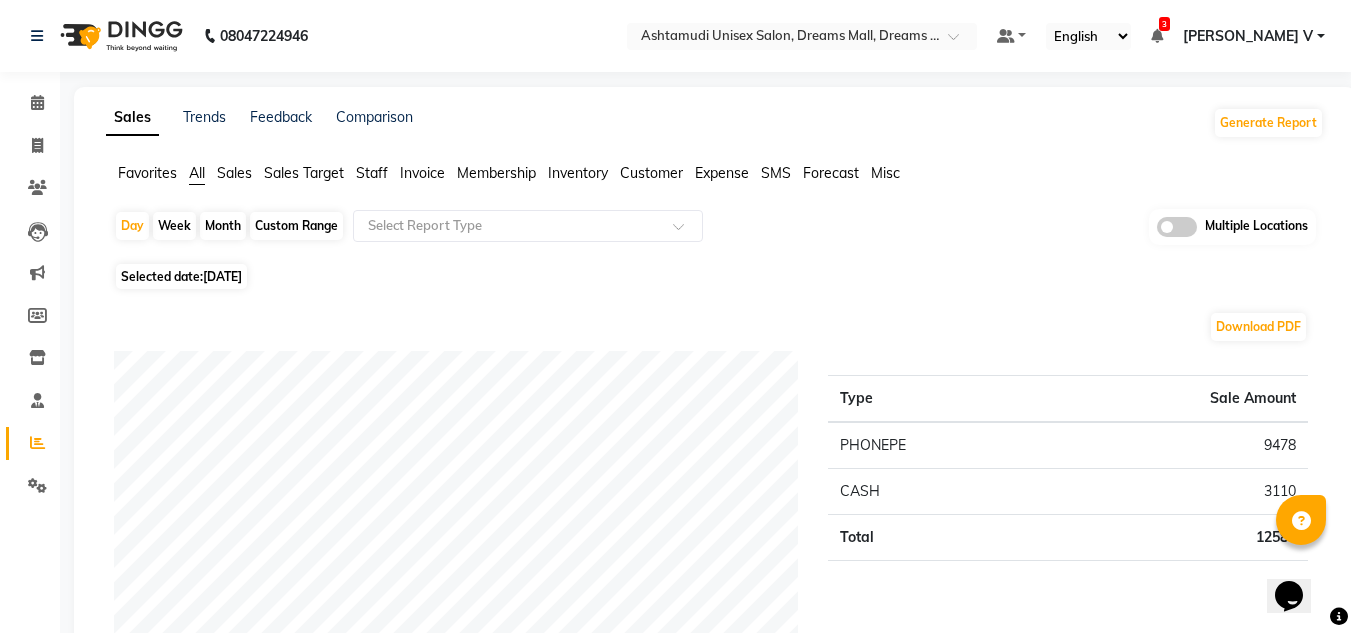 click 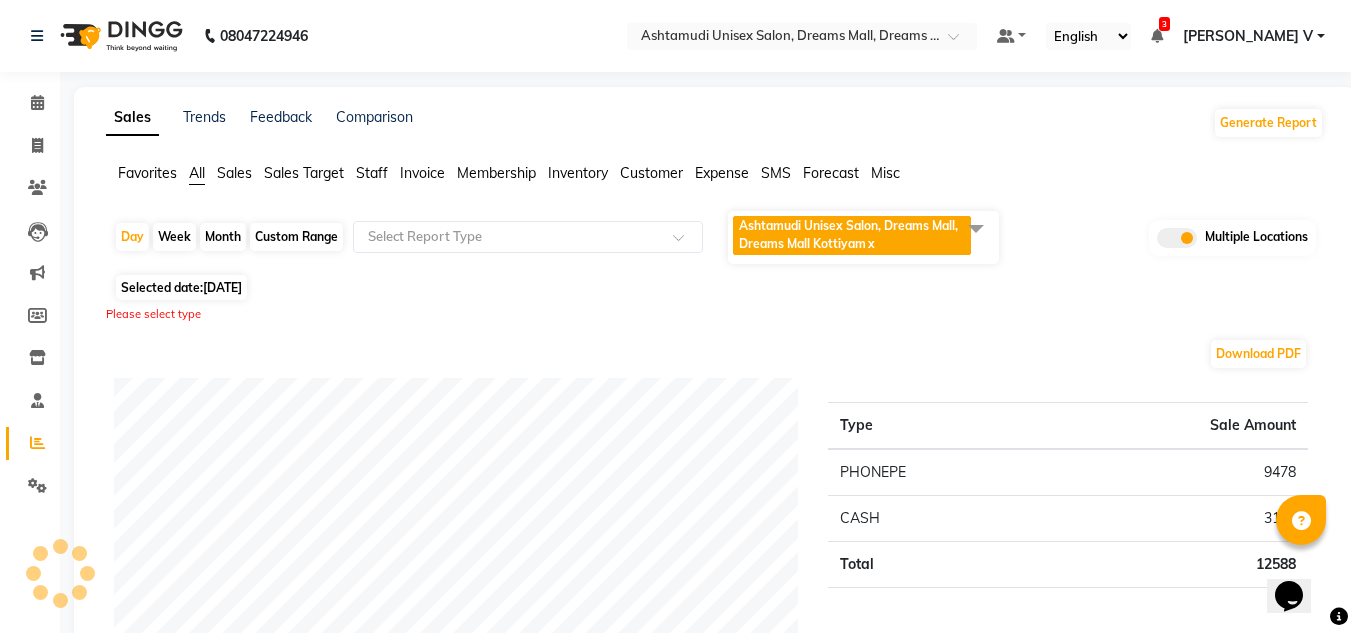 click on "Ashtamudi Unisex Salon, Dreams Mall, Dreams Mall Kottiyam" 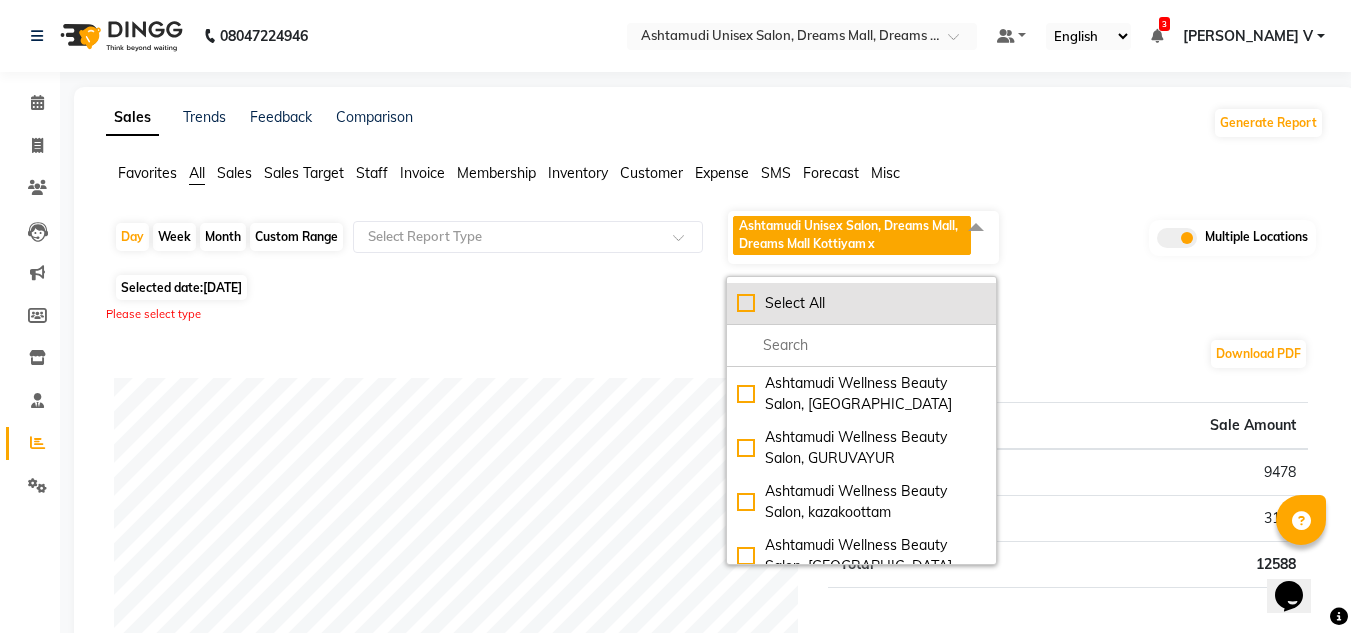 click on "Select All" 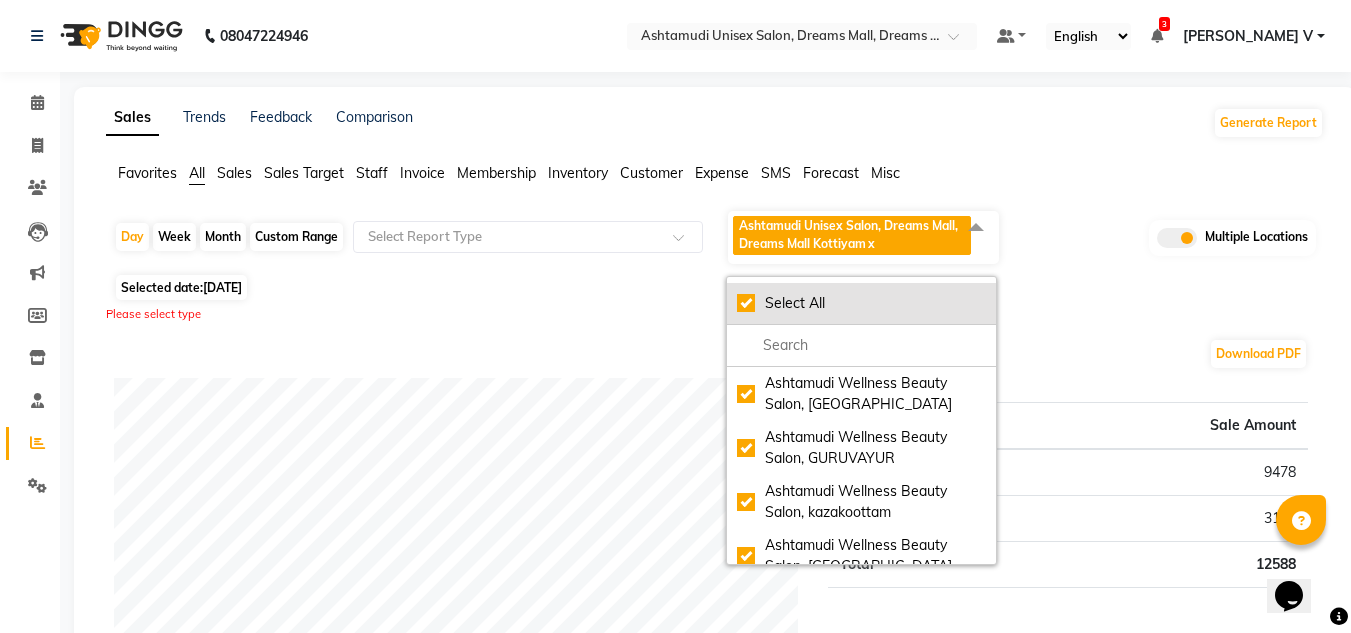 checkbox on "true" 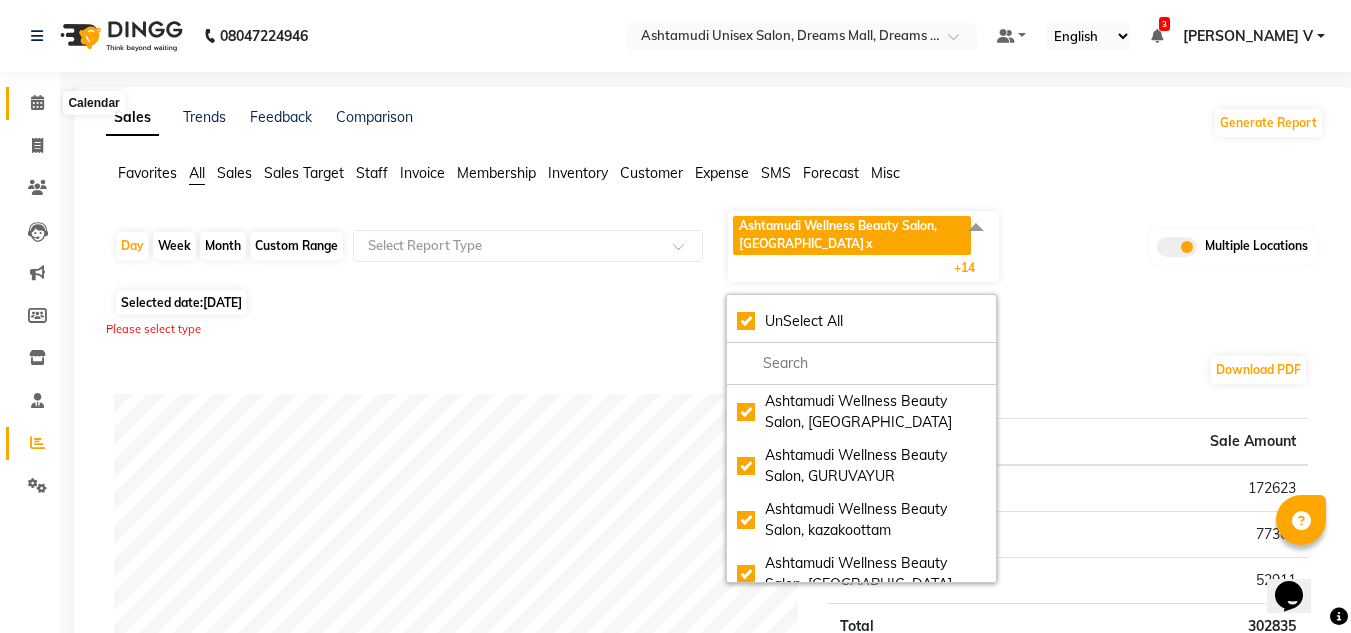 click 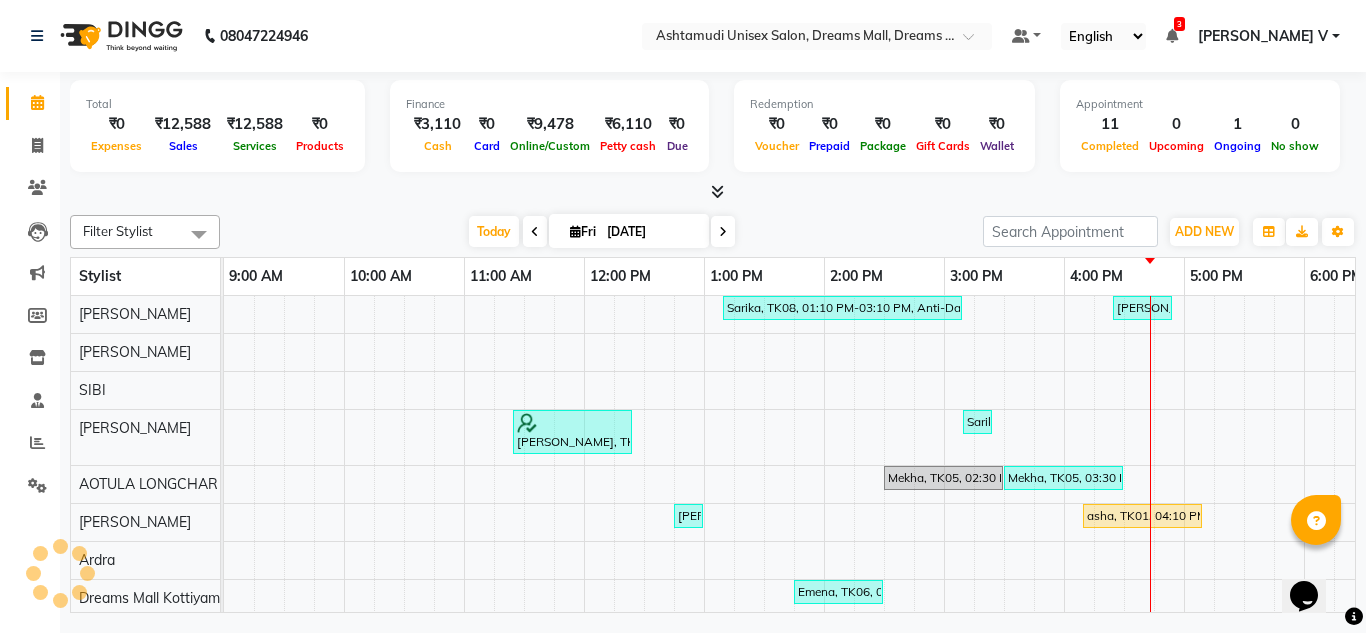 scroll, scrollTop: 0, scrollLeft: 0, axis: both 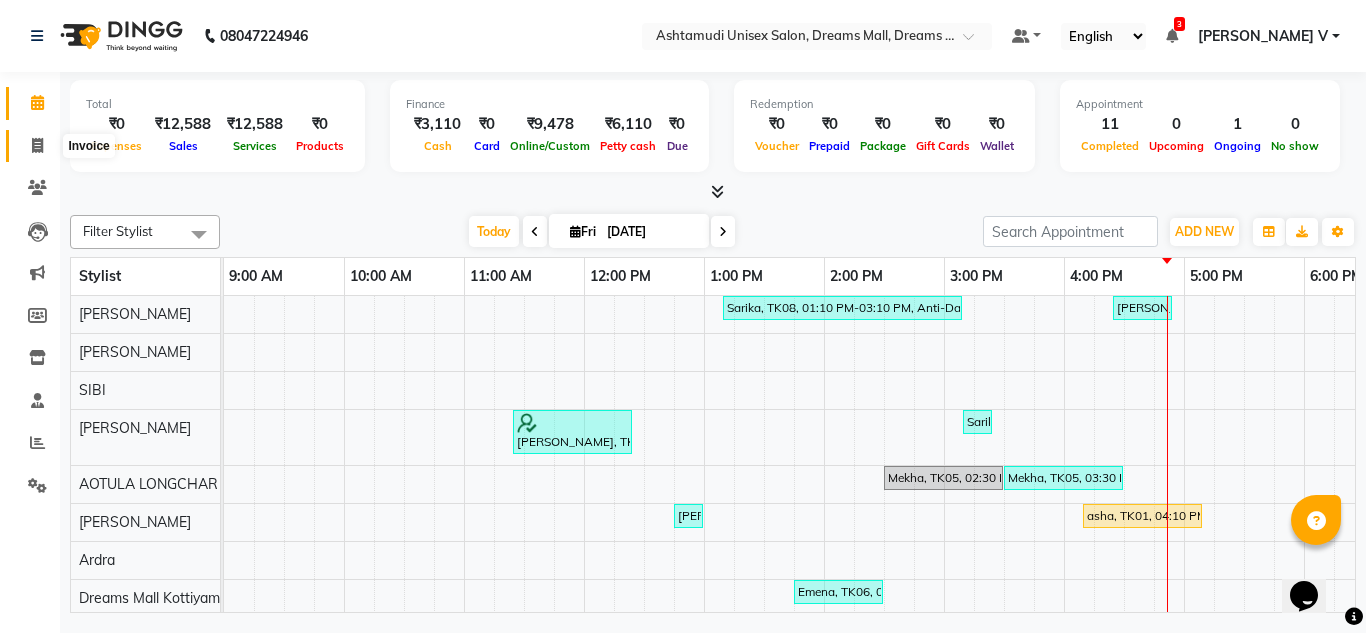 click 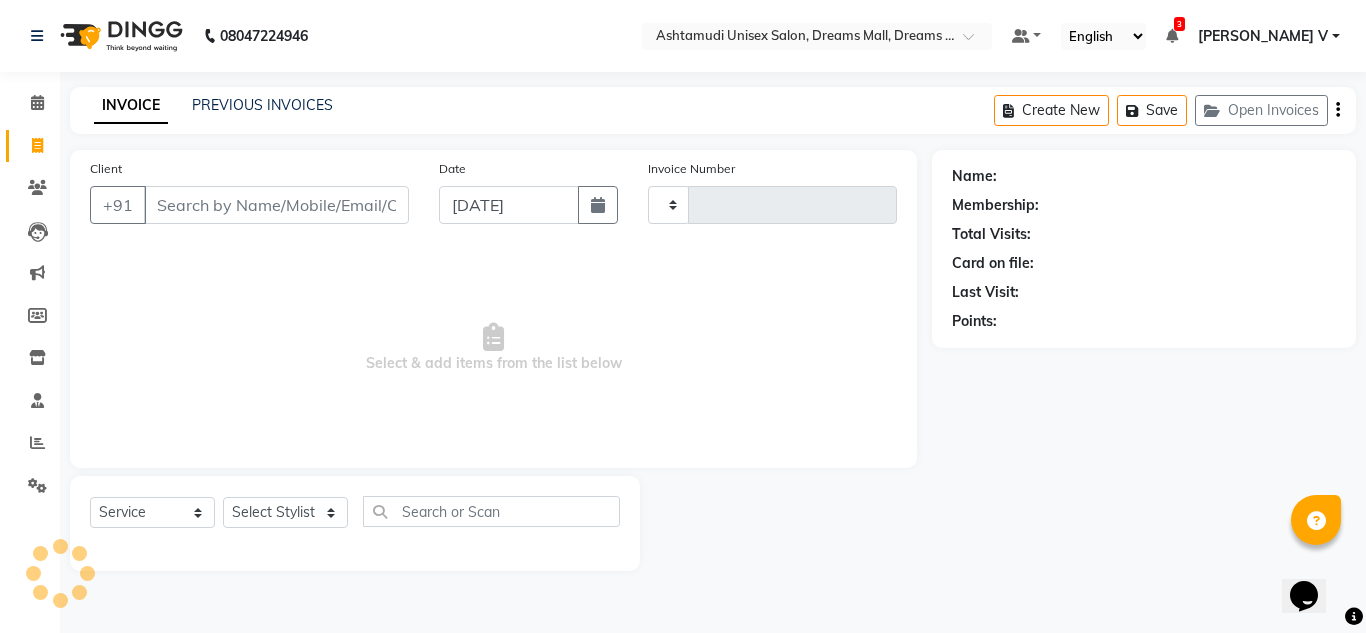 type on "2445" 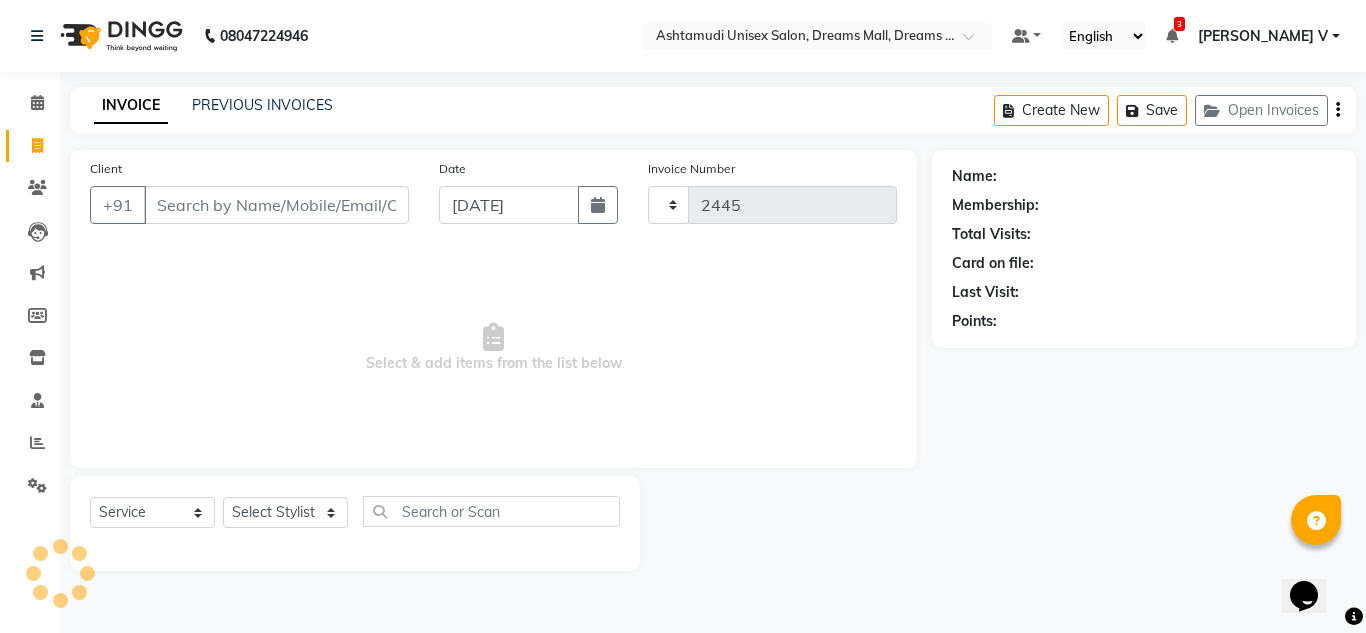select on "7264" 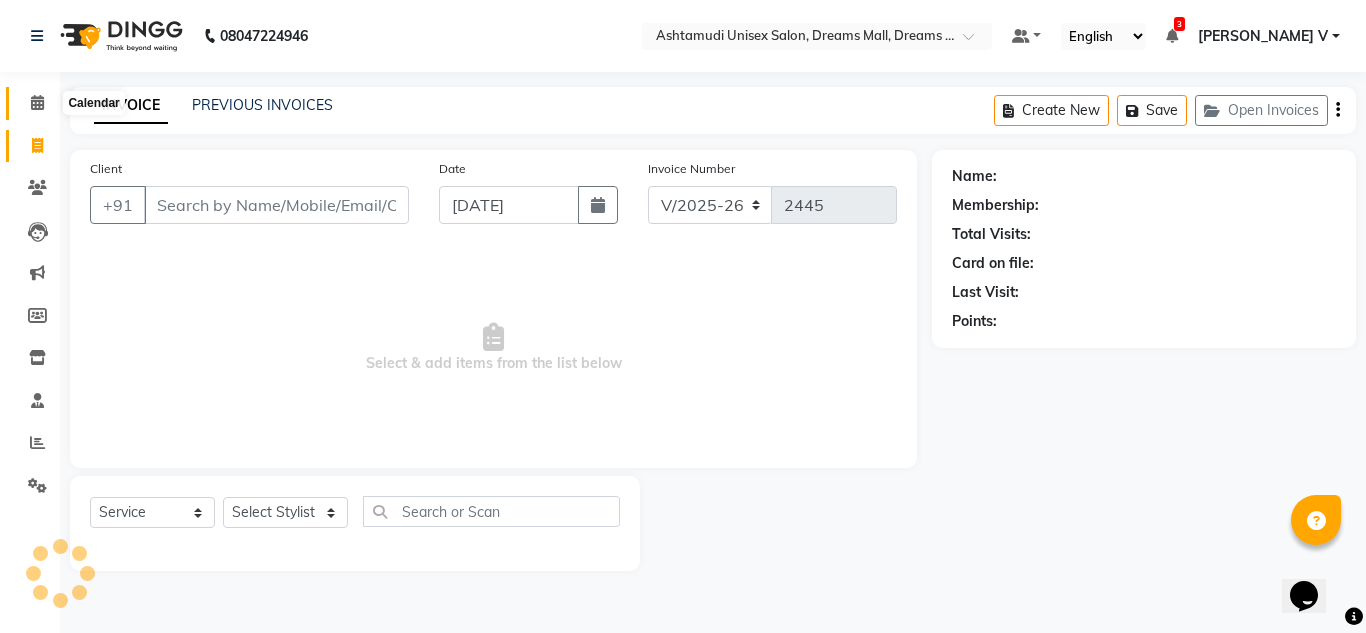 click 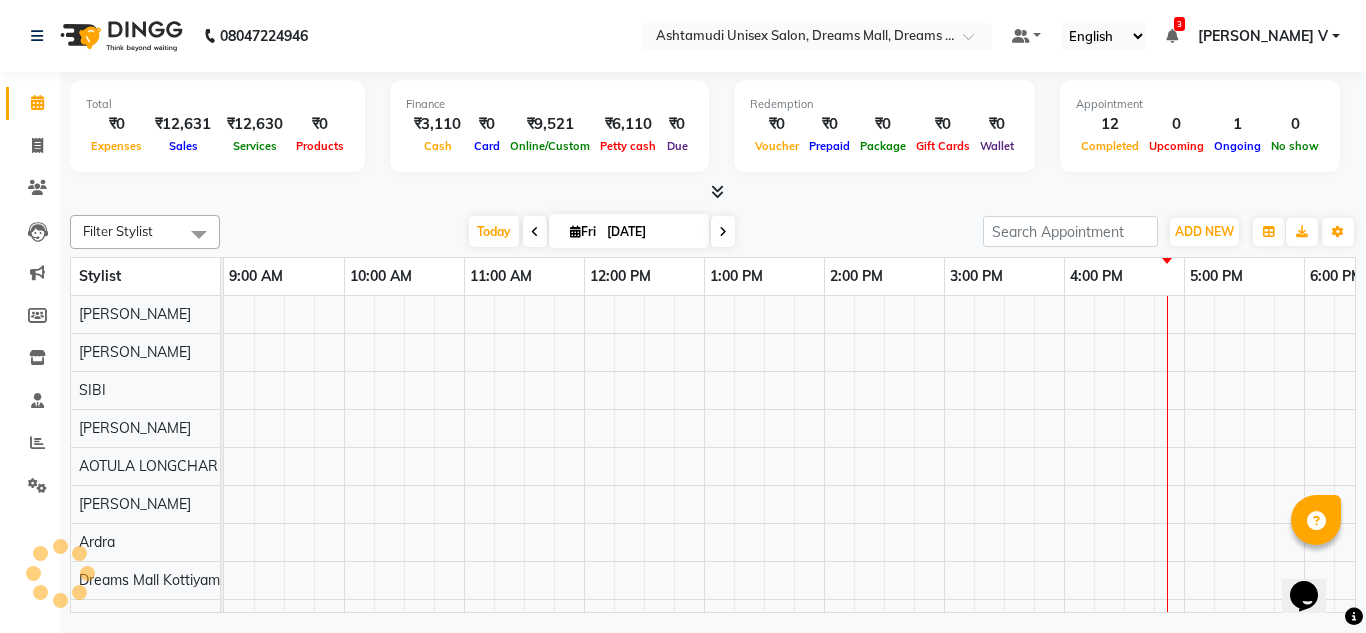 scroll, scrollTop: 0, scrollLeft: 0, axis: both 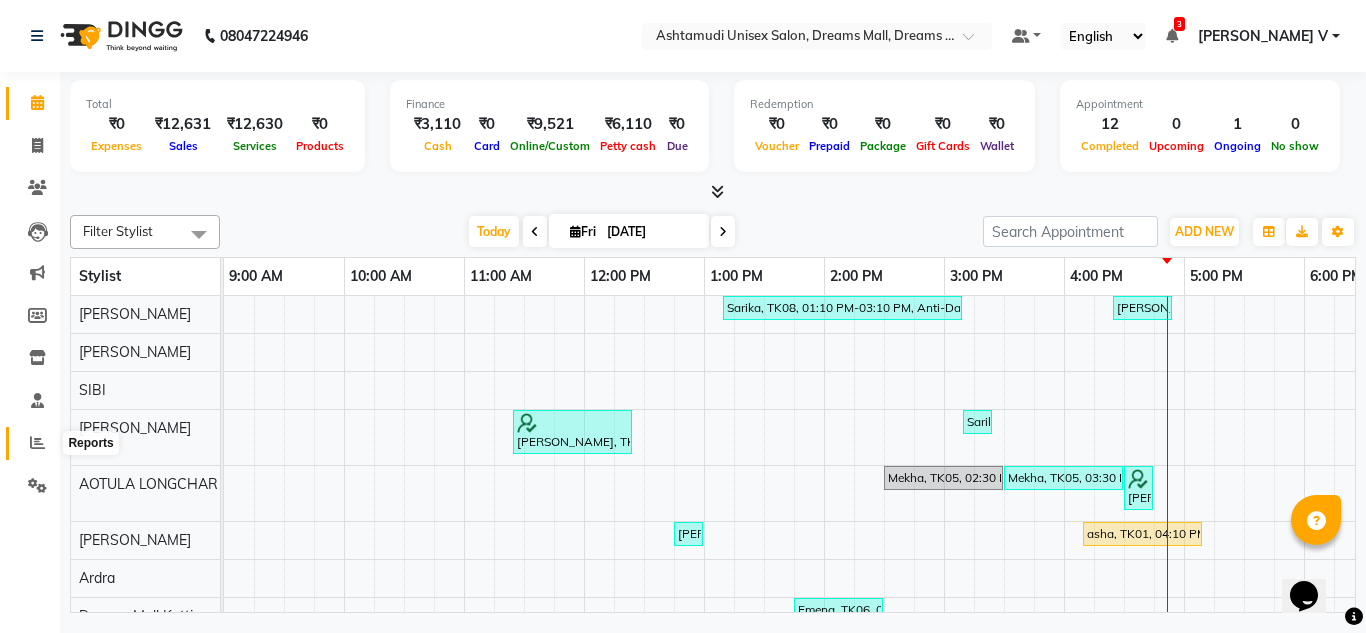 click 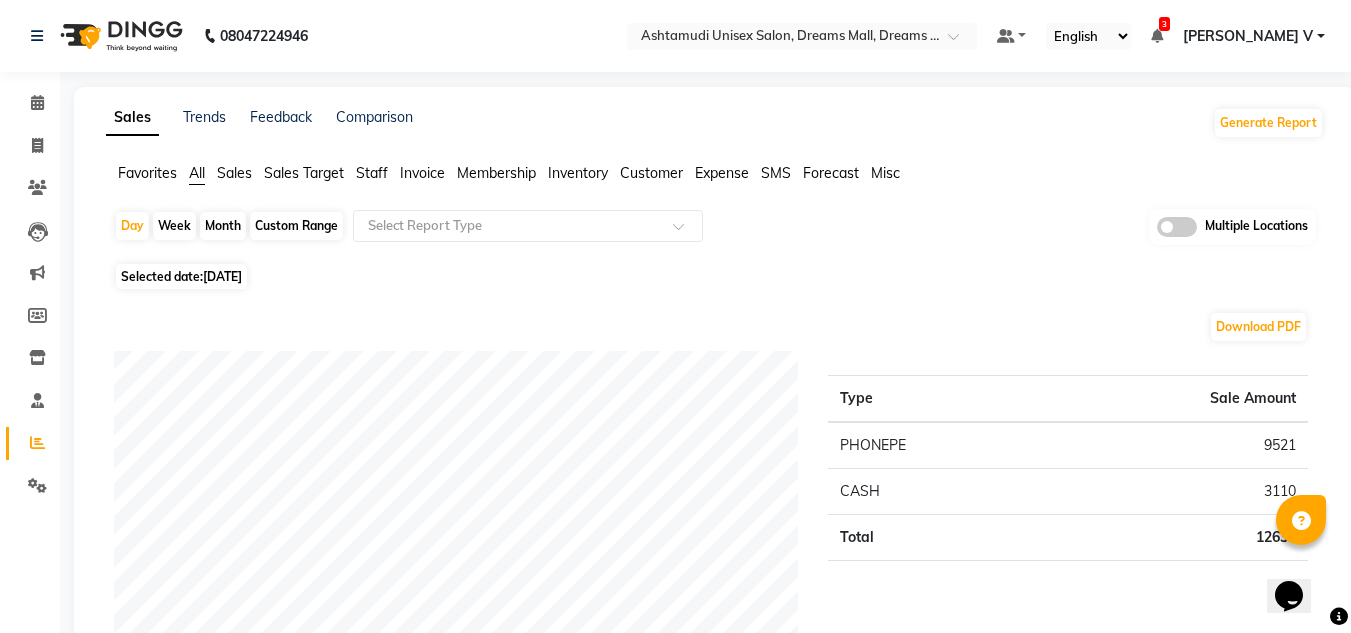 click 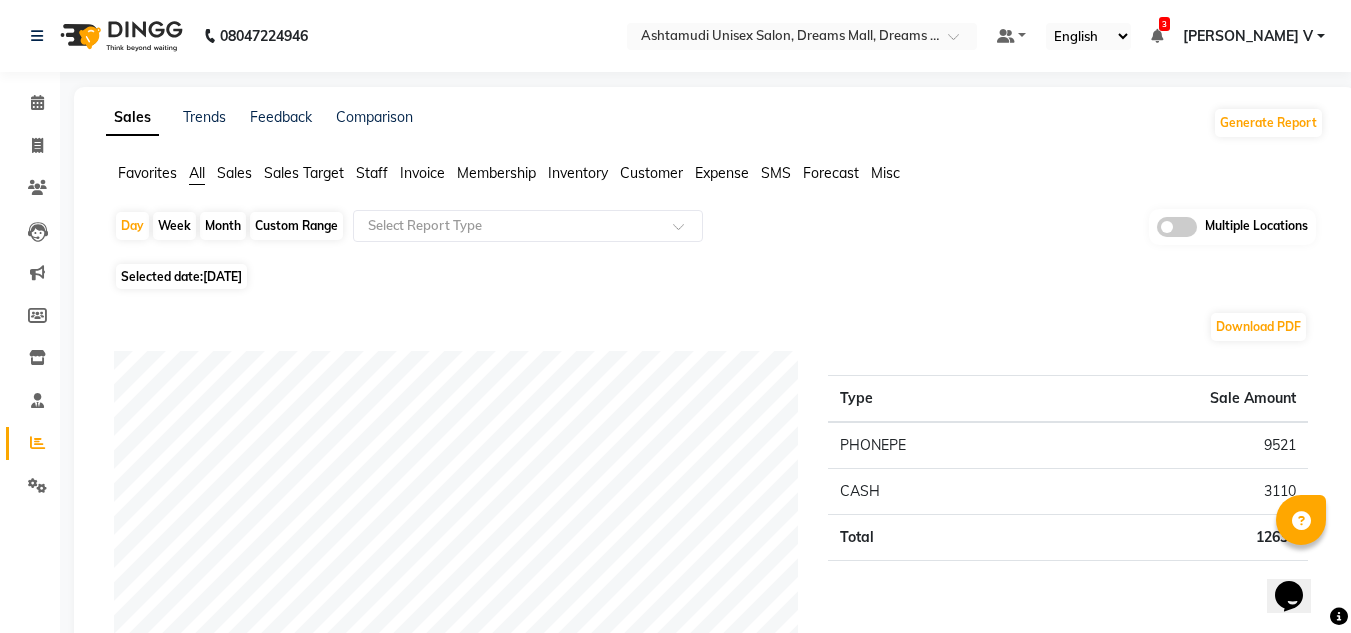 click 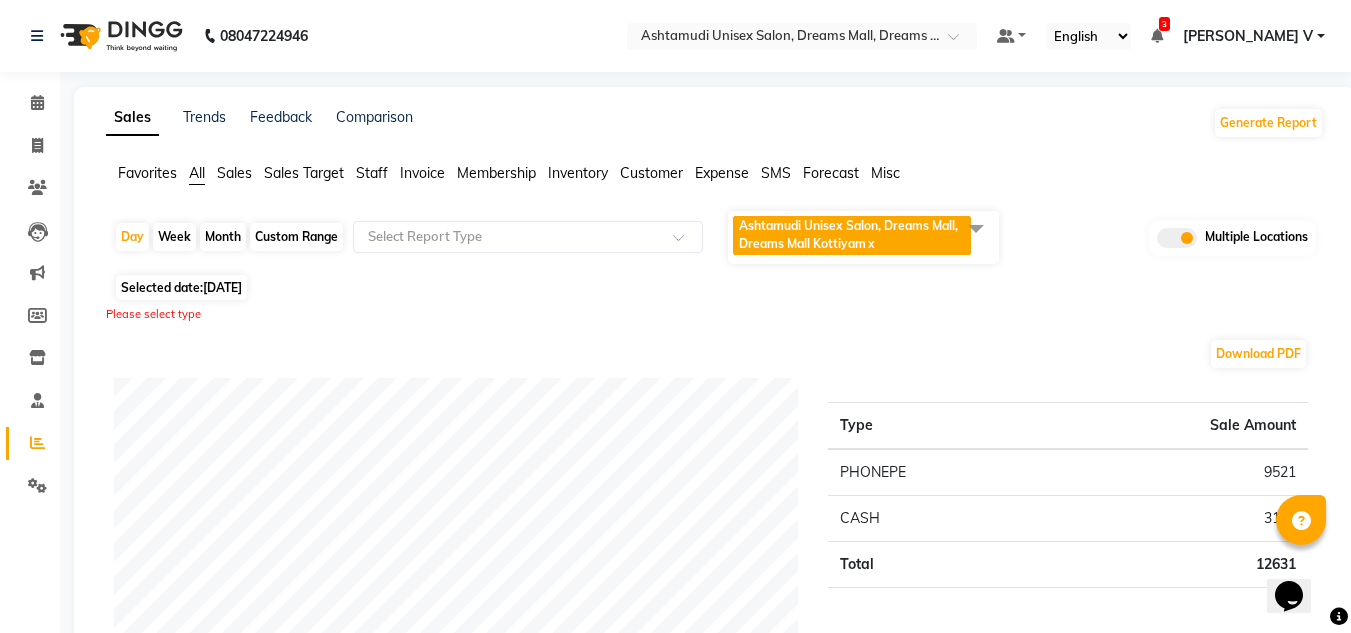 click on "Ashtamudi Unisex Salon, Dreams Mall, Dreams Mall Kottiyam" 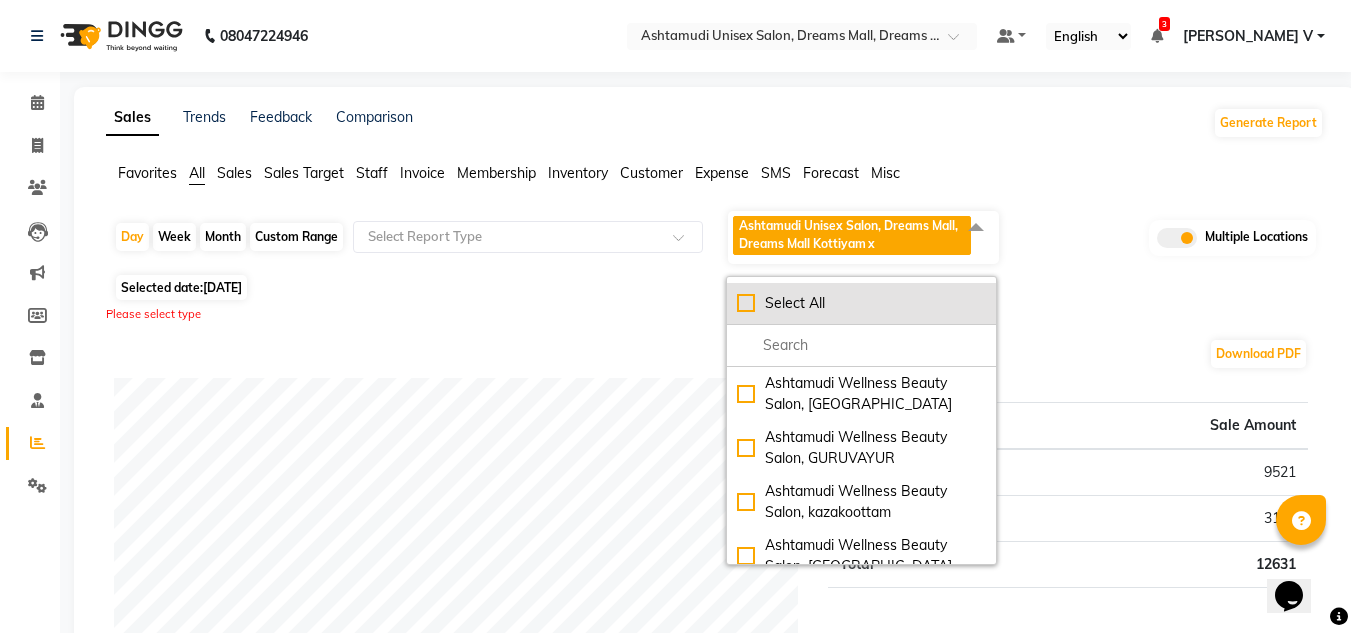 click on "Select All" 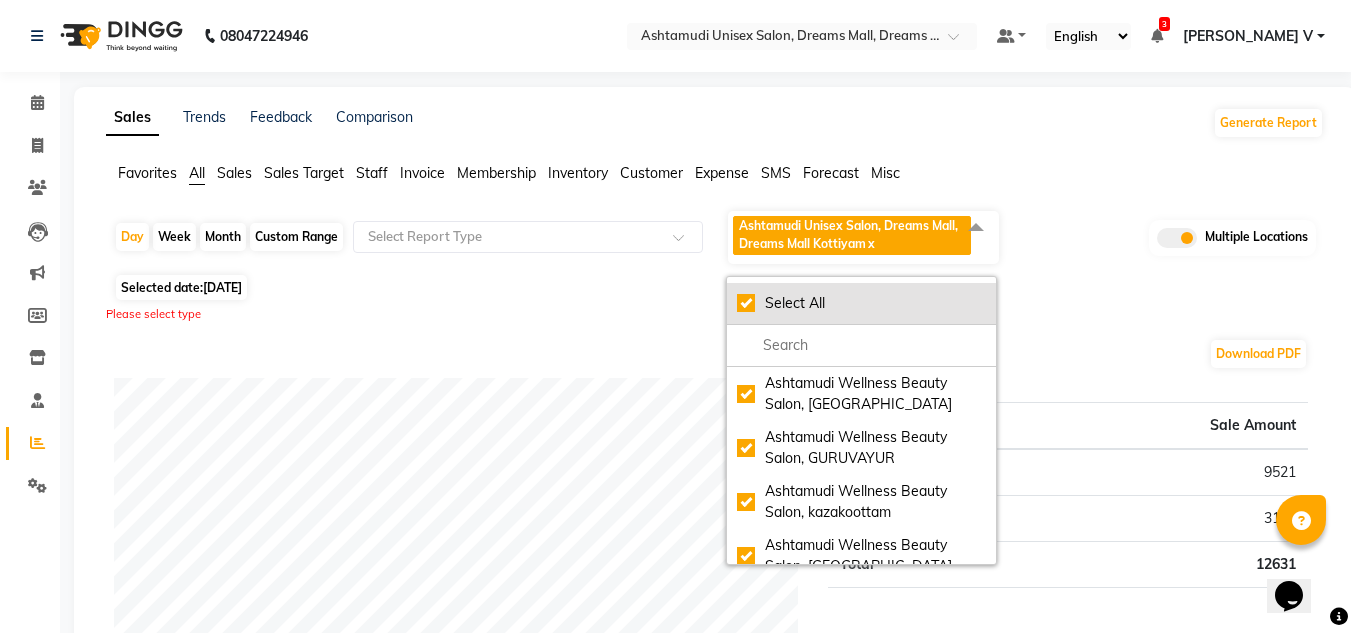 checkbox on "true" 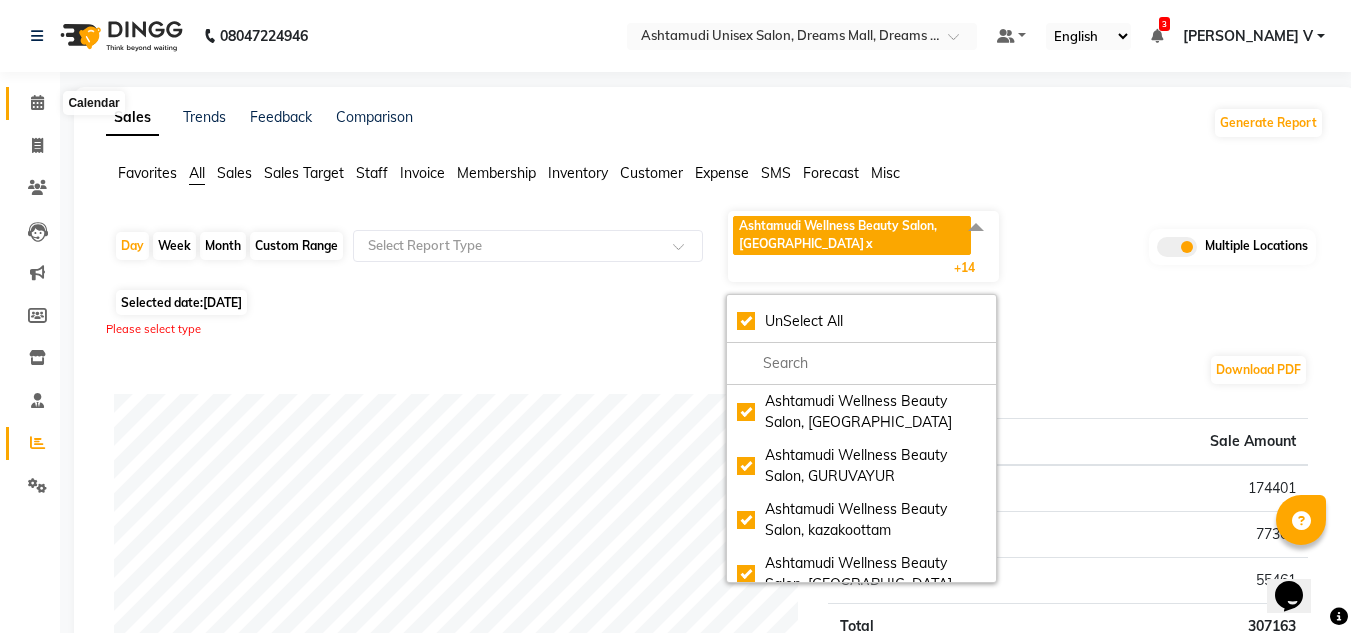 click 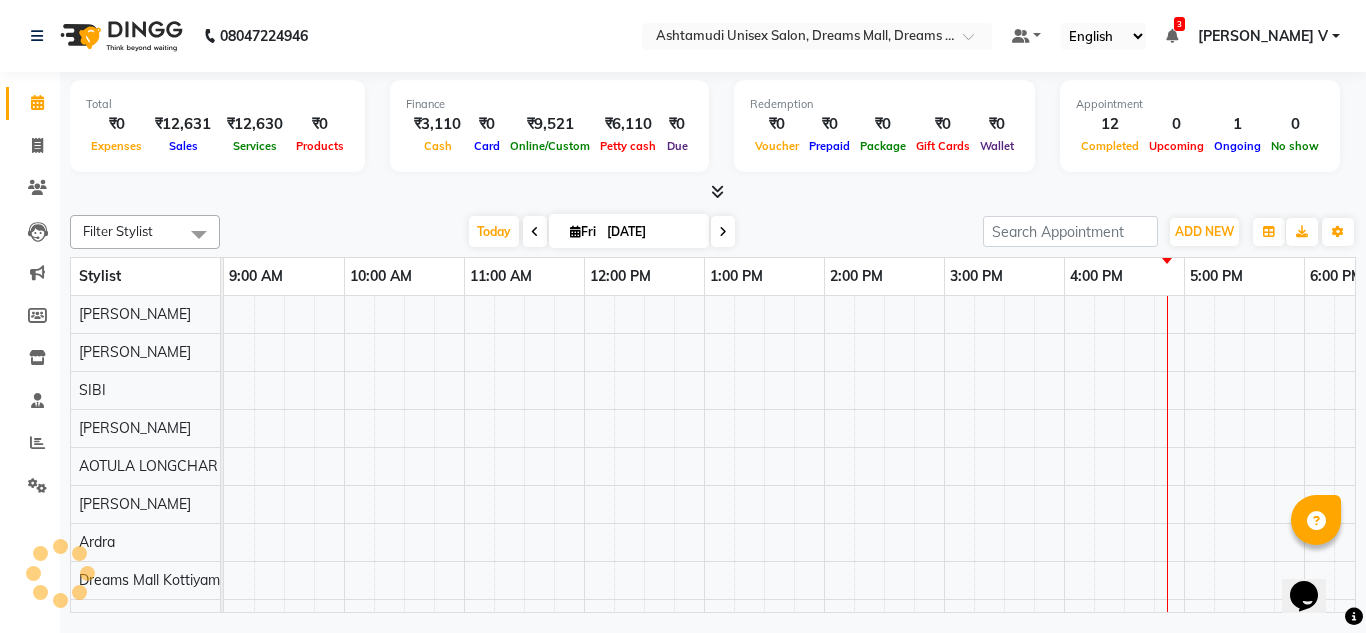 scroll, scrollTop: 0, scrollLeft: 0, axis: both 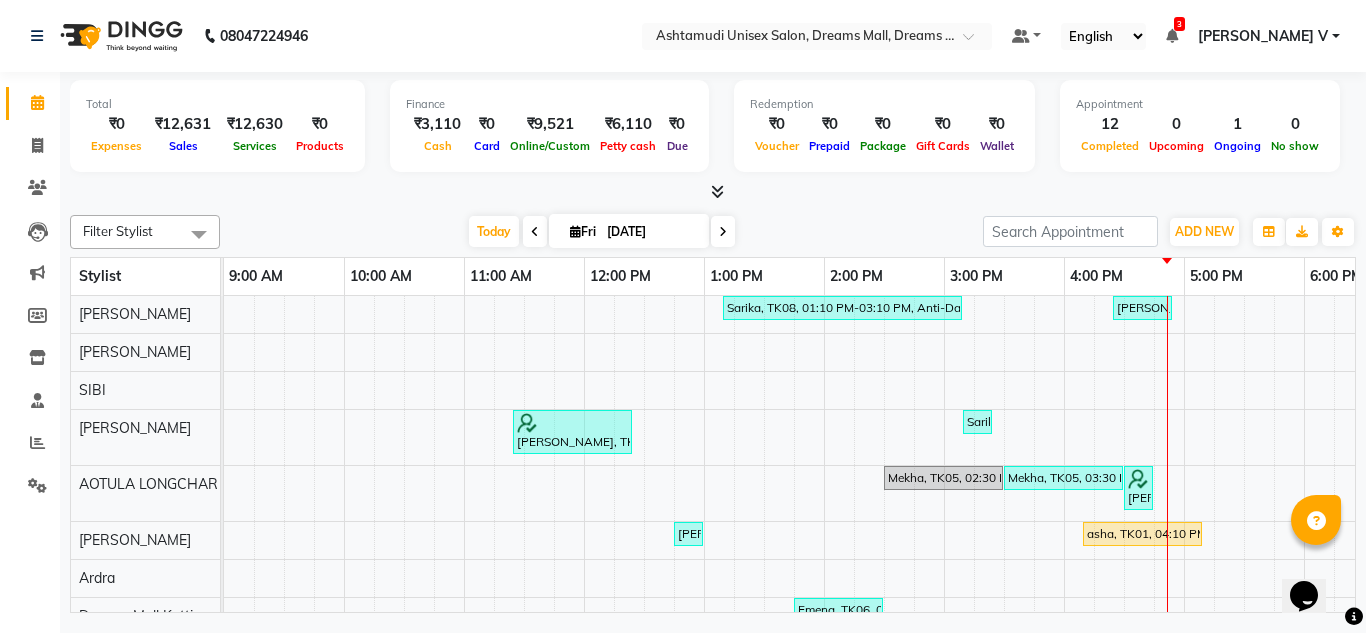 click at bounding box center [1172, 36] 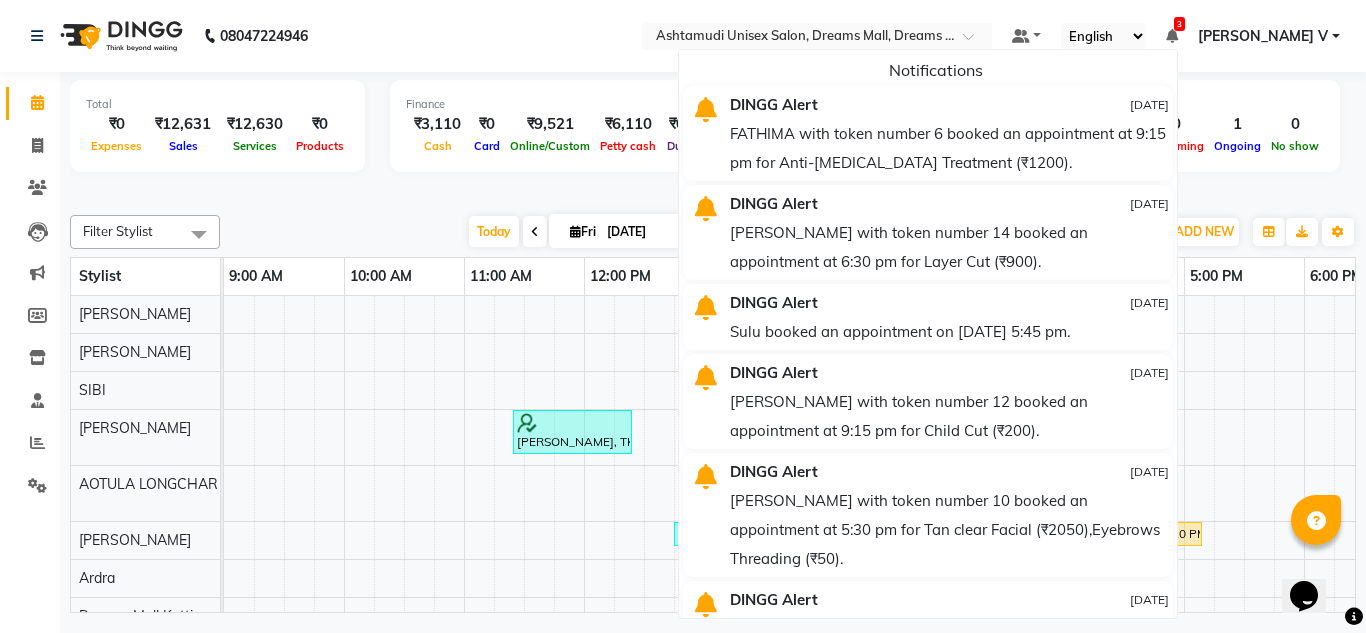 click on "08047224946 Select Location × Ashtamudi Unisex Salon, Dreams Mall, Dreams Mall Kottiyam  Default Panel My Panel English ENGLISH Español العربية मराठी हिंदी ગુજરાતી தமிழ் 中文 3 Notifications  DINGG Alert   10-07-2025   FATHIMA with token number 6 booked an appointment at 9:15 pm for Anti-Dandruff Treatment (₹1200).   DINGG Alert   10-07-2025   SHYNI with token number 14 booked an appointment at 6:30 pm for Layer Cut (₹900).   DINGG Alert   10-07-2025   Sulu booked an appointment on 10-07-2025 at 5:45 pm.   DINGG Alert   08-07-2025   NIDHI with token number 12 booked an appointment at 9:15 pm for Child Cut (₹200).   DINGG Alert   08-07-2025   Alisha with token number 10 booked an appointment at 5:30 pm for Tan clear Facial (₹2050),Eyebrows Threading (₹50).   DINGG Alert   08-07-2025   REMYA with token number 4 booked an appointment at 11:45 am for Tan clear Facial (₹2050).   DINGG Alert   07-07-2025   DINGG Alert   07-07-2025   DINGG Alert" 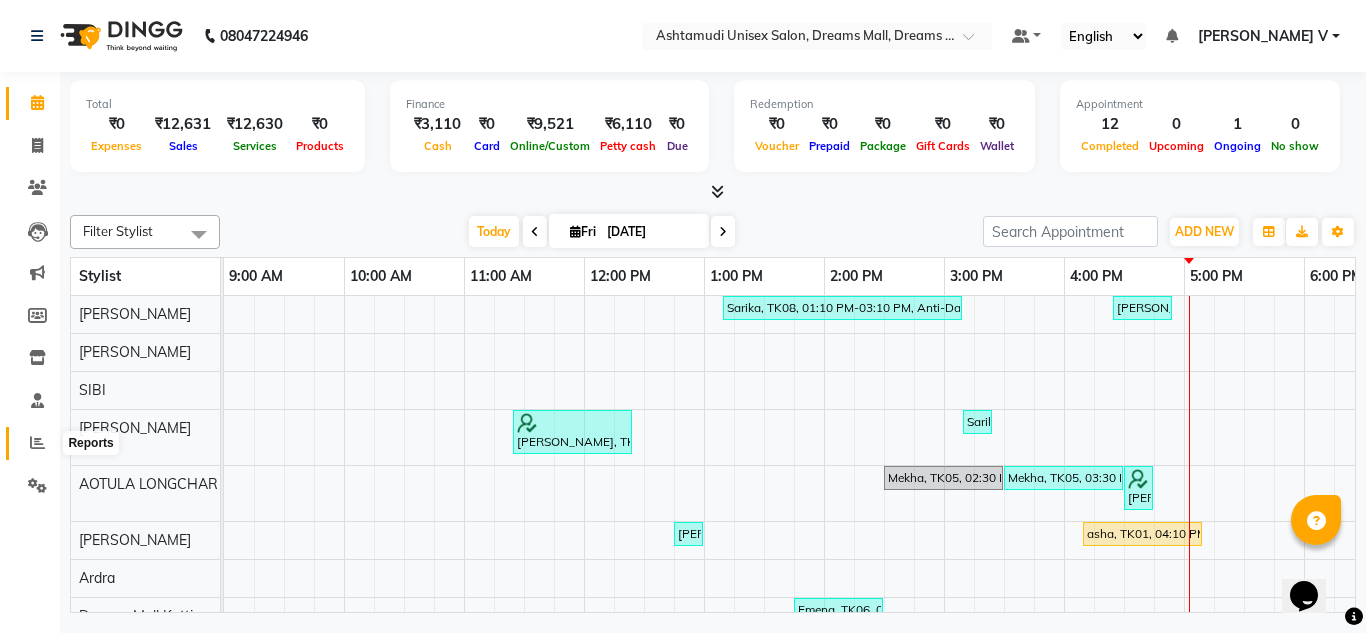 click 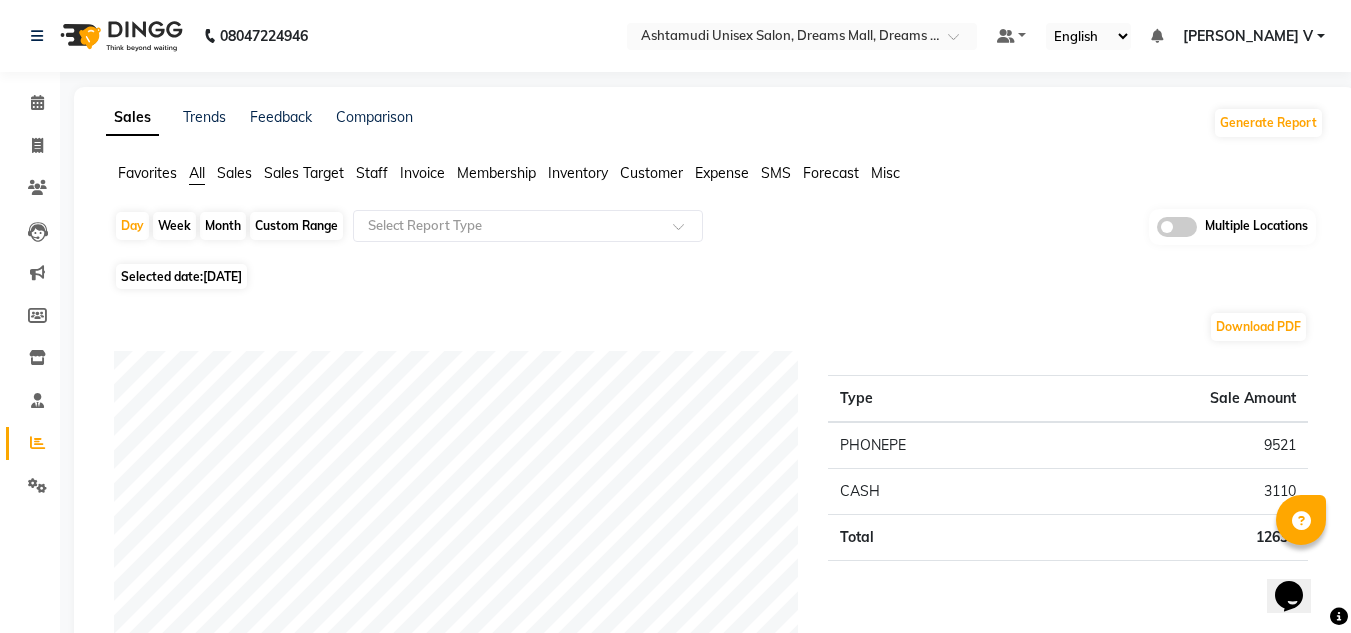 click 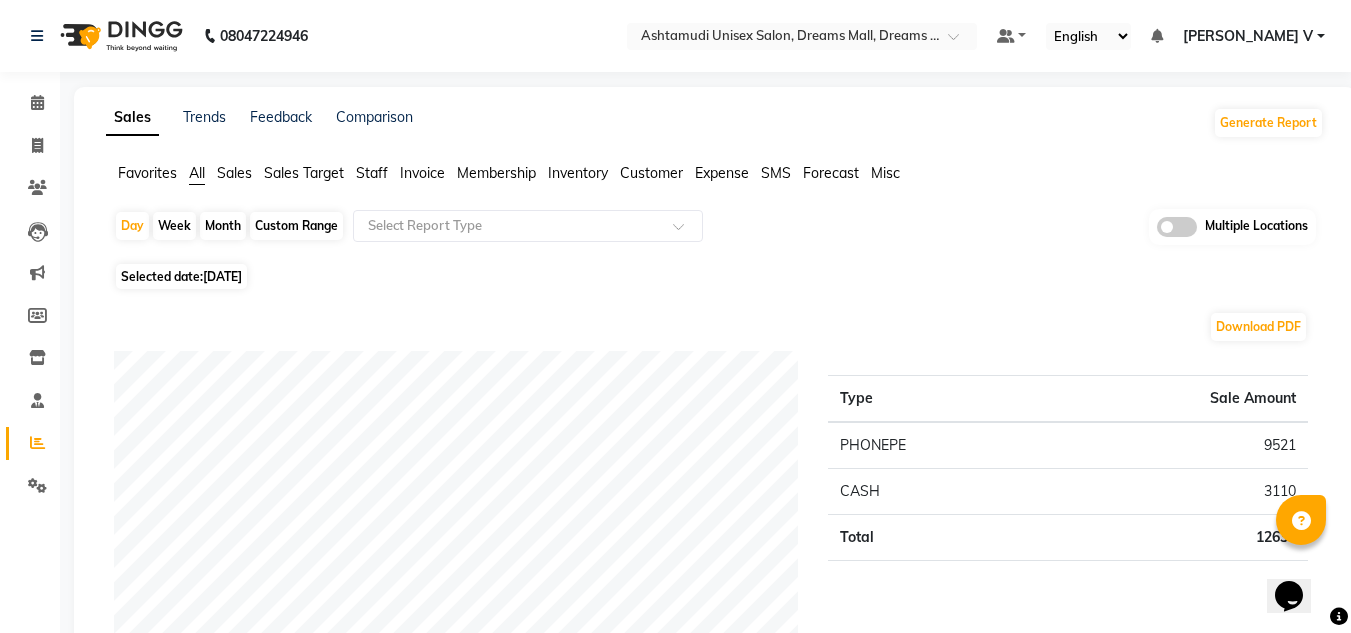 click 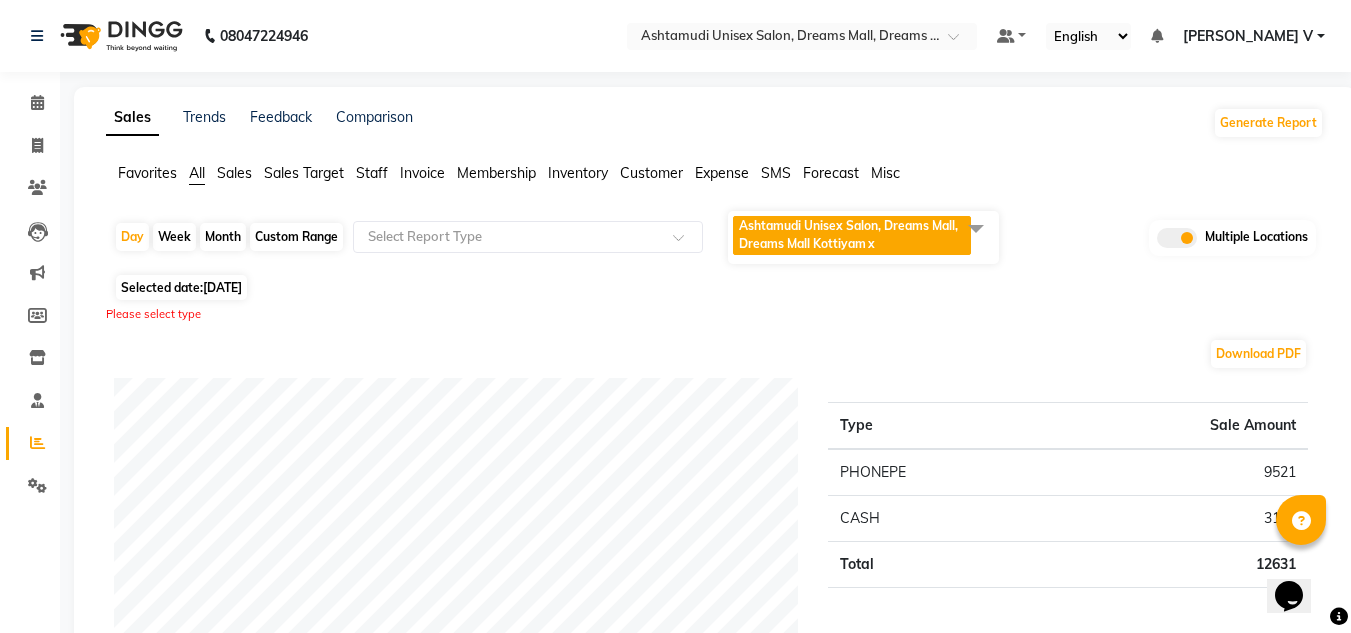 click on "Ashtamudi Unisex Salon, Dreams Mall, Dreams Mall Kottiyam   x" 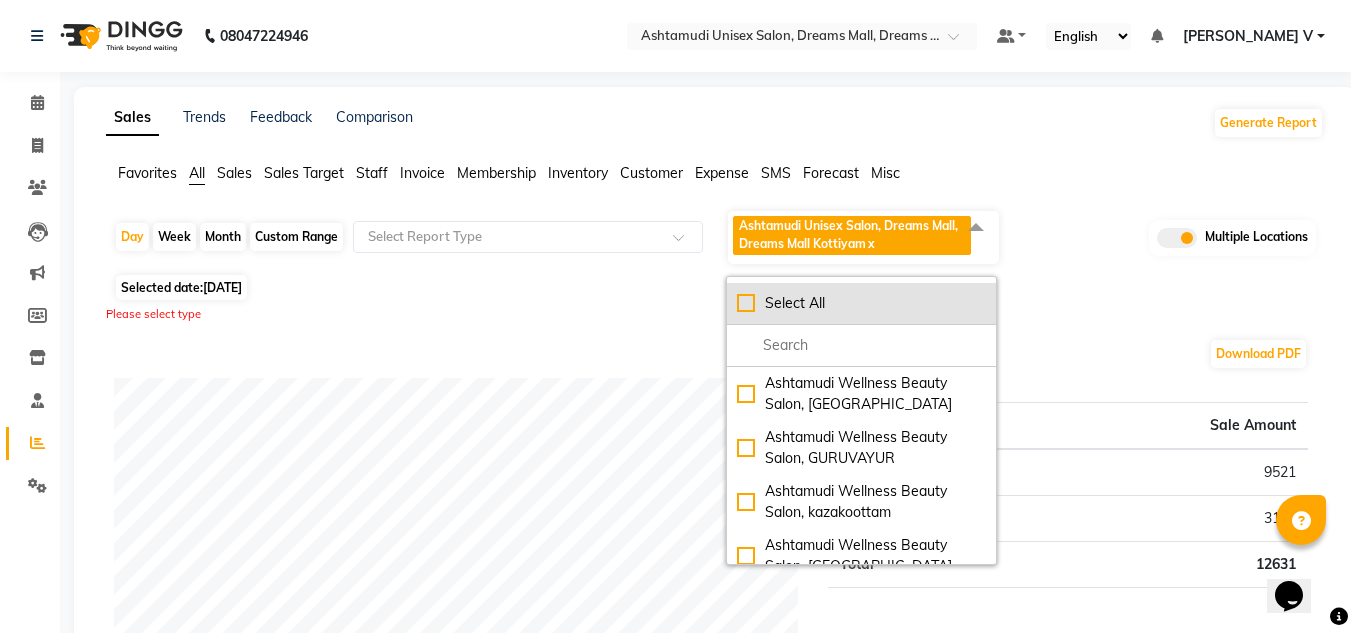 click on "Select All" 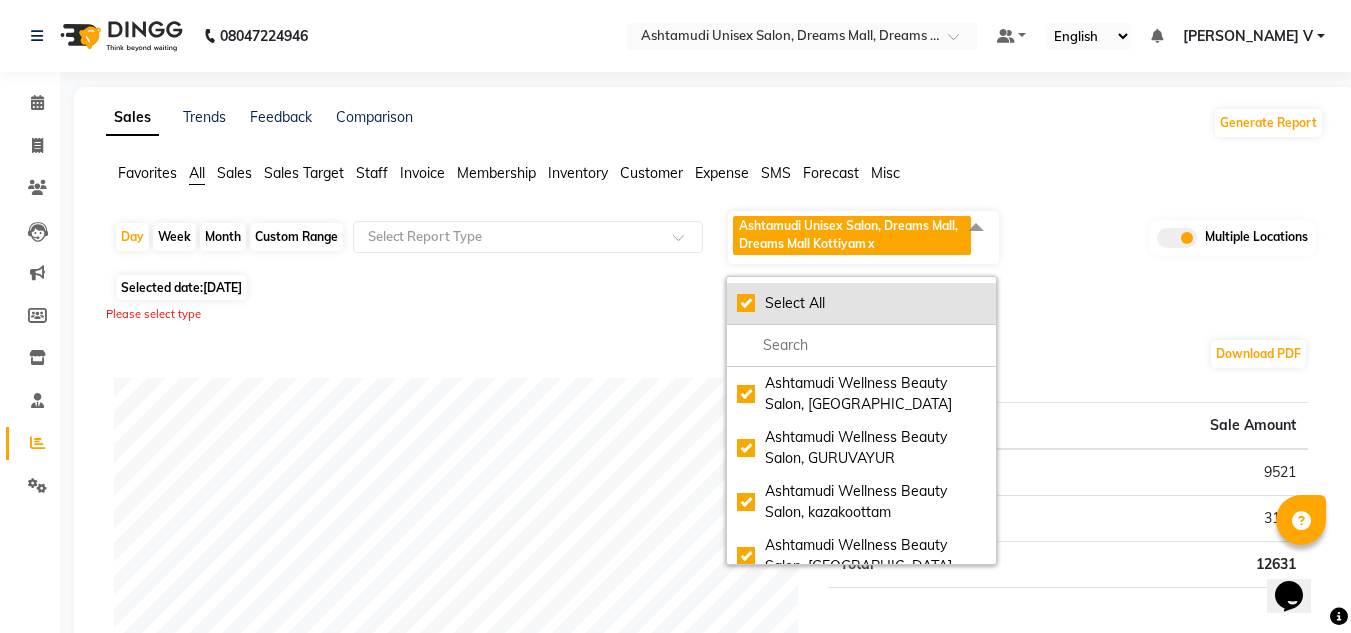 checkbox on "true" 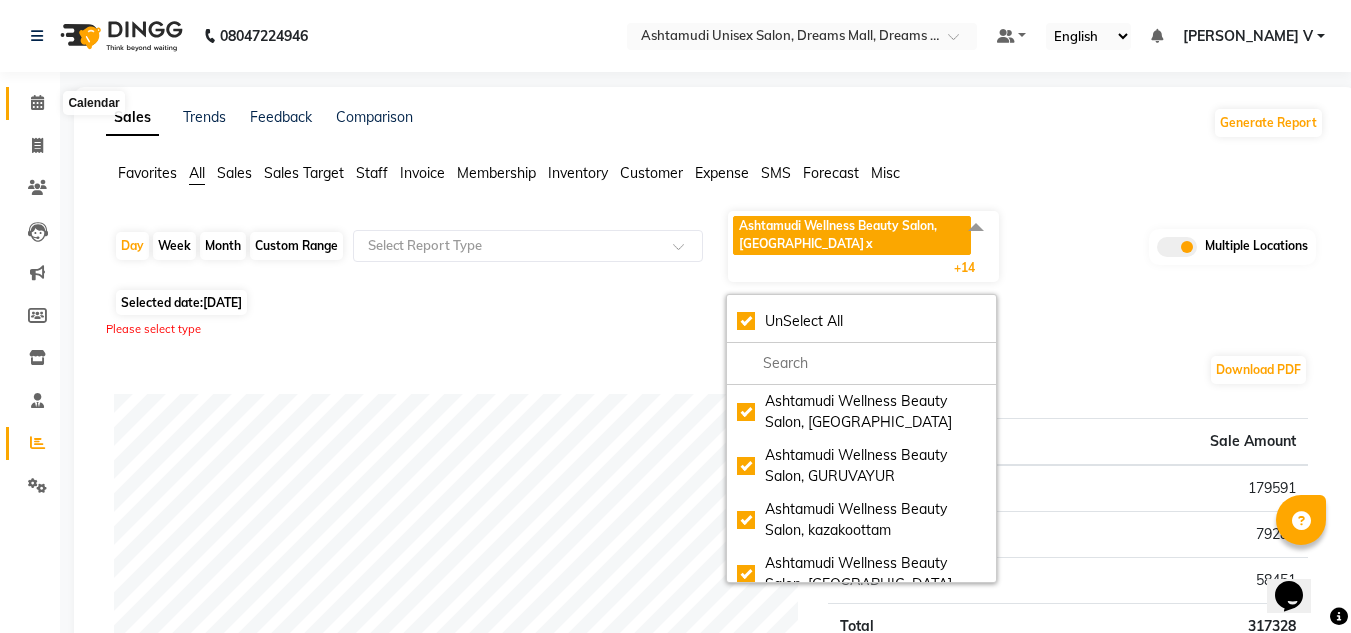 click 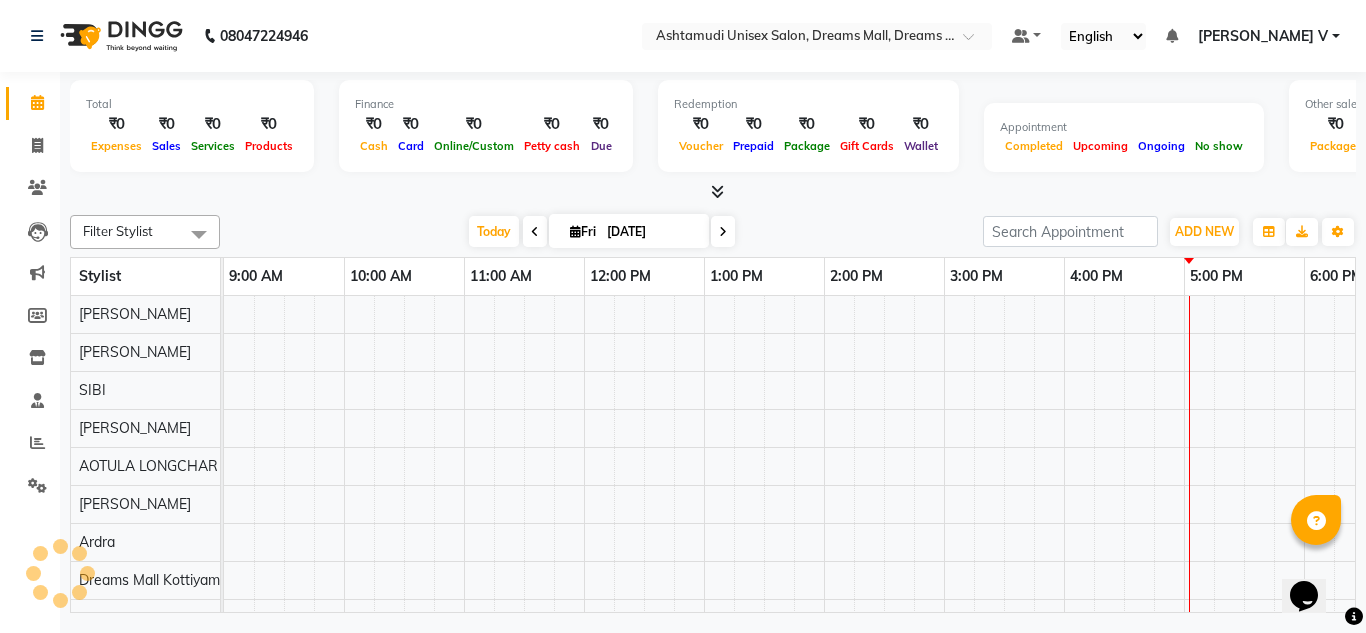 scroll, scrollTop: 0, scrollLeft: 0, axis: both 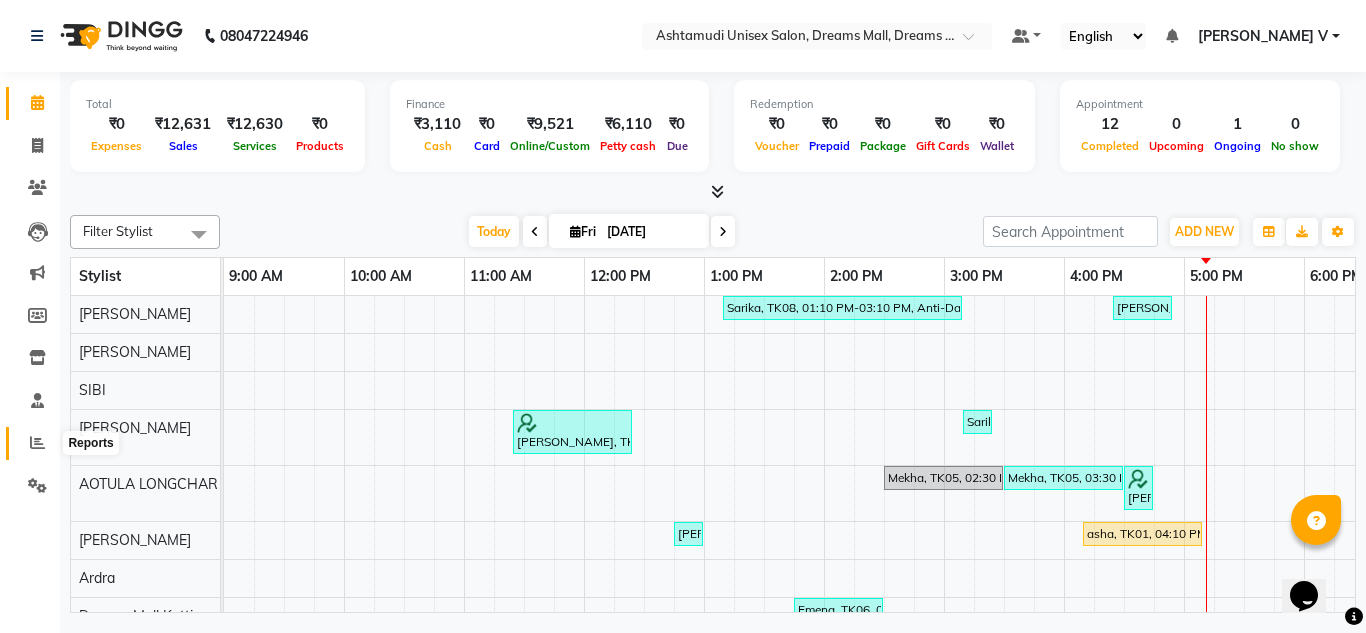 click 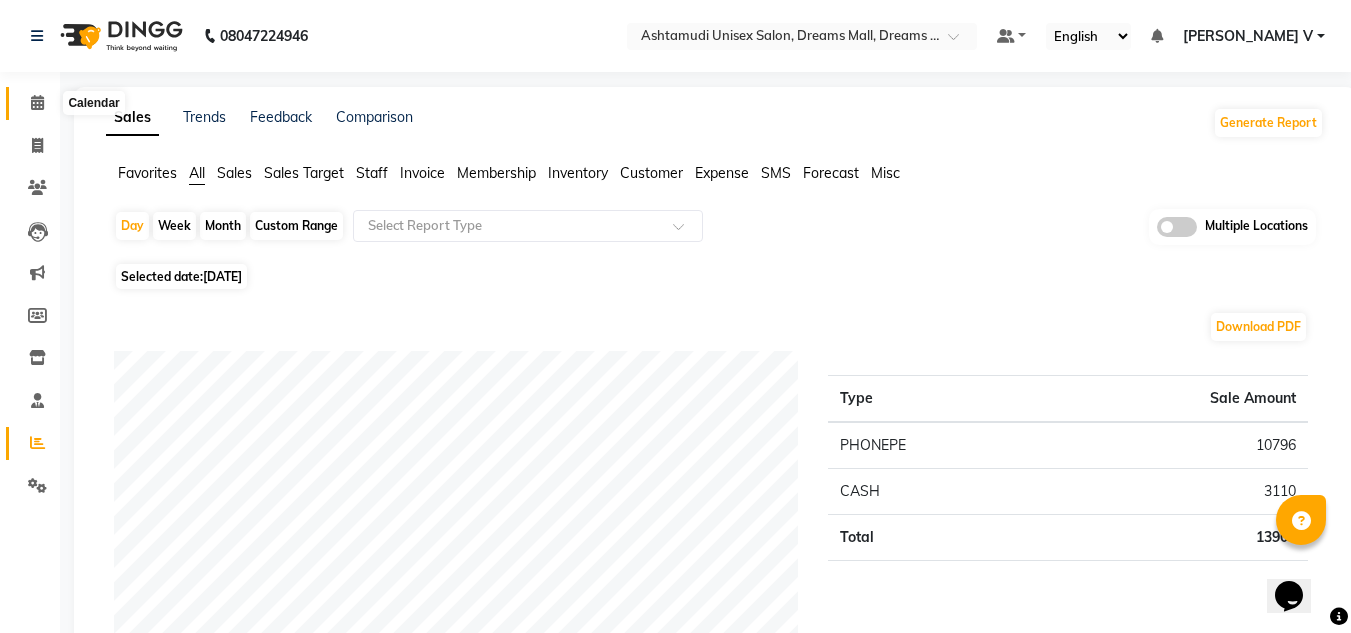 click 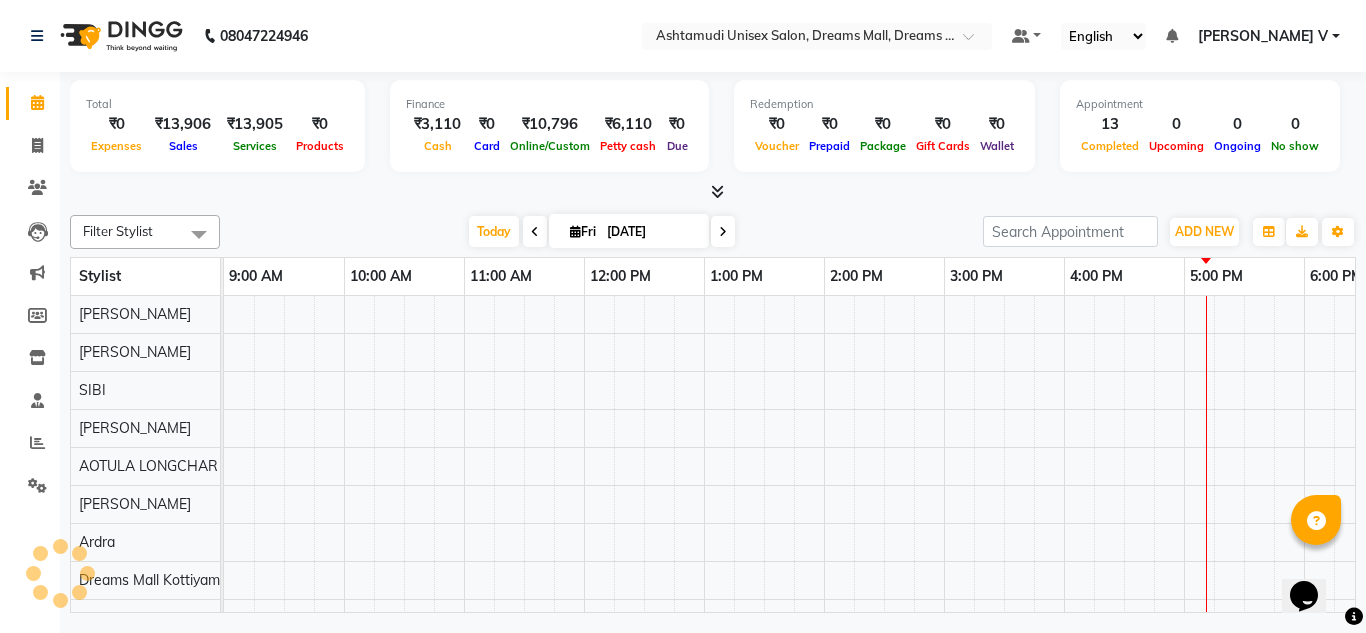 scroll, scrollTop: 0, scrollLeft: 0, axis: both 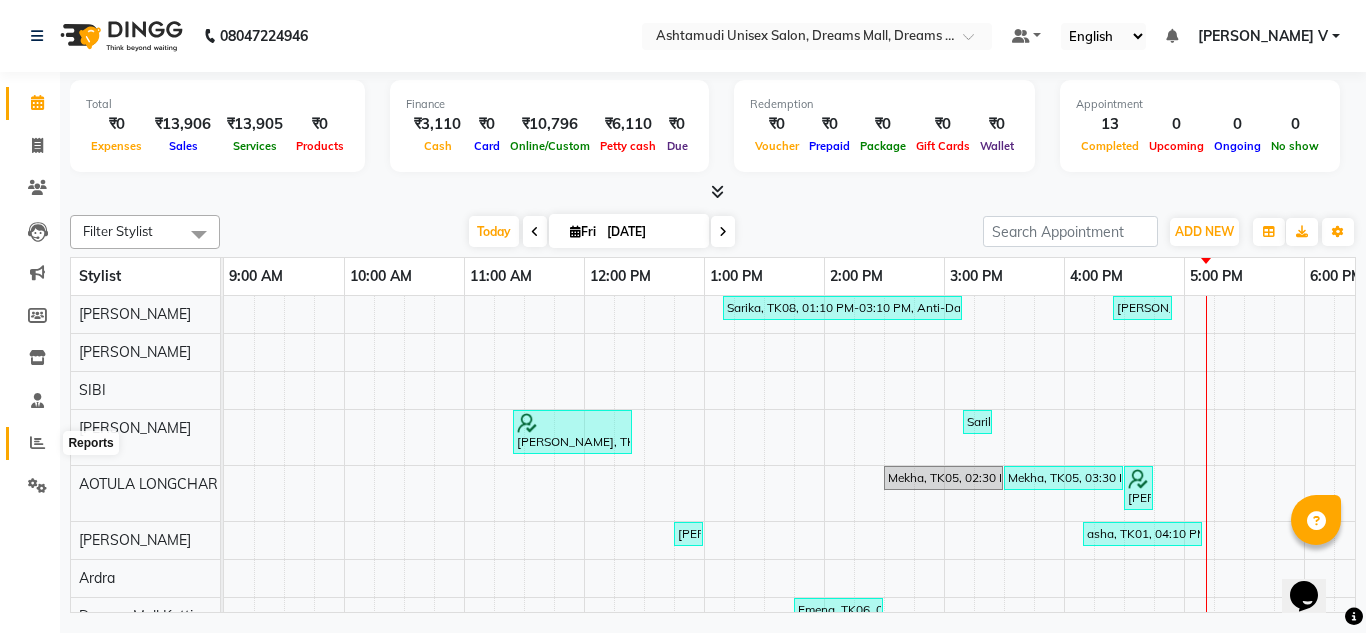 click 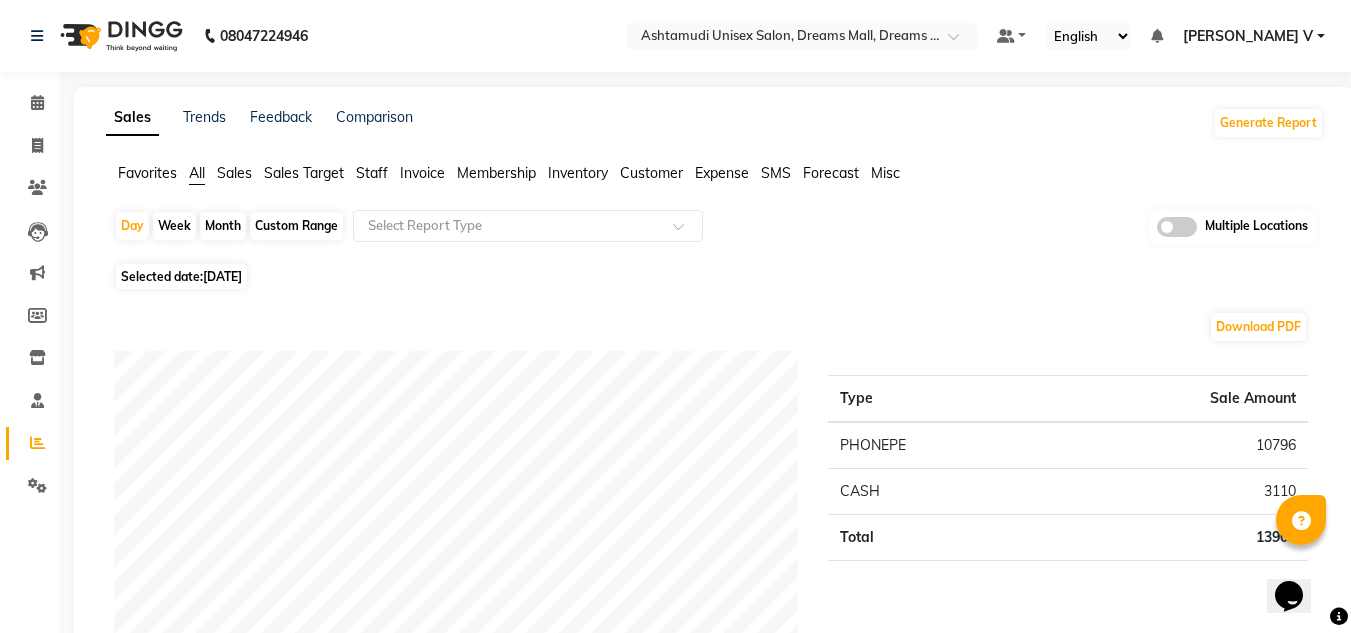 click 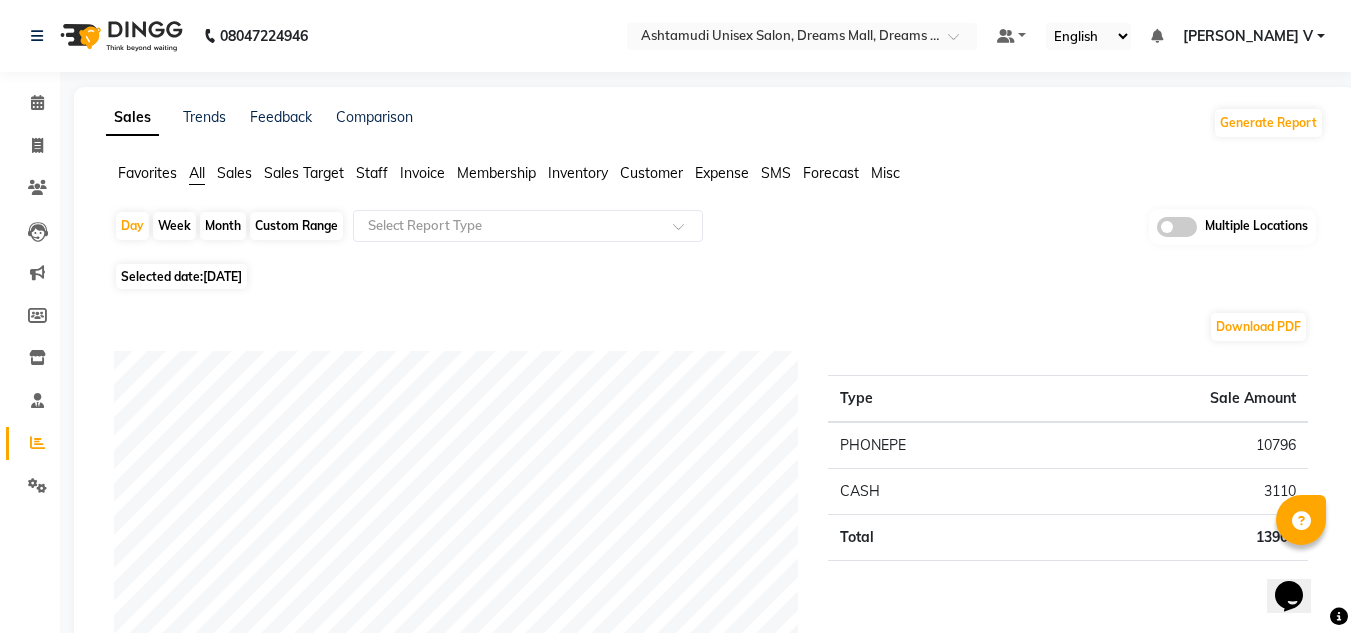 click 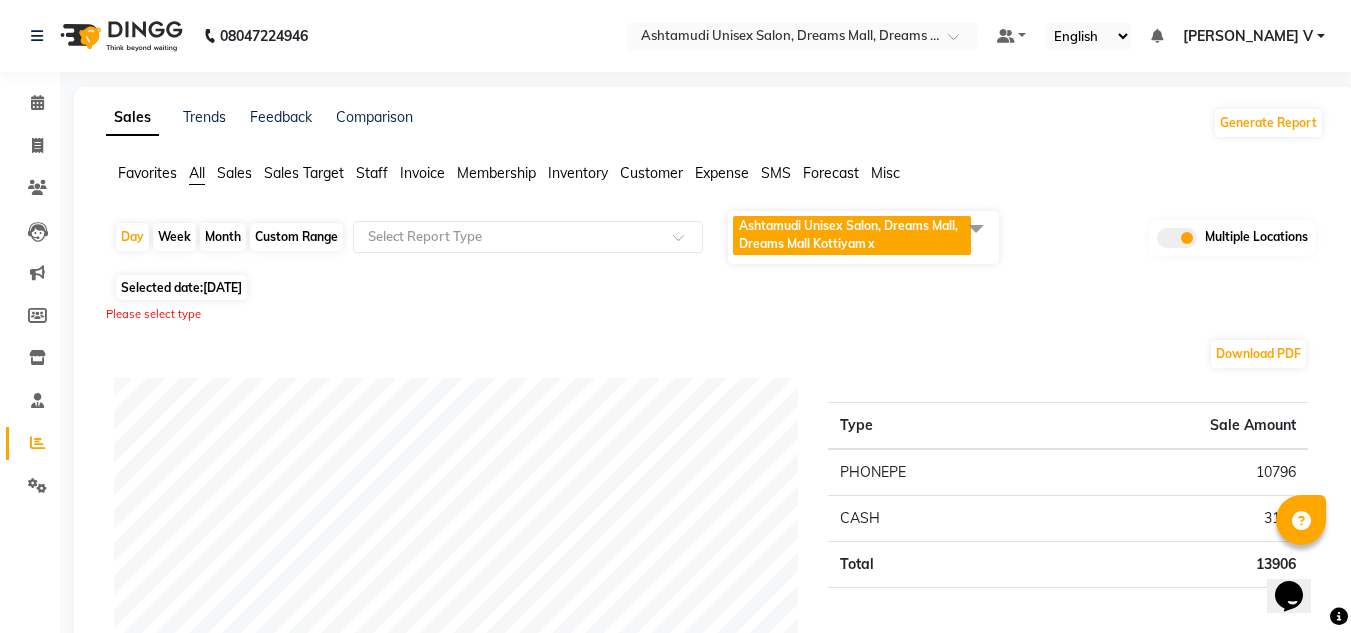 click on "Ashtamudi Unisex Salon, Dreams Mall, Dreams Mall Kottiyam" 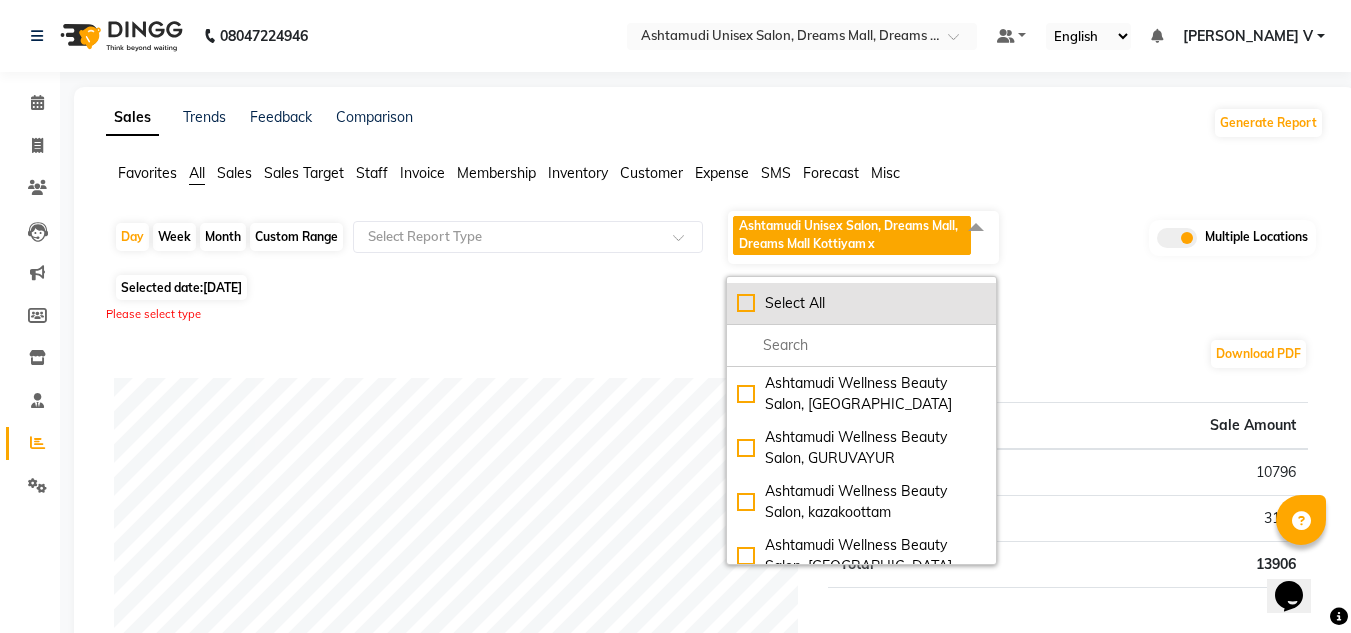 click on "Select All" 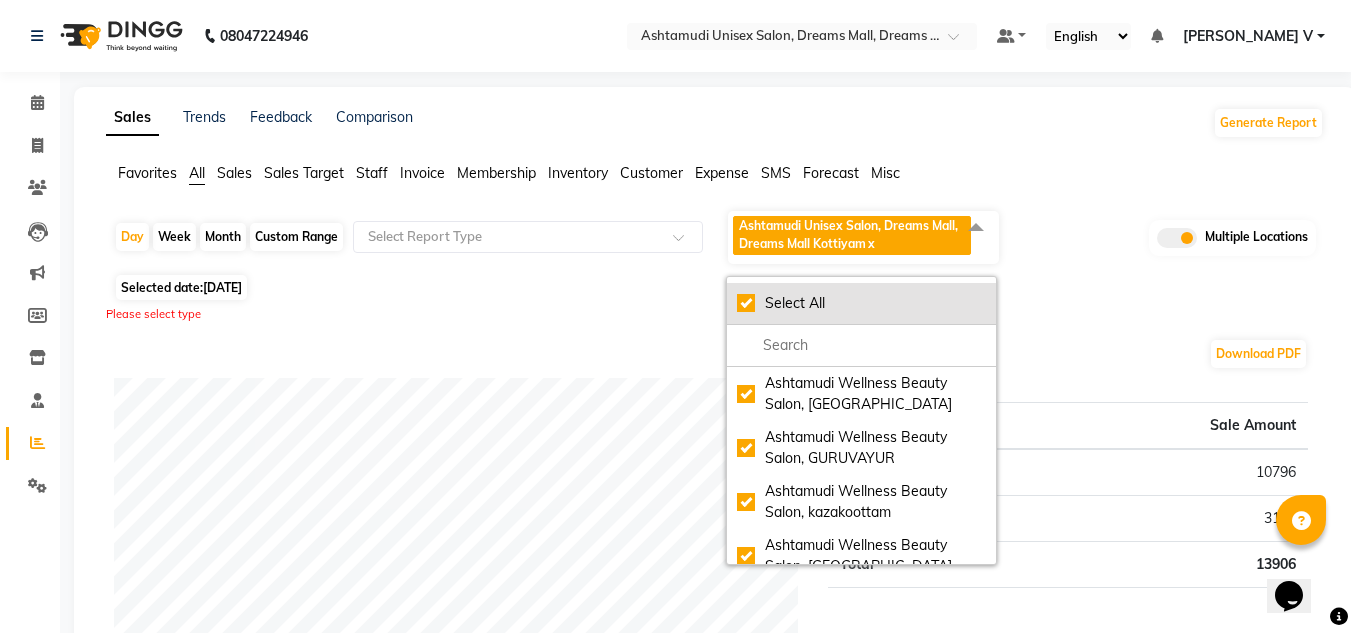 checkbox on "true" 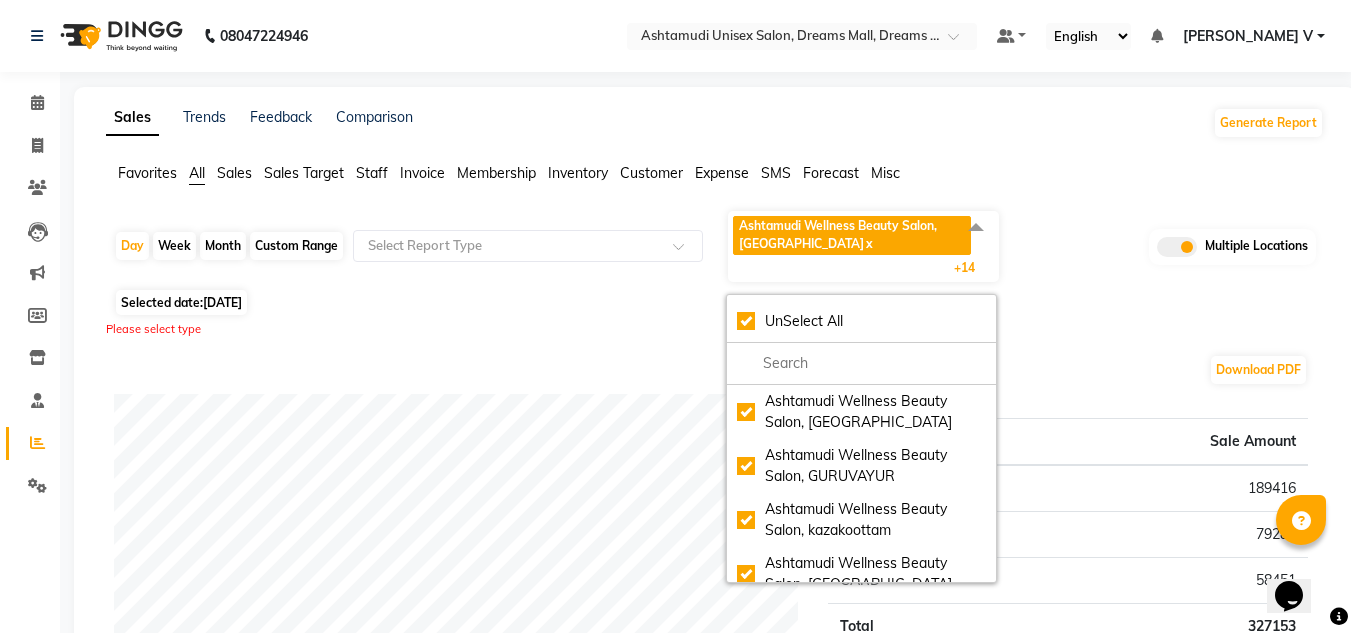 click 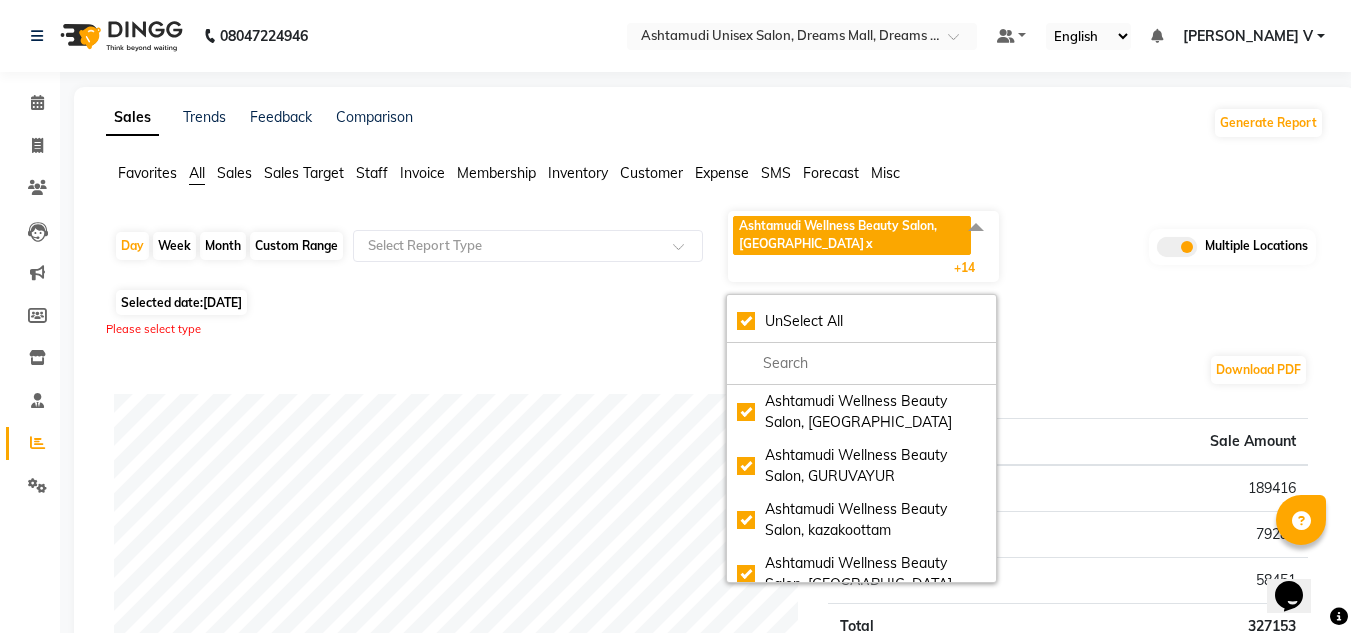 click 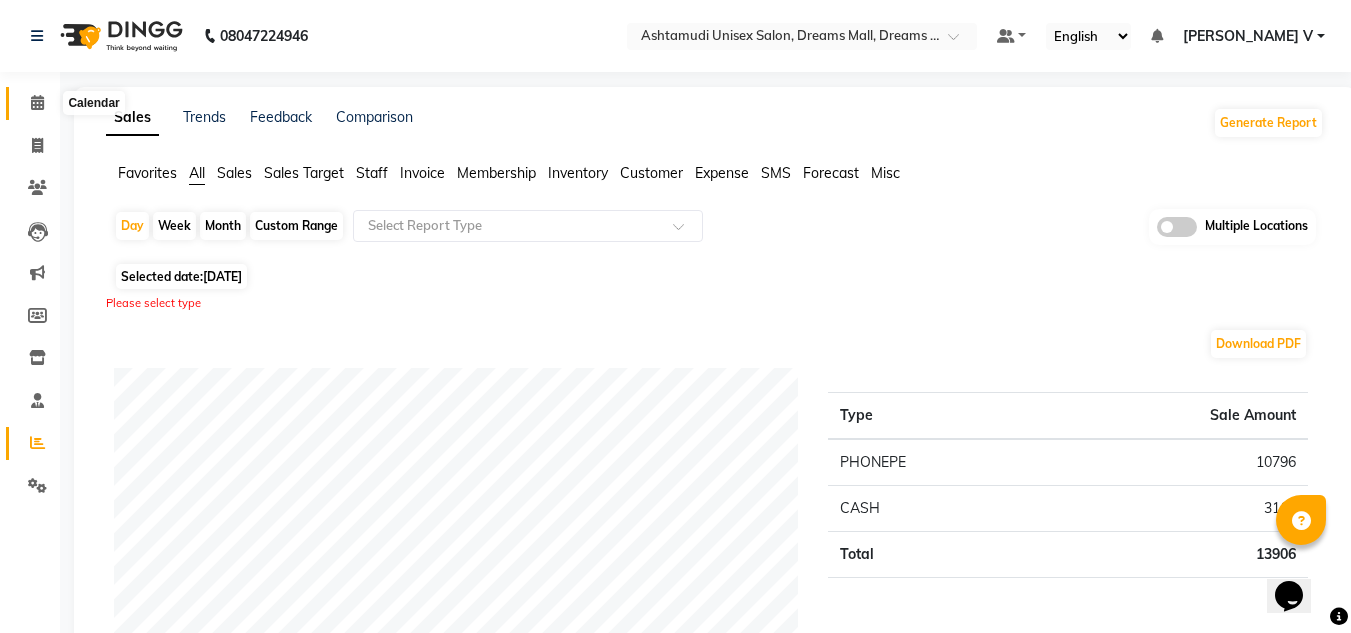 click 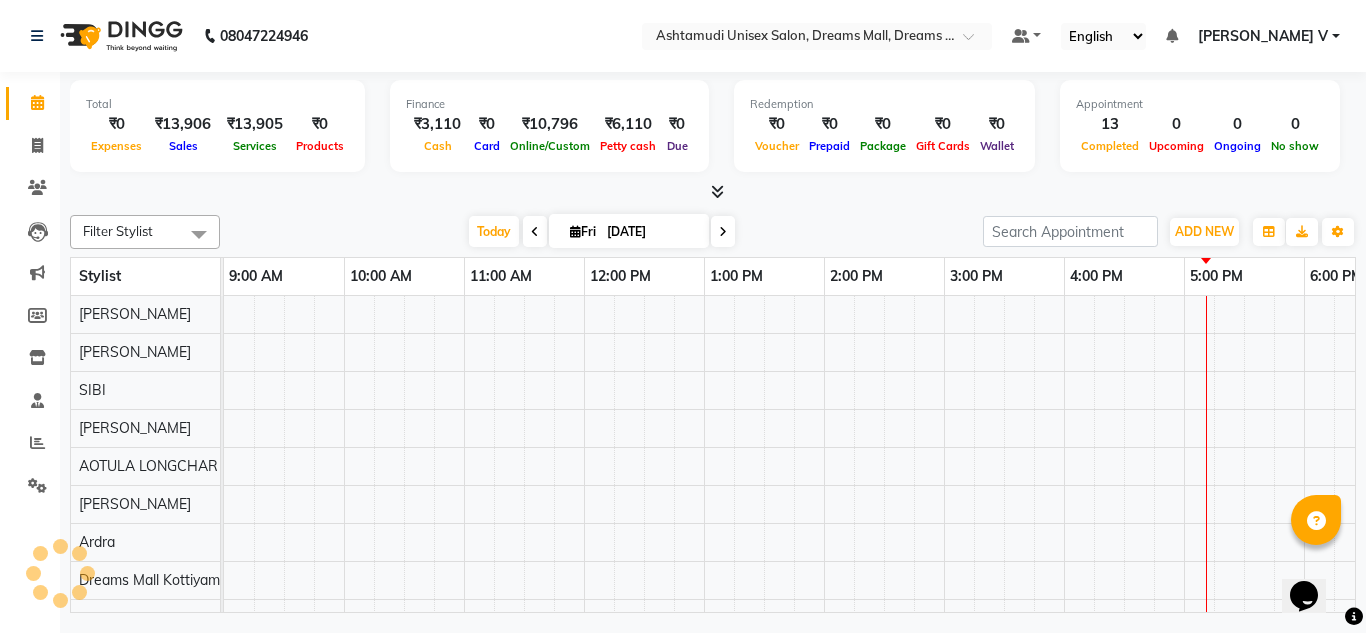scroll, scrollTop: 0, scrollLeft: 429, axis: horizontal 